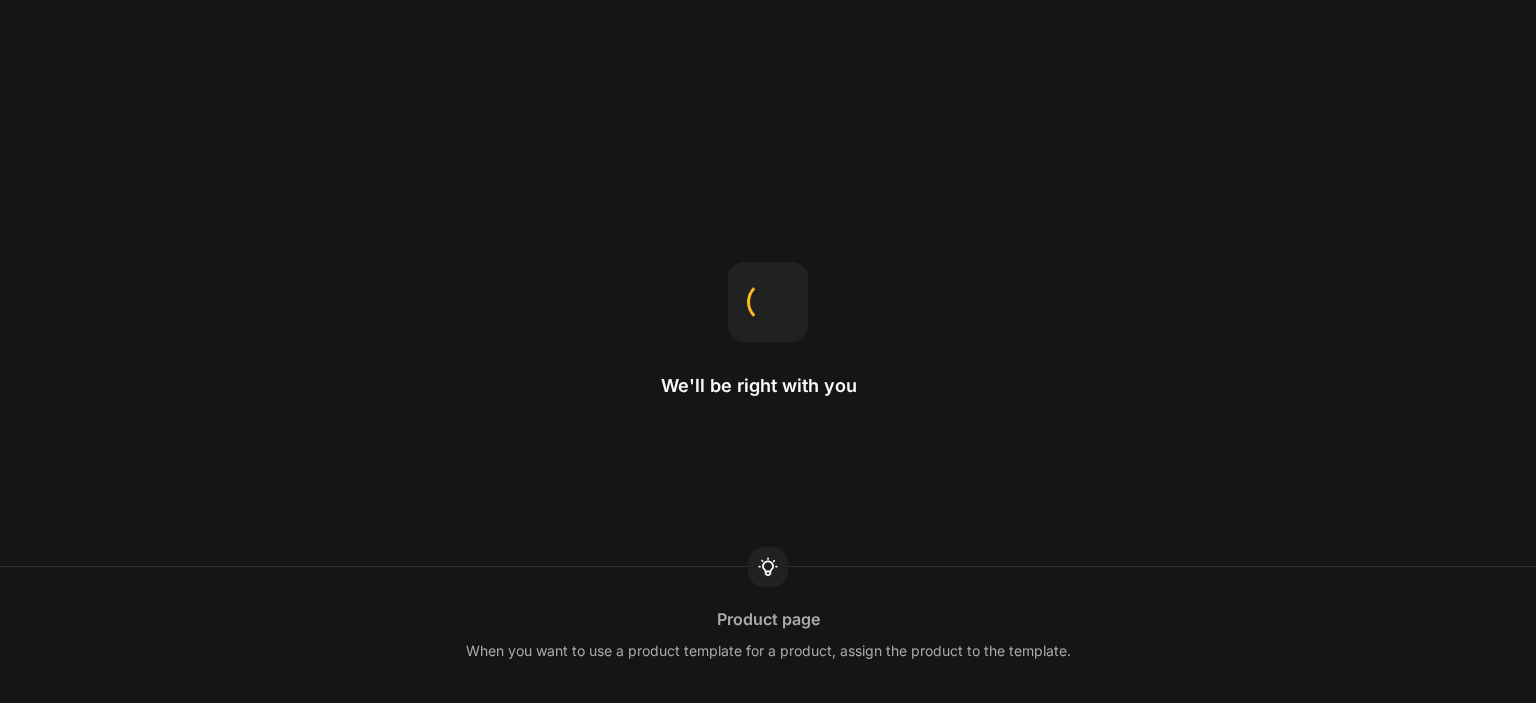 scroll, scrollTop: 0, scrollLeft: 0, axis: both 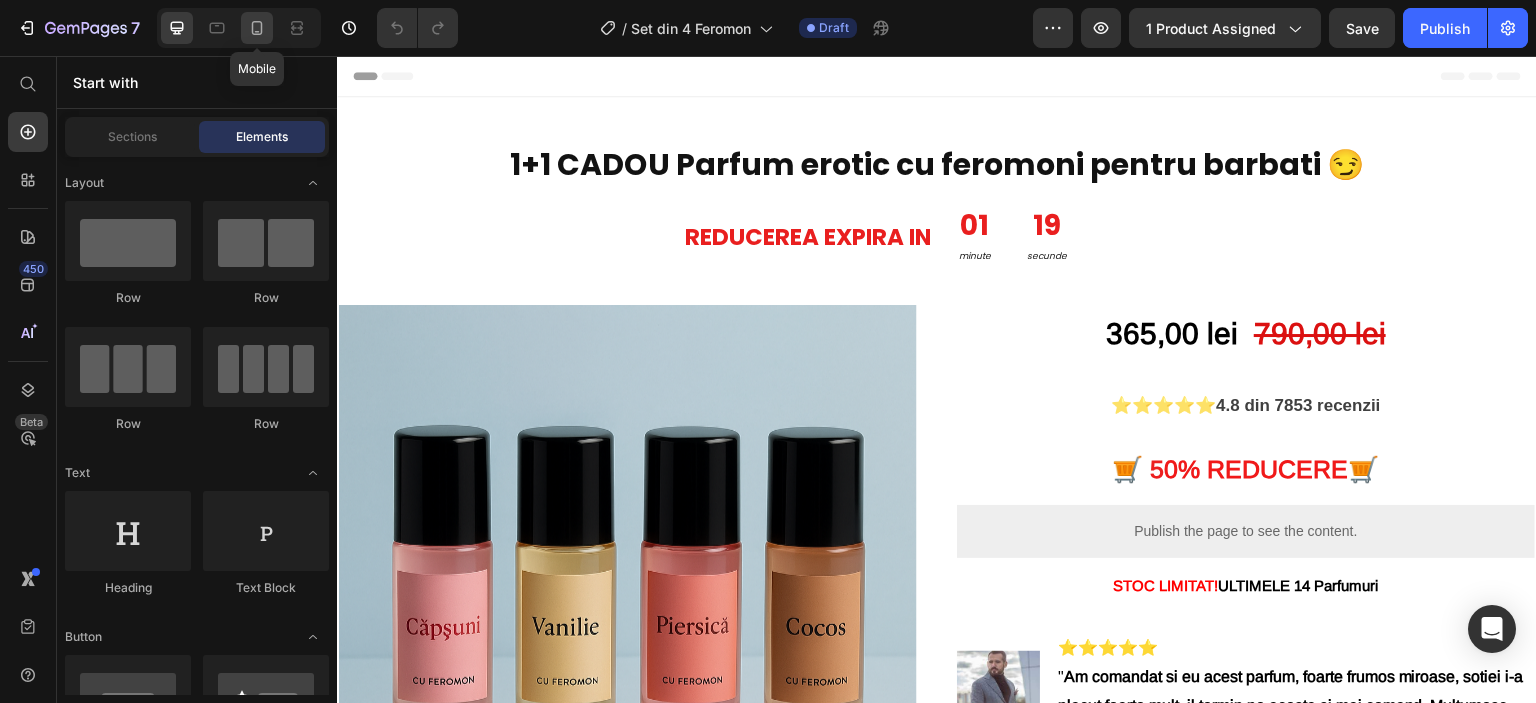 click 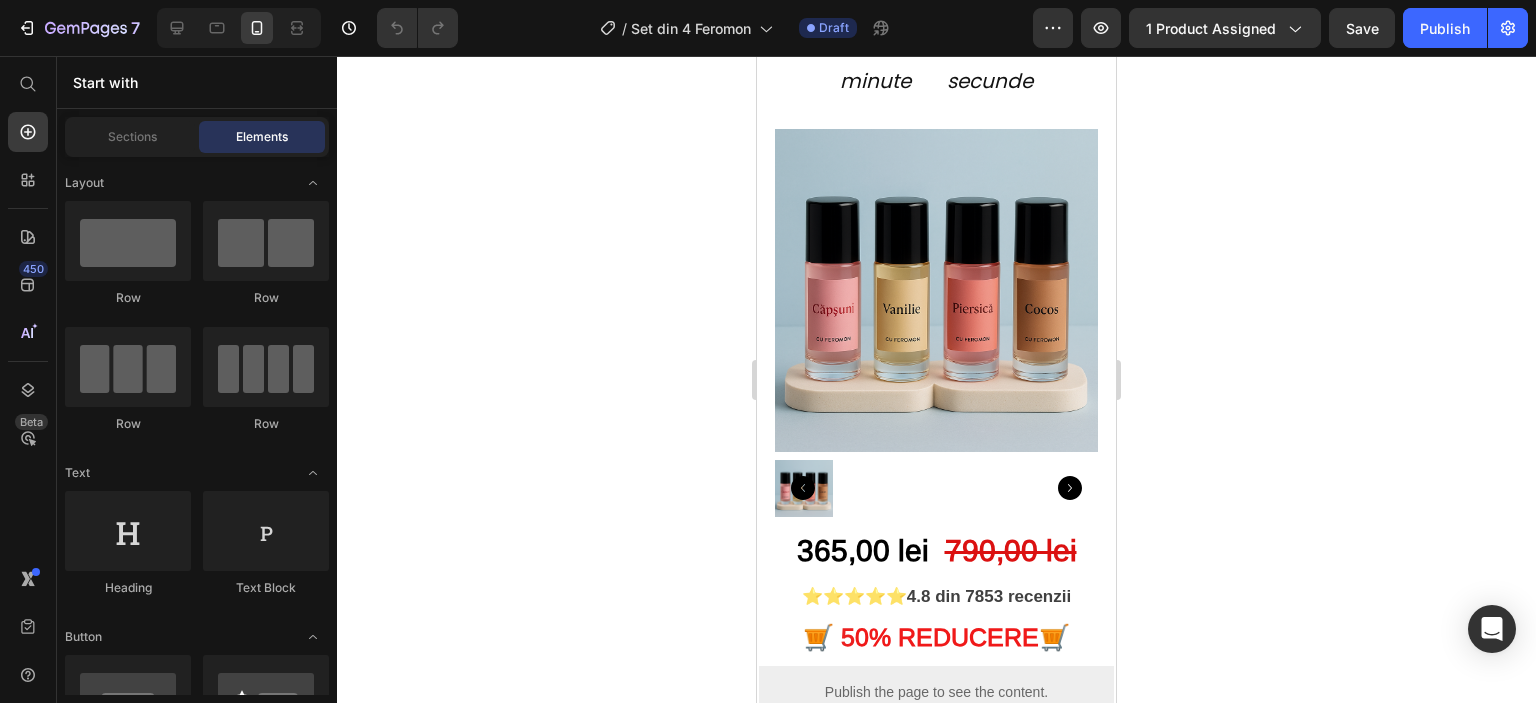 scroll, scrollTop: 200, scrollLeft: 0, axis: vertical 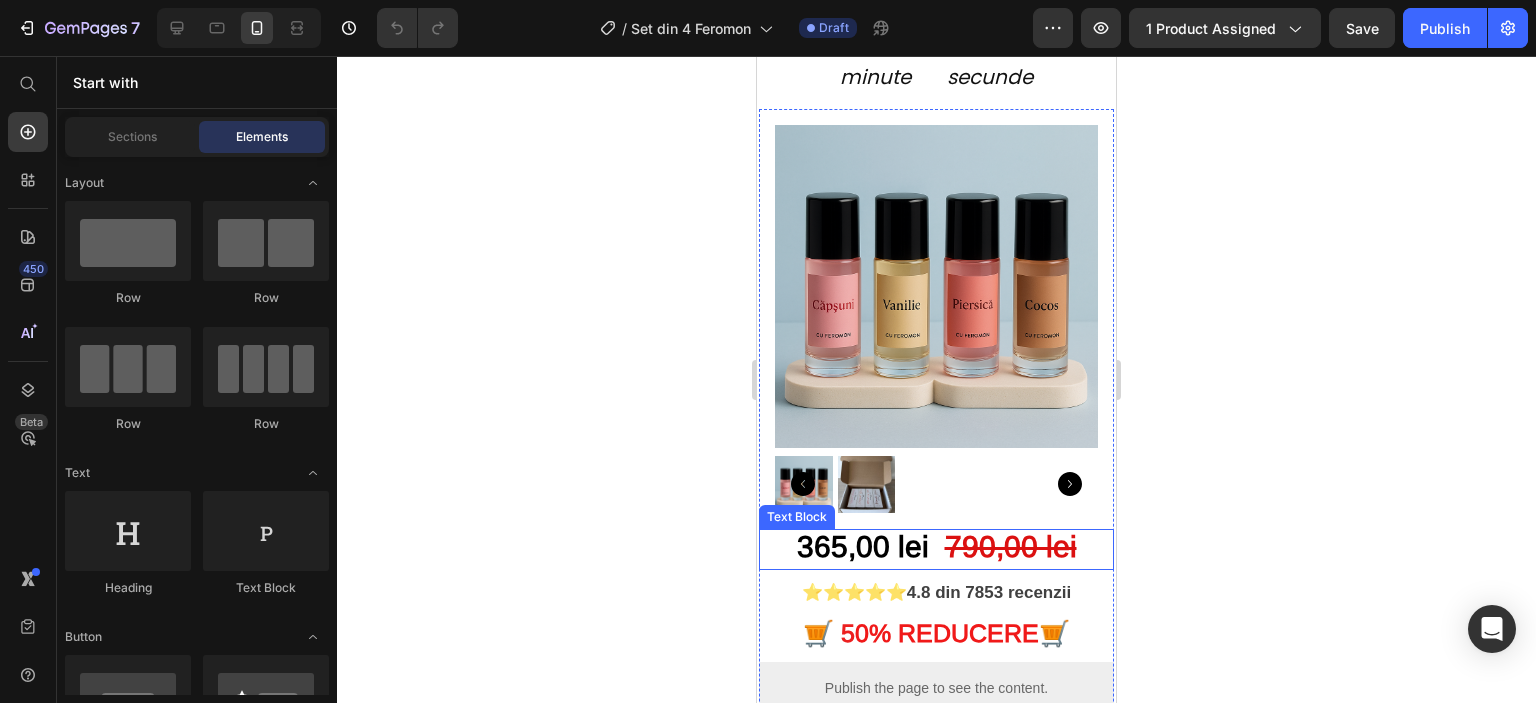 click on "365,00 lei" at bounding box center [863, 546] 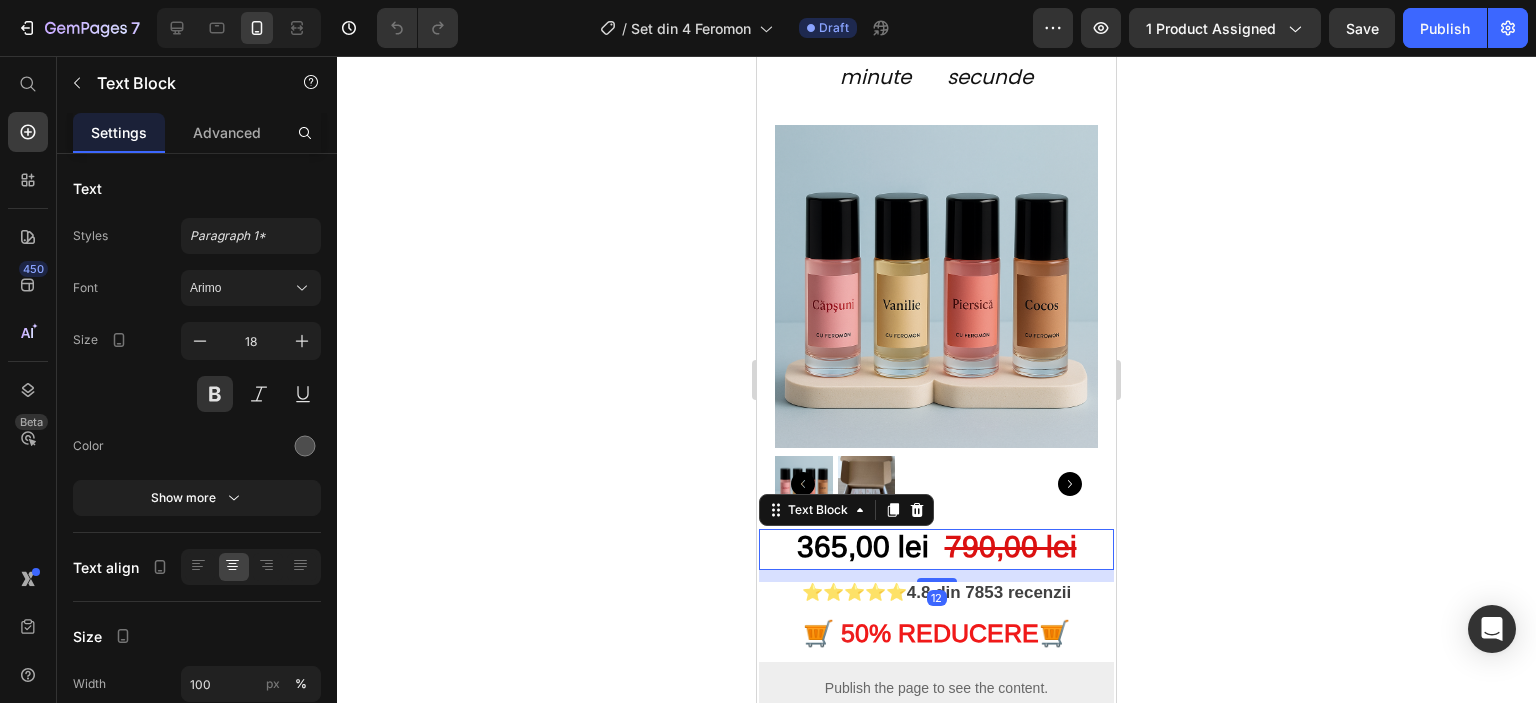 click on "365,00 lei" at bounding box center [863, 546] 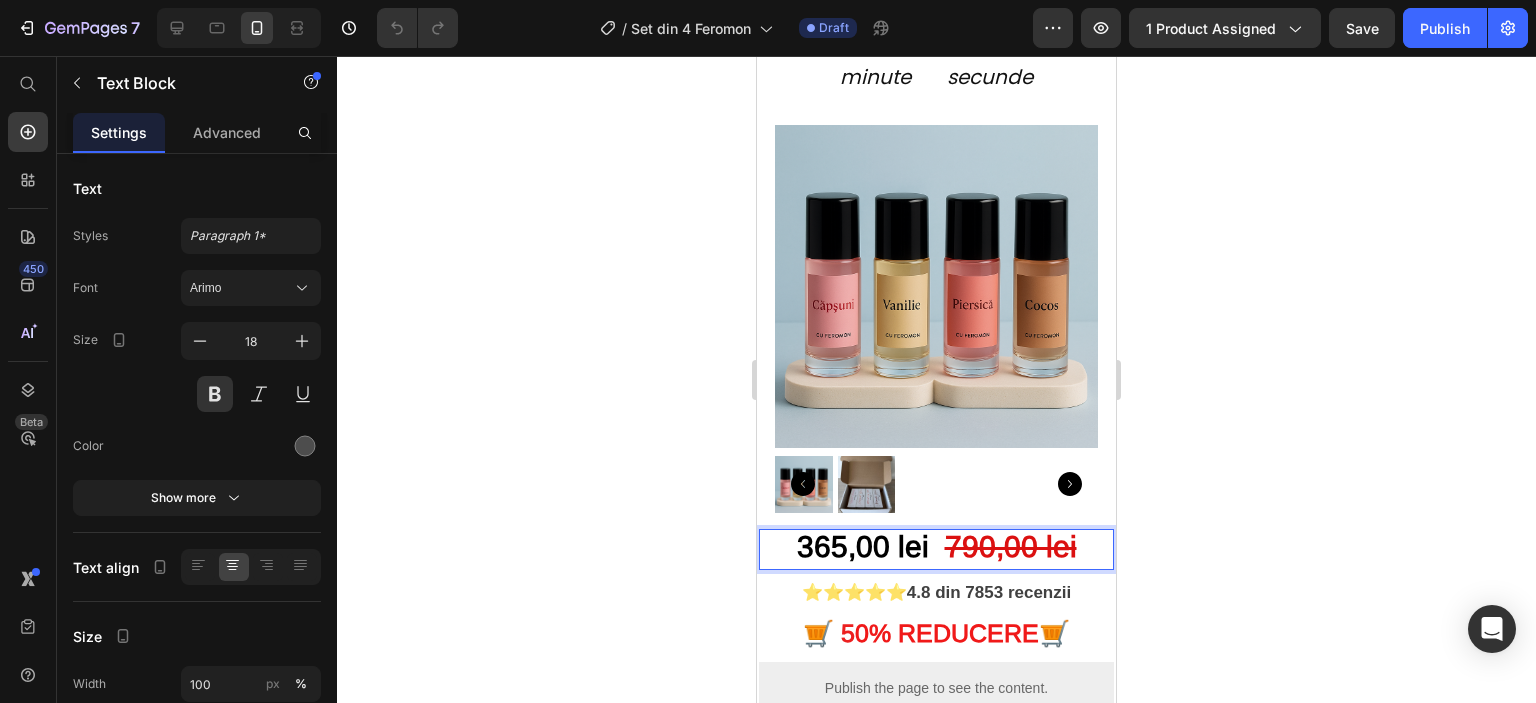 click on "365,00 lei" at bounding box center [863, 546] 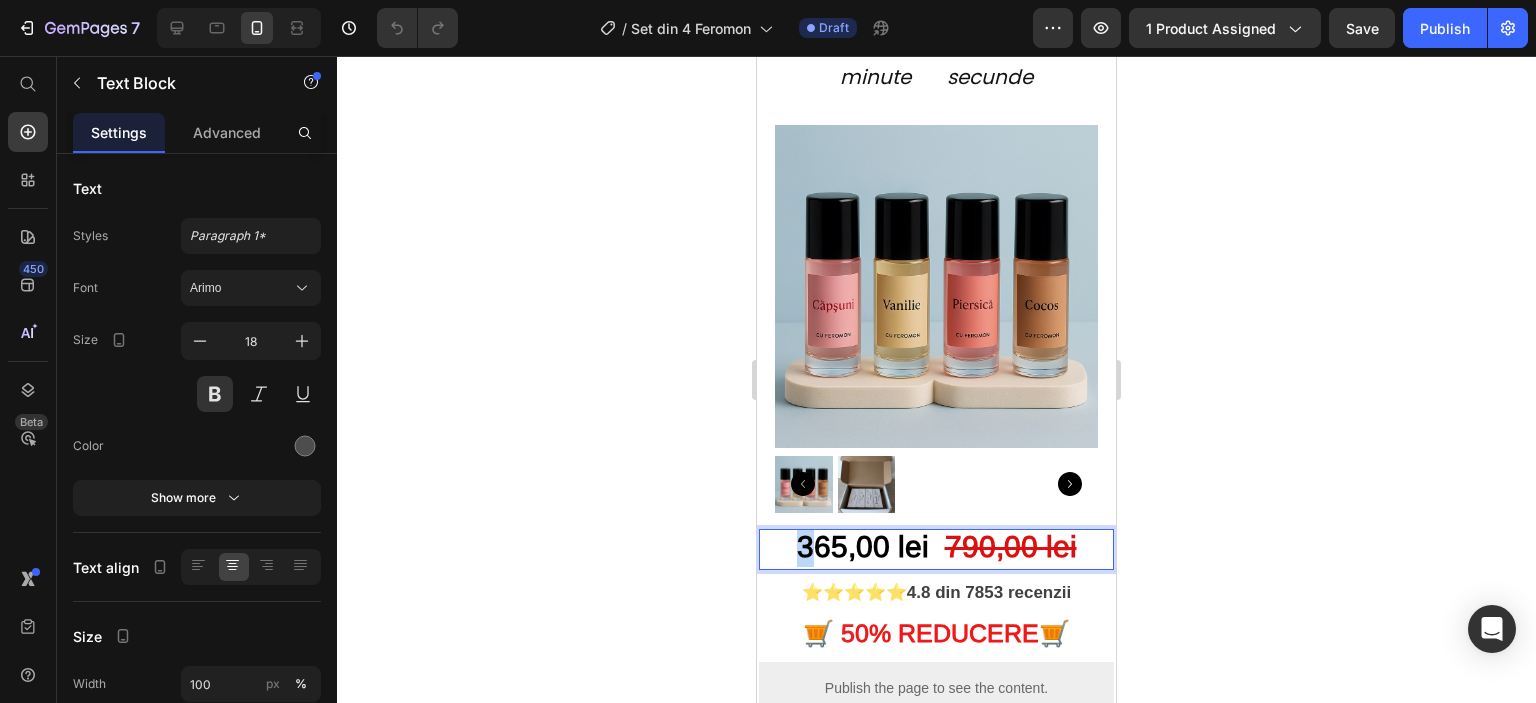 drag, startPoint x: 800, startPoint y: 551, endPoint x: 789, endPoint y: 551, distance: 11 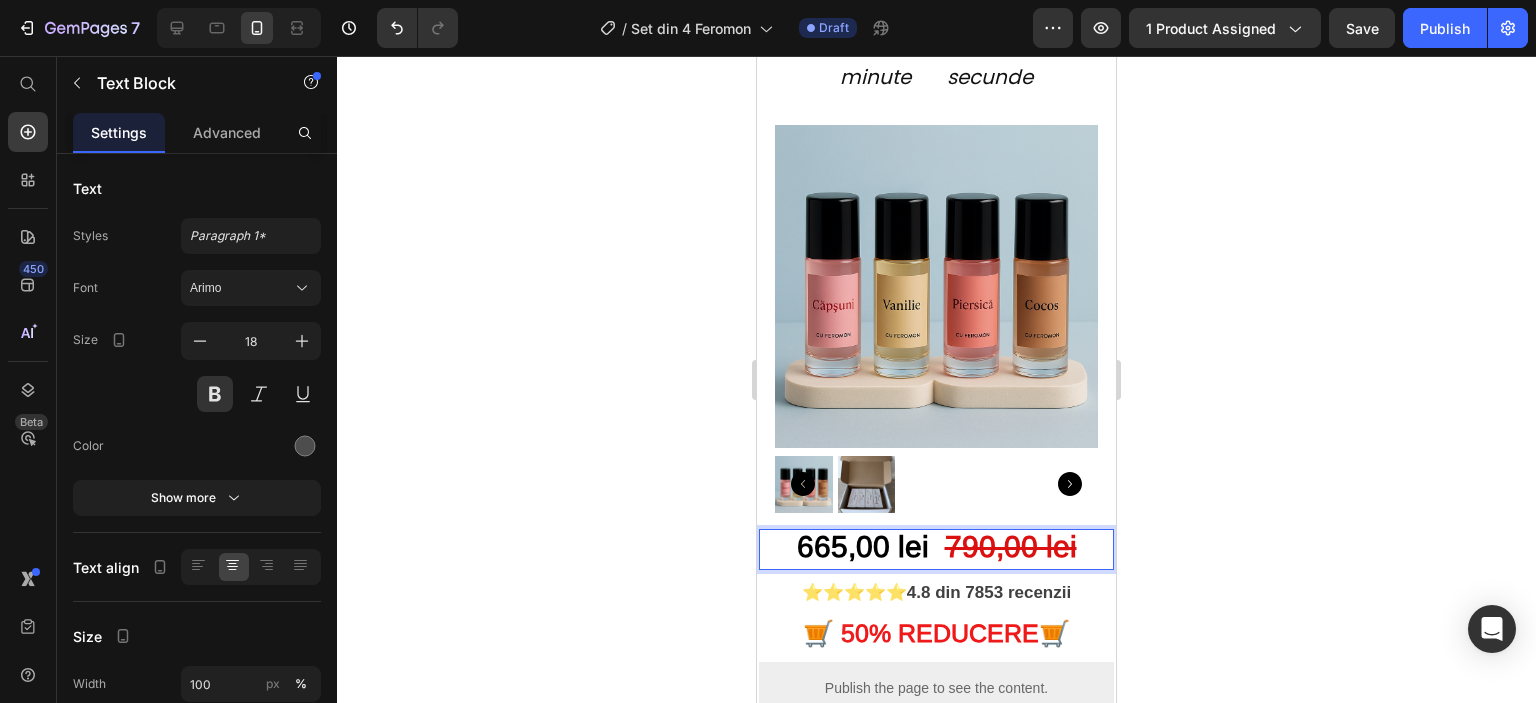 click 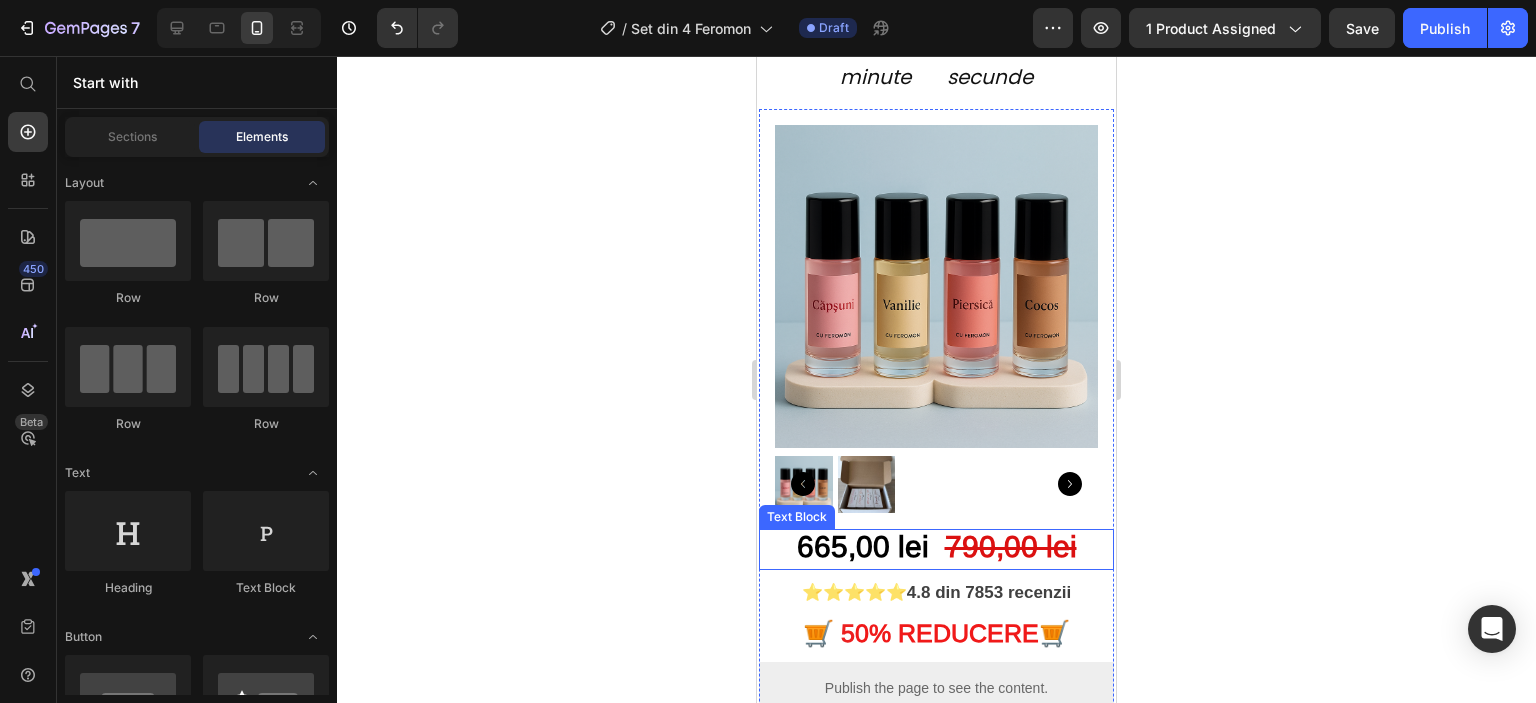 click on "790,00 lei" at bounding box center (1011, 546) 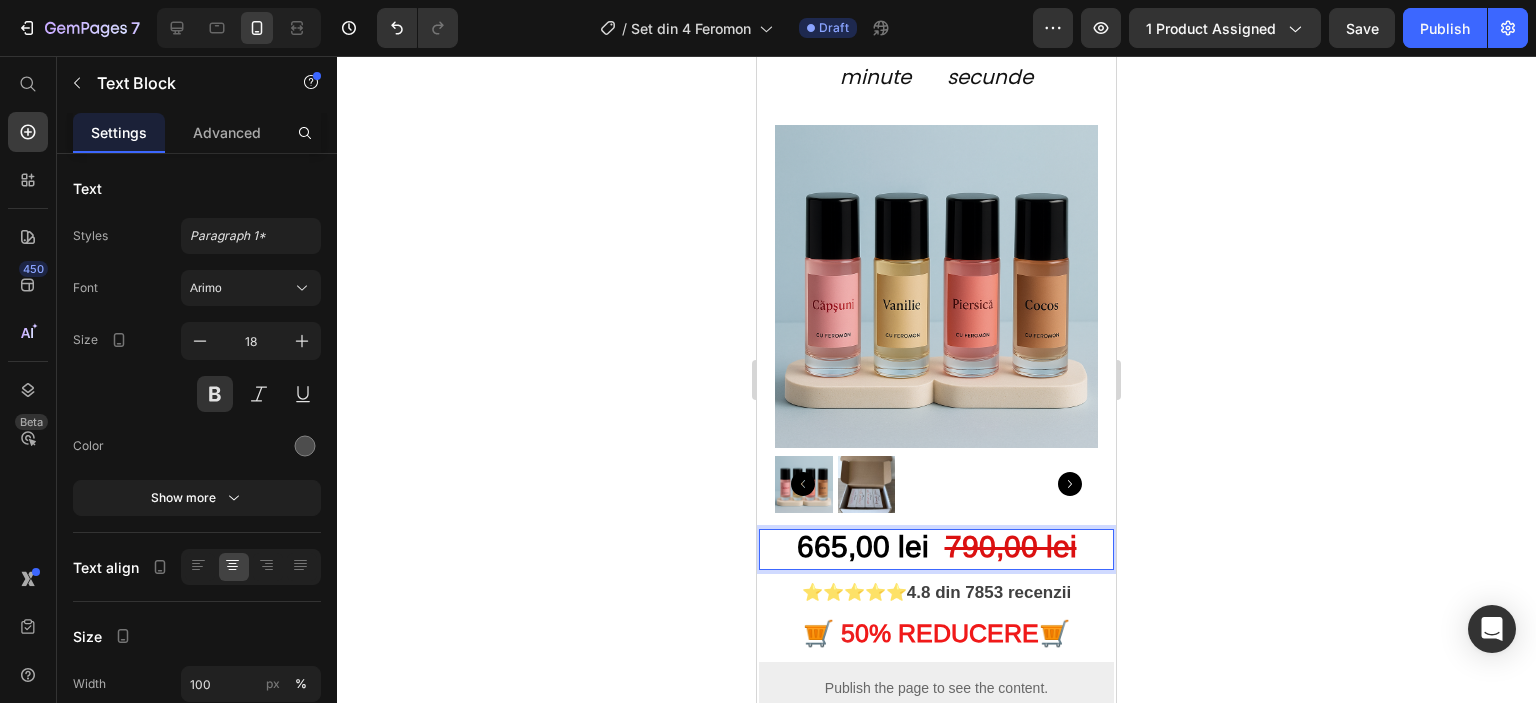 click on "790,00 lei" at bounding box center [1011, 546] 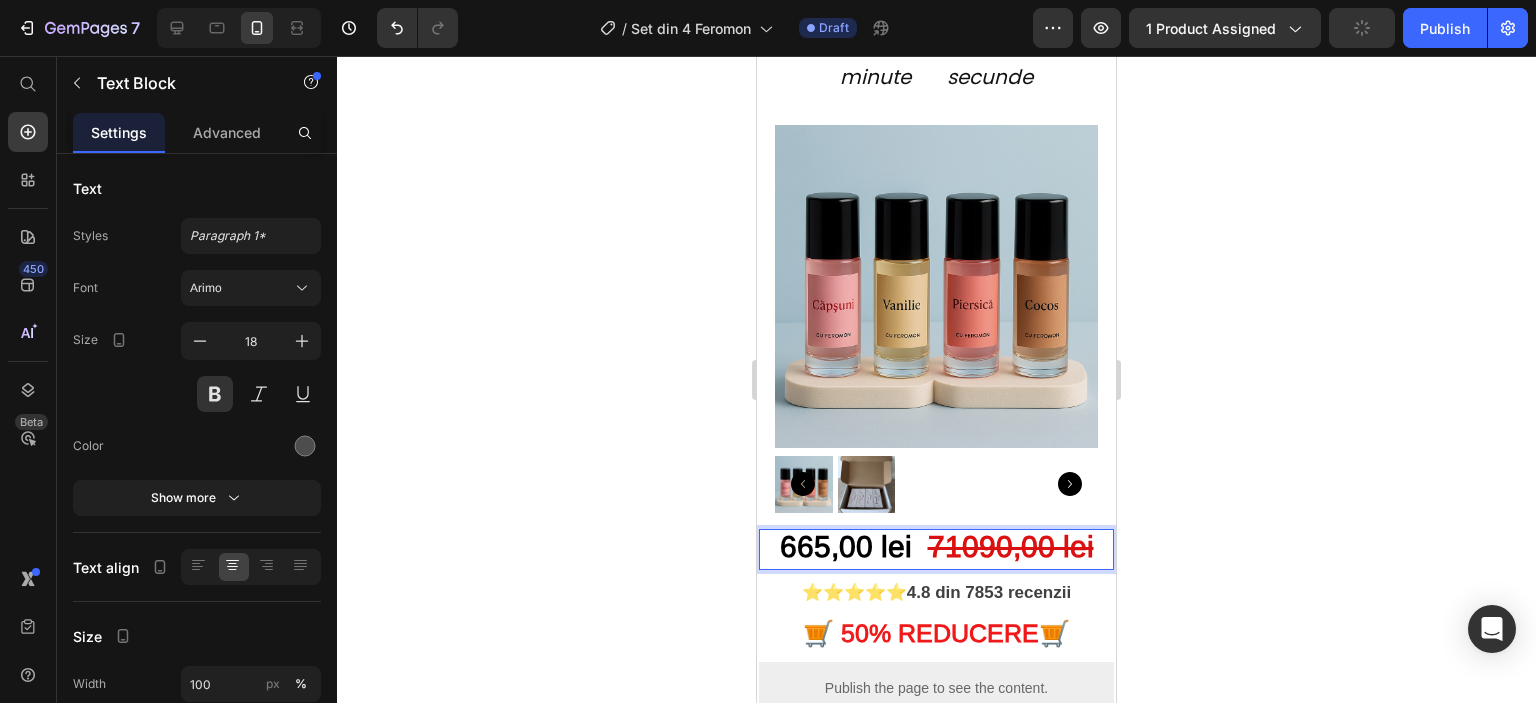 click on "71090,00 lei" at bounding box center [1011, 546] 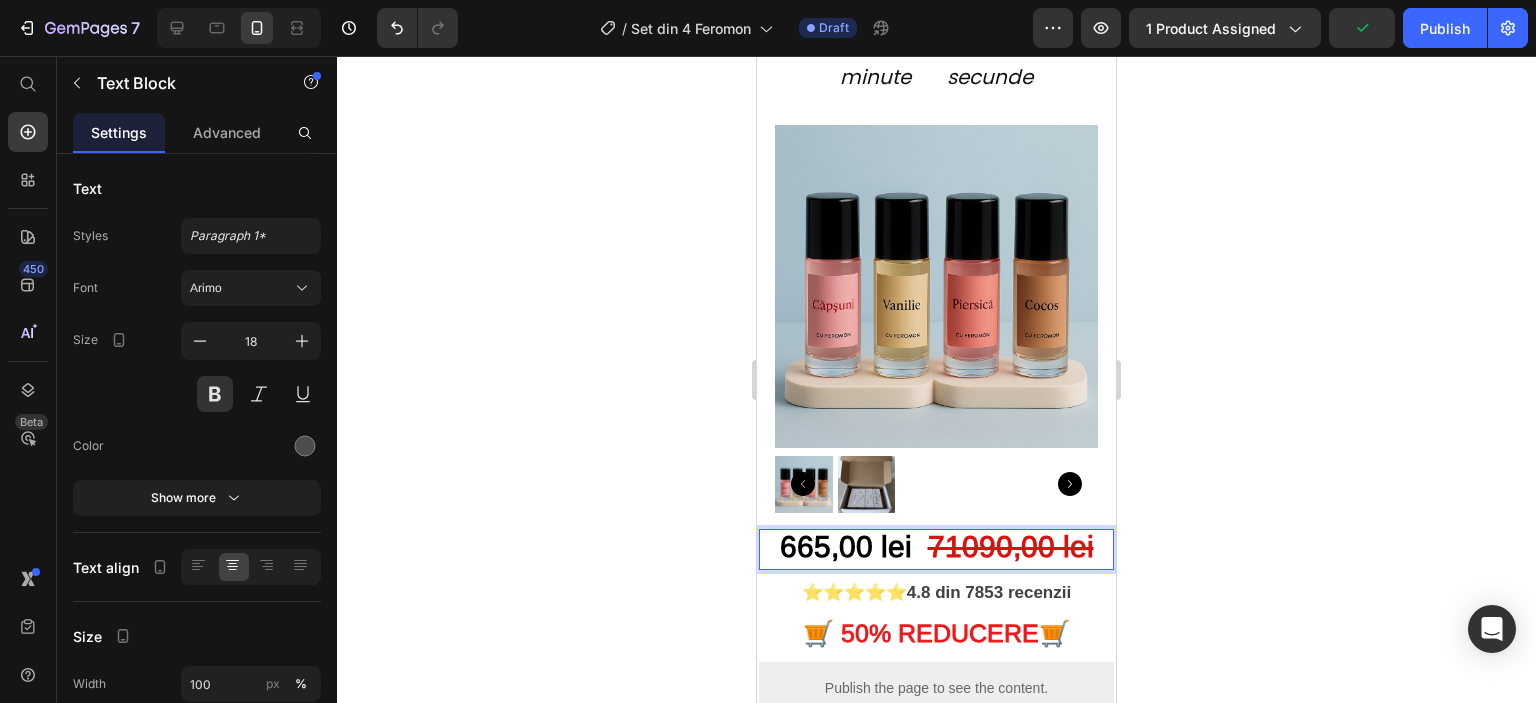 click on "71090,00 lei" at bounding box center (1011, 546) 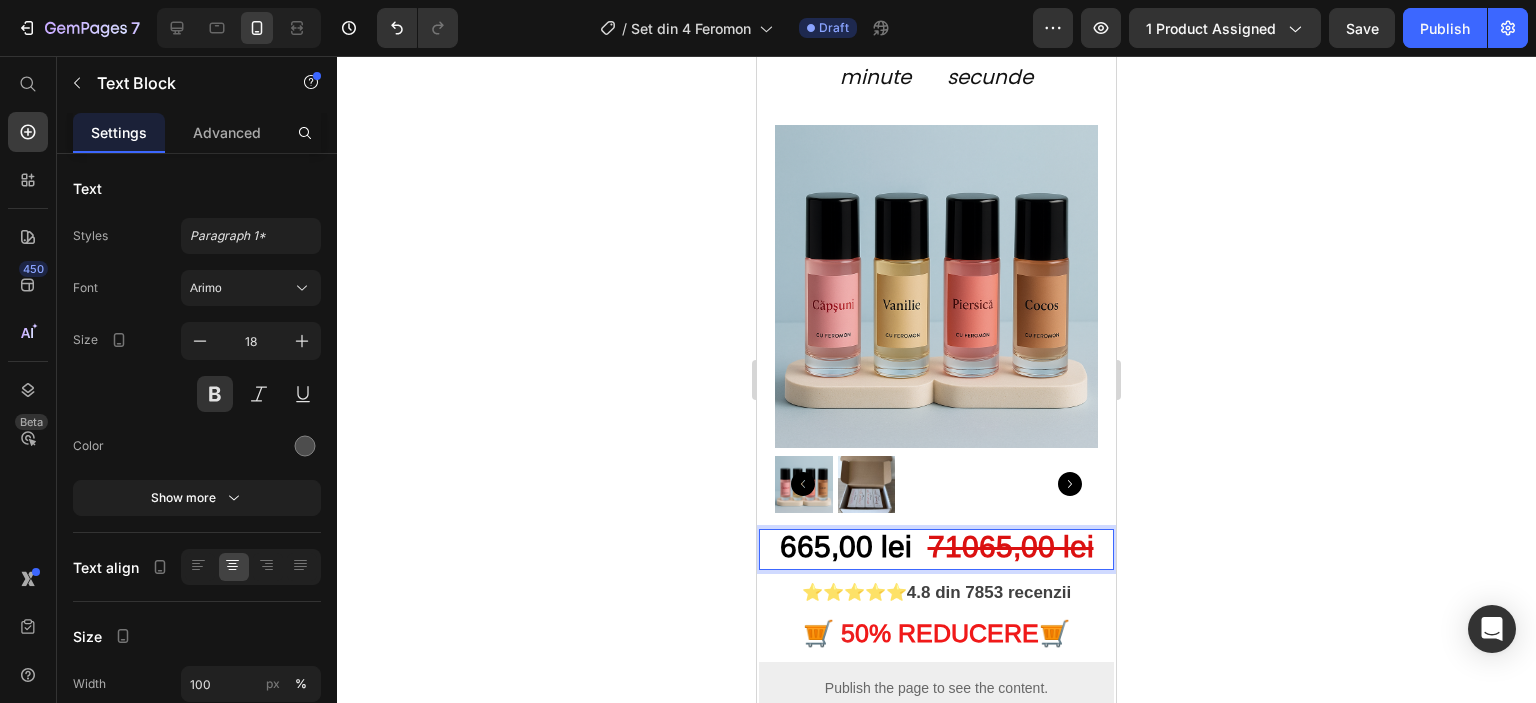 click on "665,00 lei" at bounding box center [846, 546] 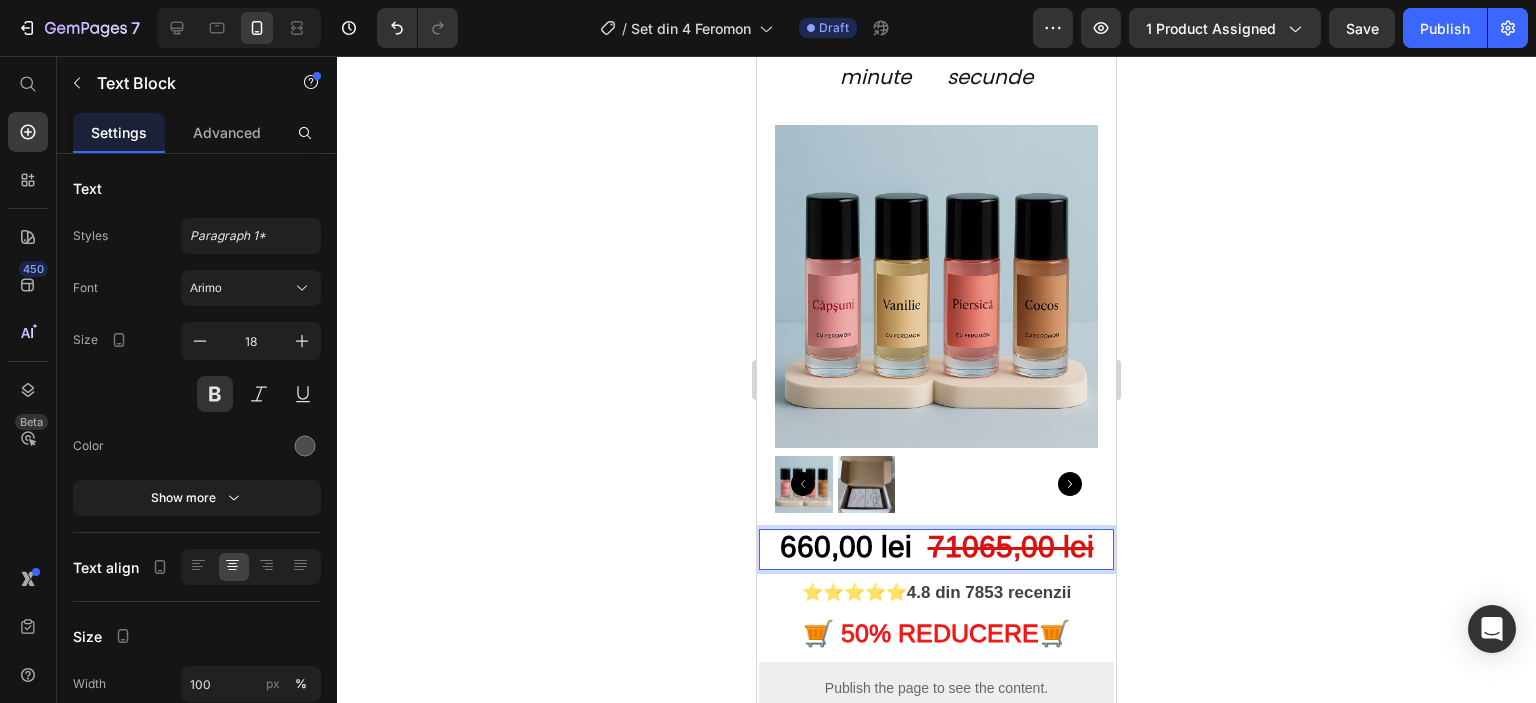 click on "71065,00 lei" at bounding box center (1011, 546) 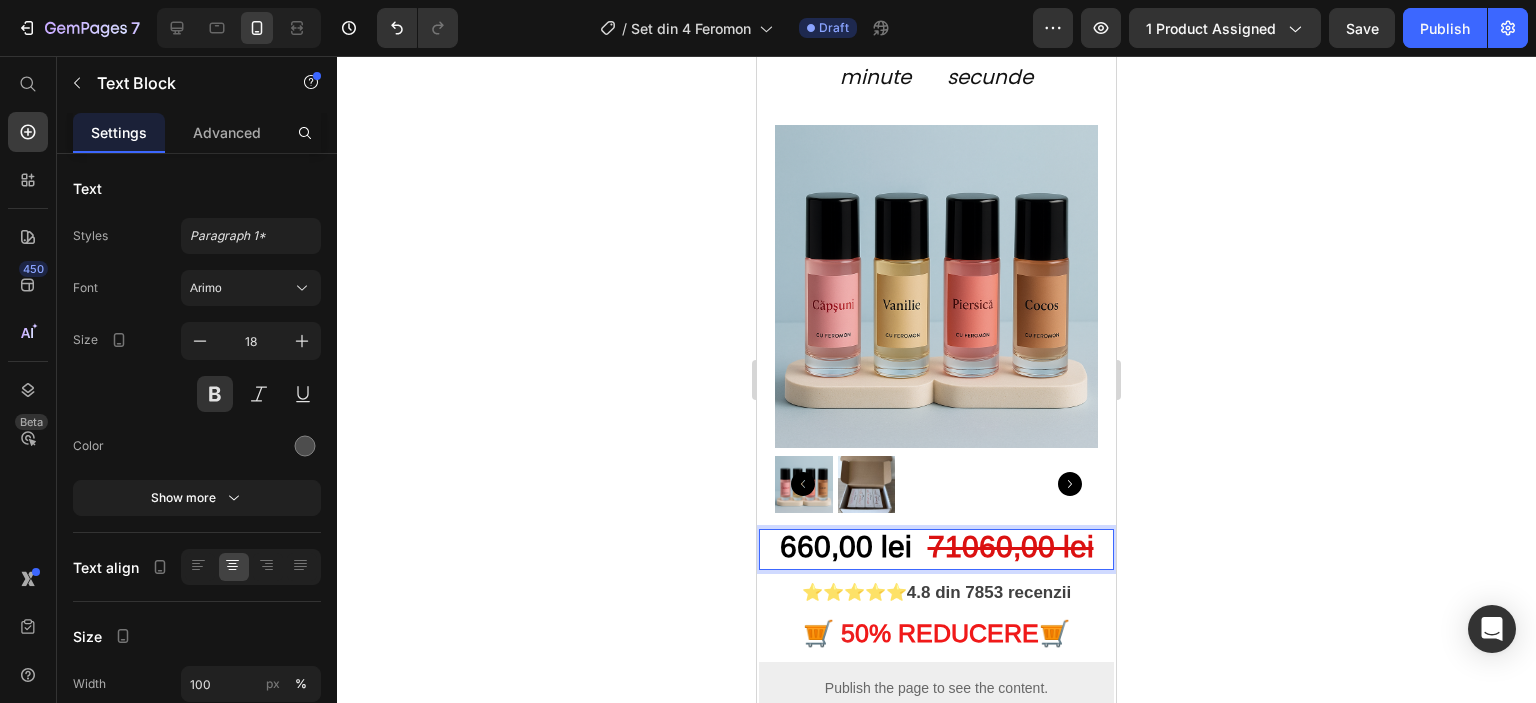 click on "71060,00 lei" at bounding box center (1011, 546) 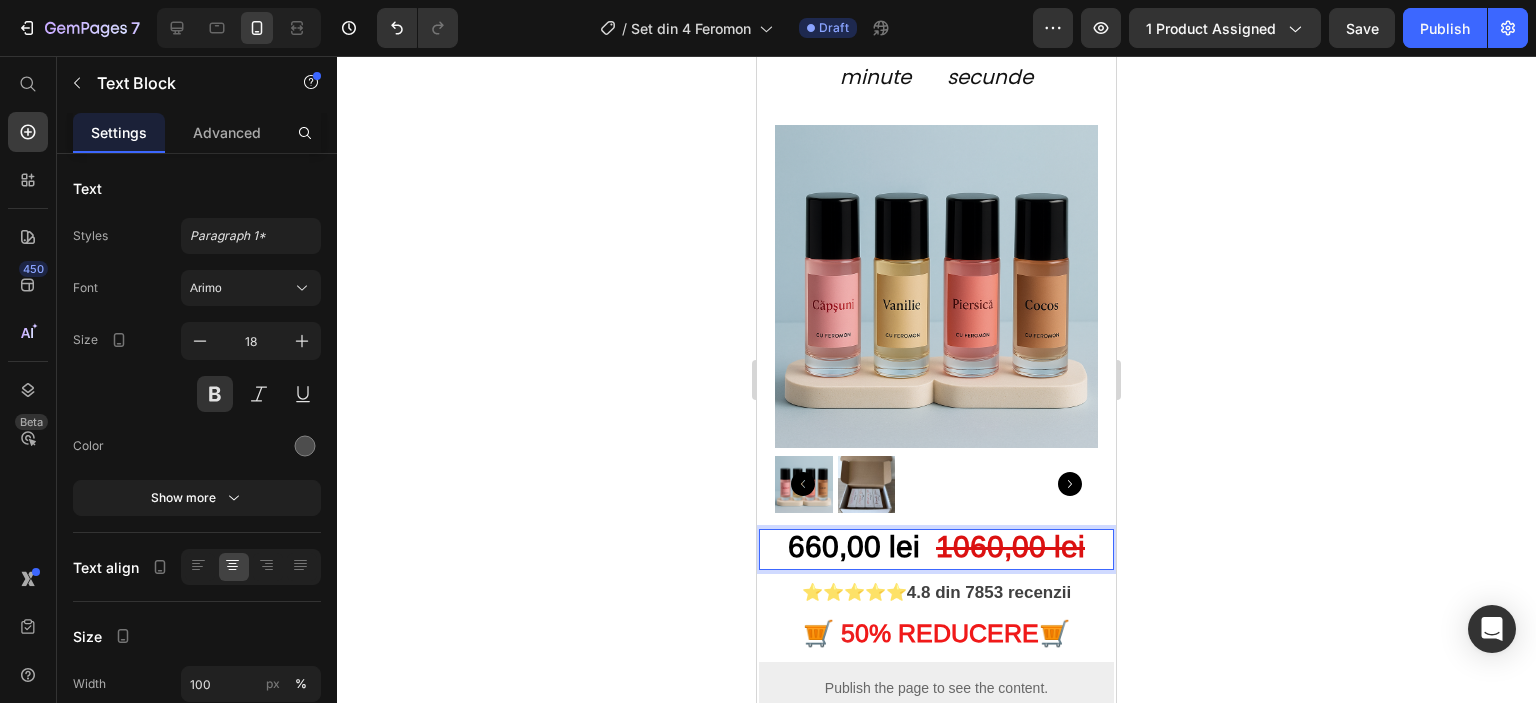 click 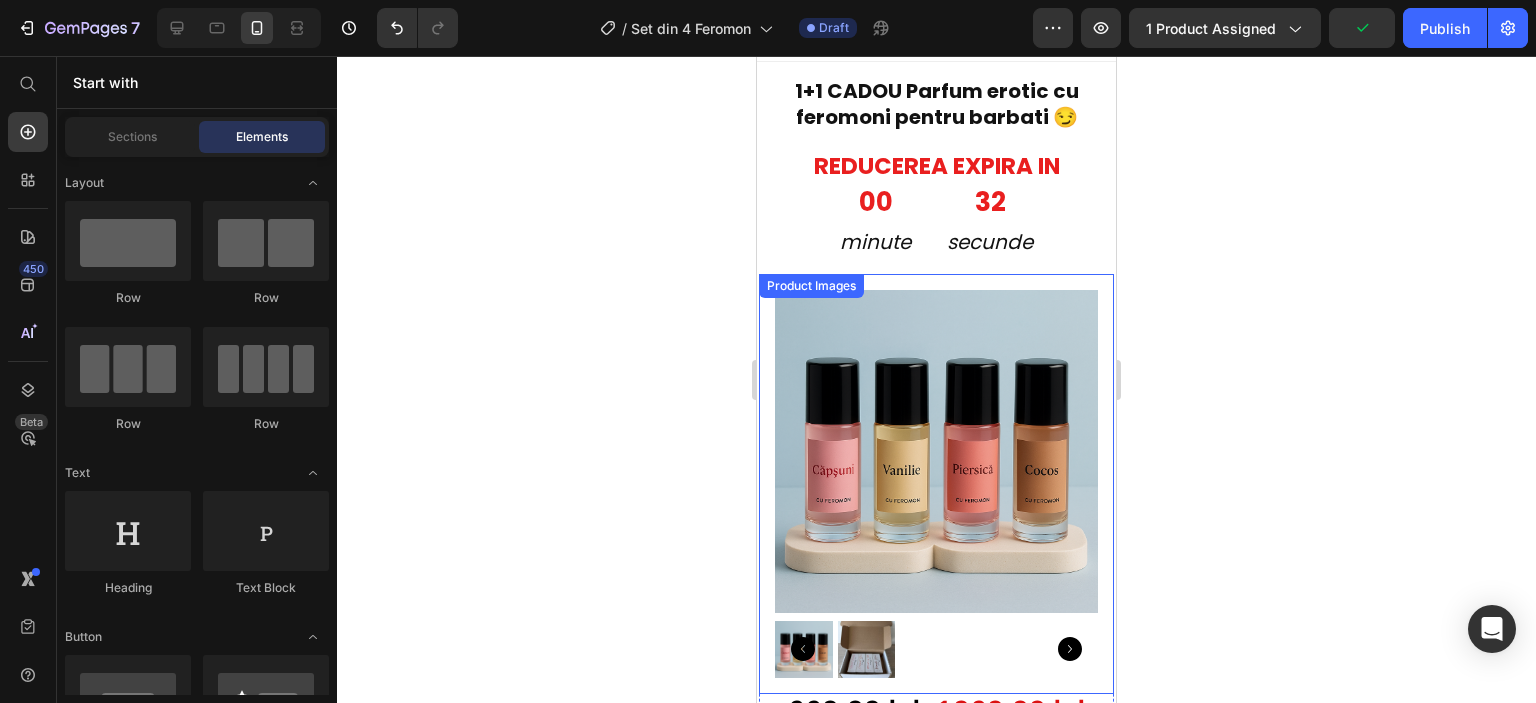 scroll, scrollTop: 0, scrollLeft: 0, axis: both 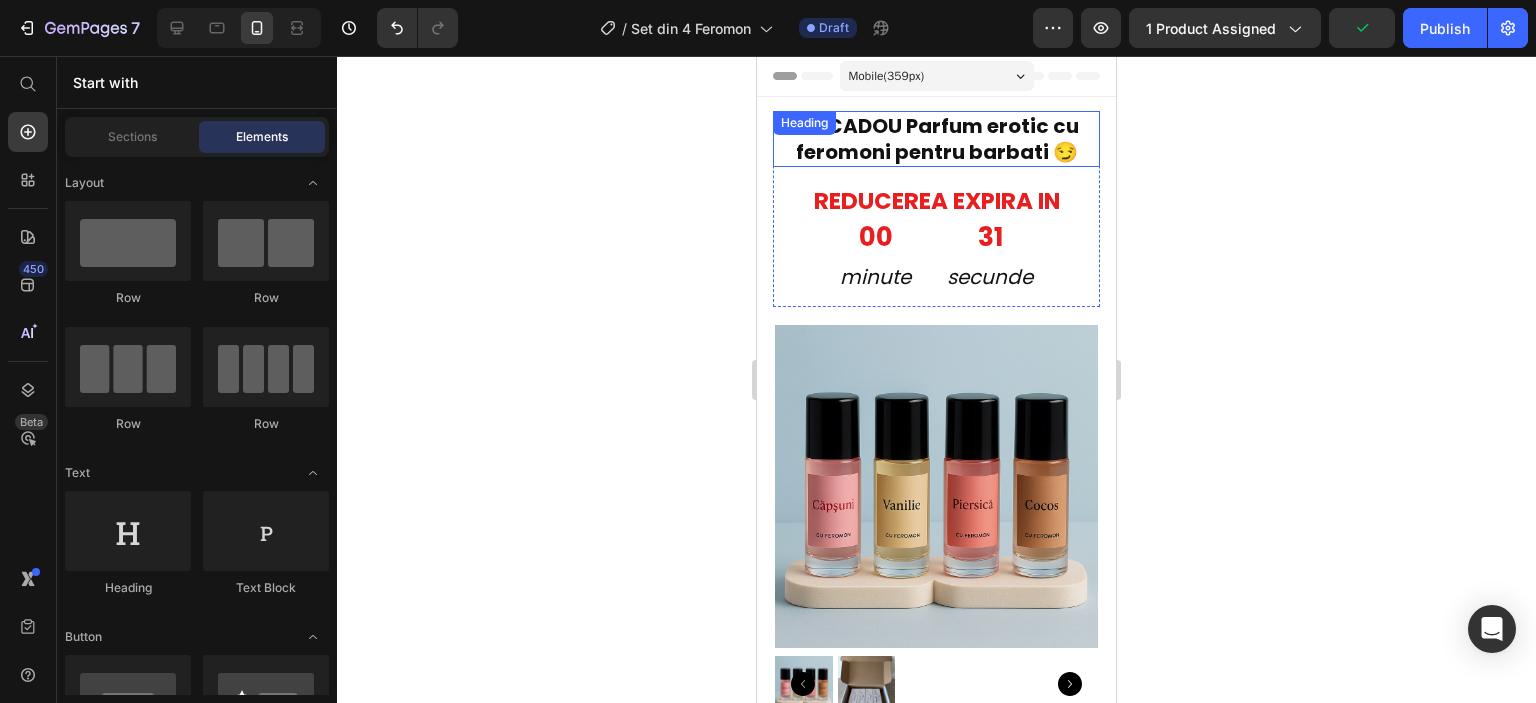 click on "1+1 CADOU Parfum erotic cu feromoni pentru barbati 😏" at bounding box center [936, 139] 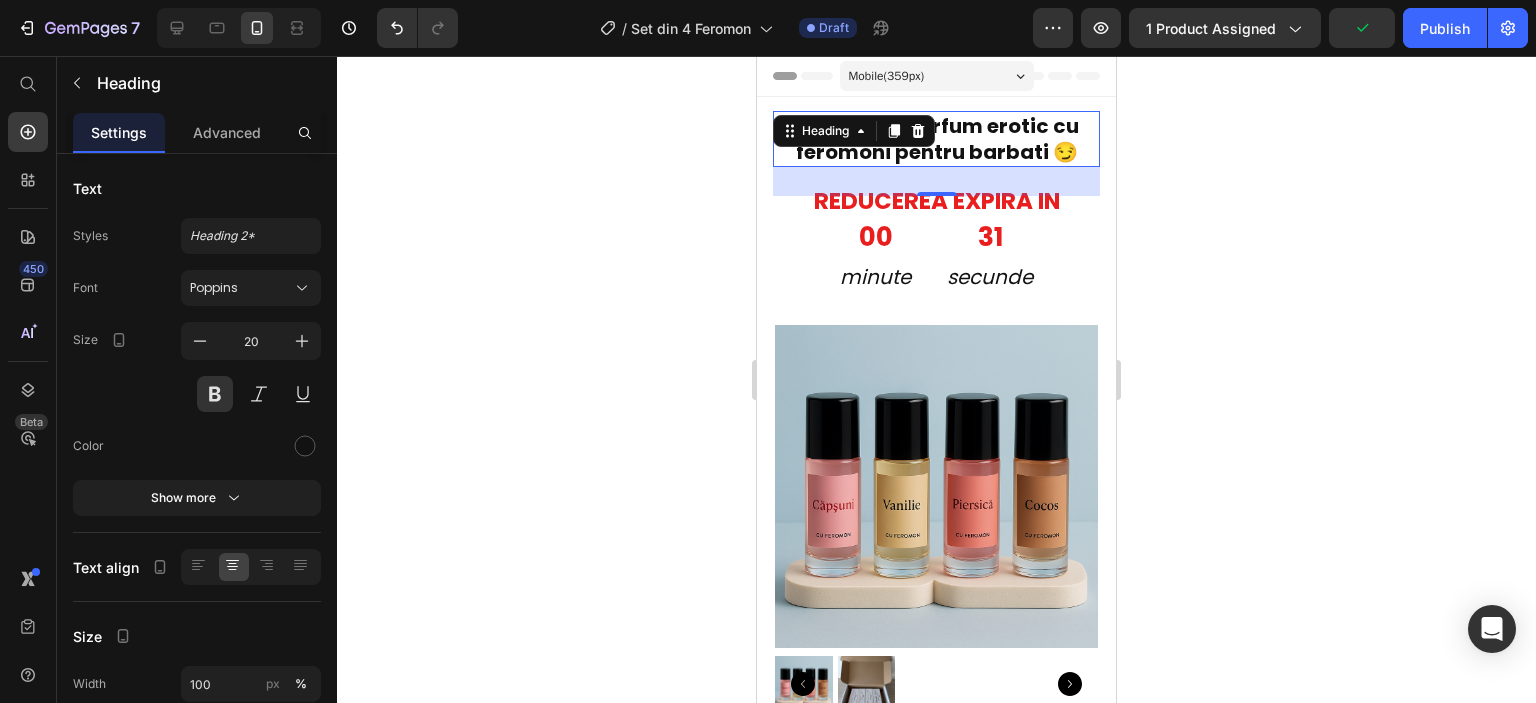 click on "1+1 CADOU Parfum erotic cu feromoni pentru barbati 😏" at bounding box center (936, 139) 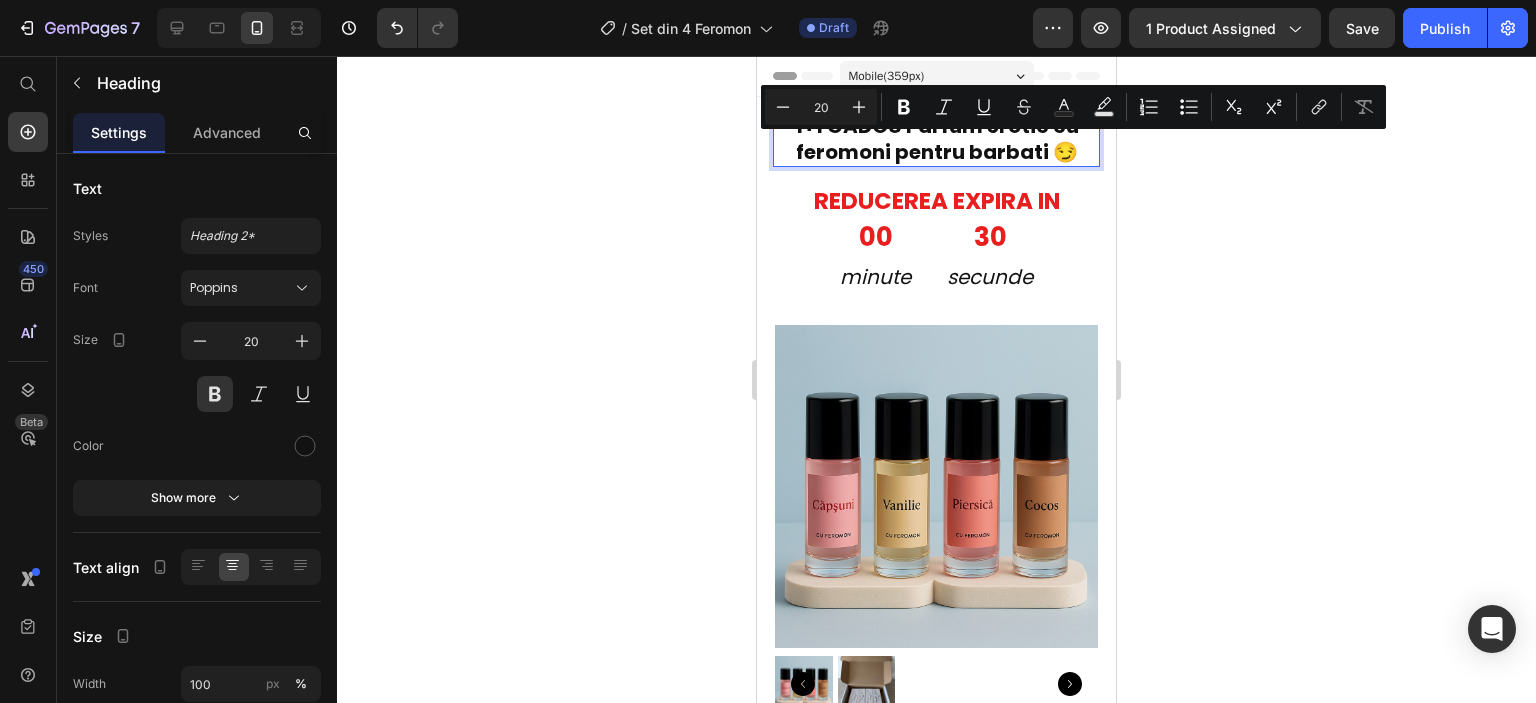 click on "1+1 CADOU Parfum erotic cu feromoni pentru barbati 😏" at bounding box center (936, 139) 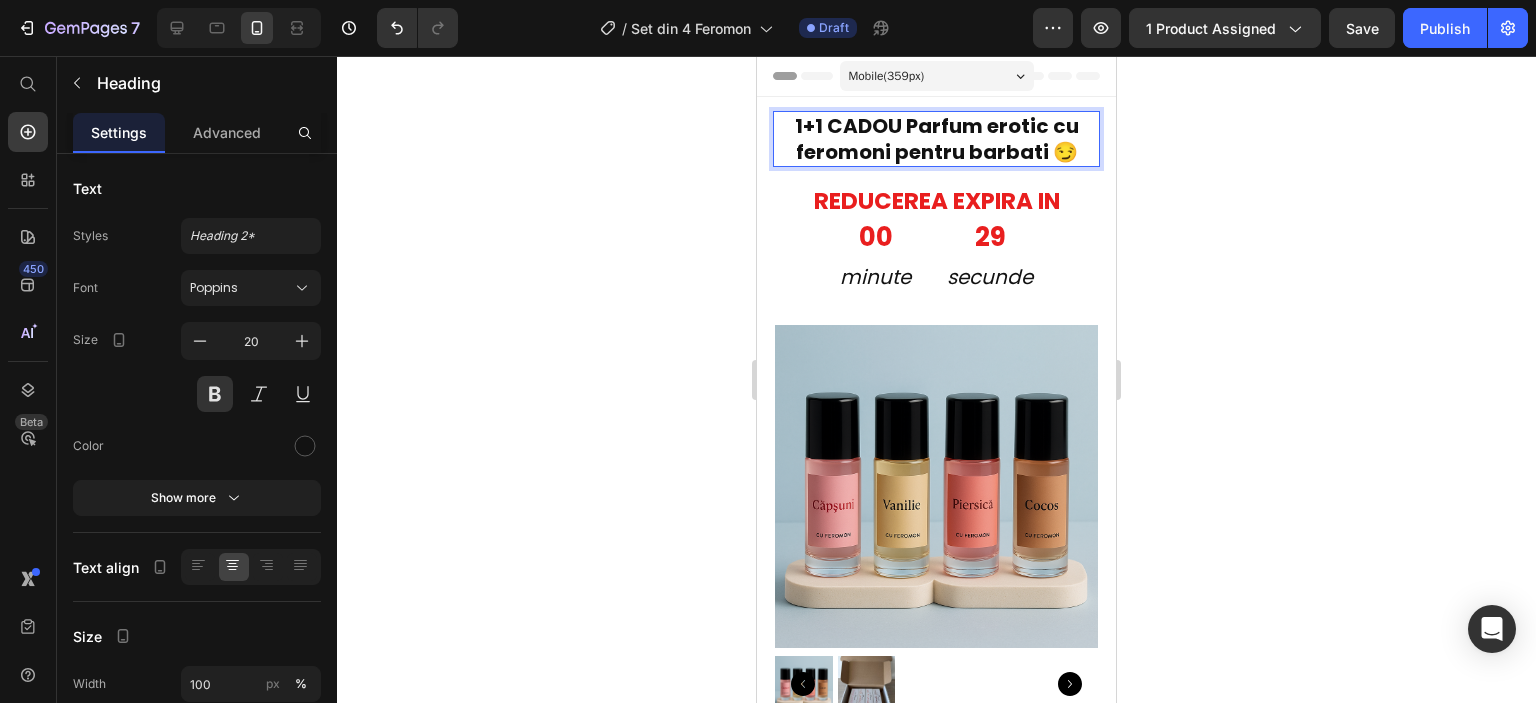 click on "1+1 CADOU Parfum erotic cu feromoni pentru barbati 😏" at bounding box center (936, 139) 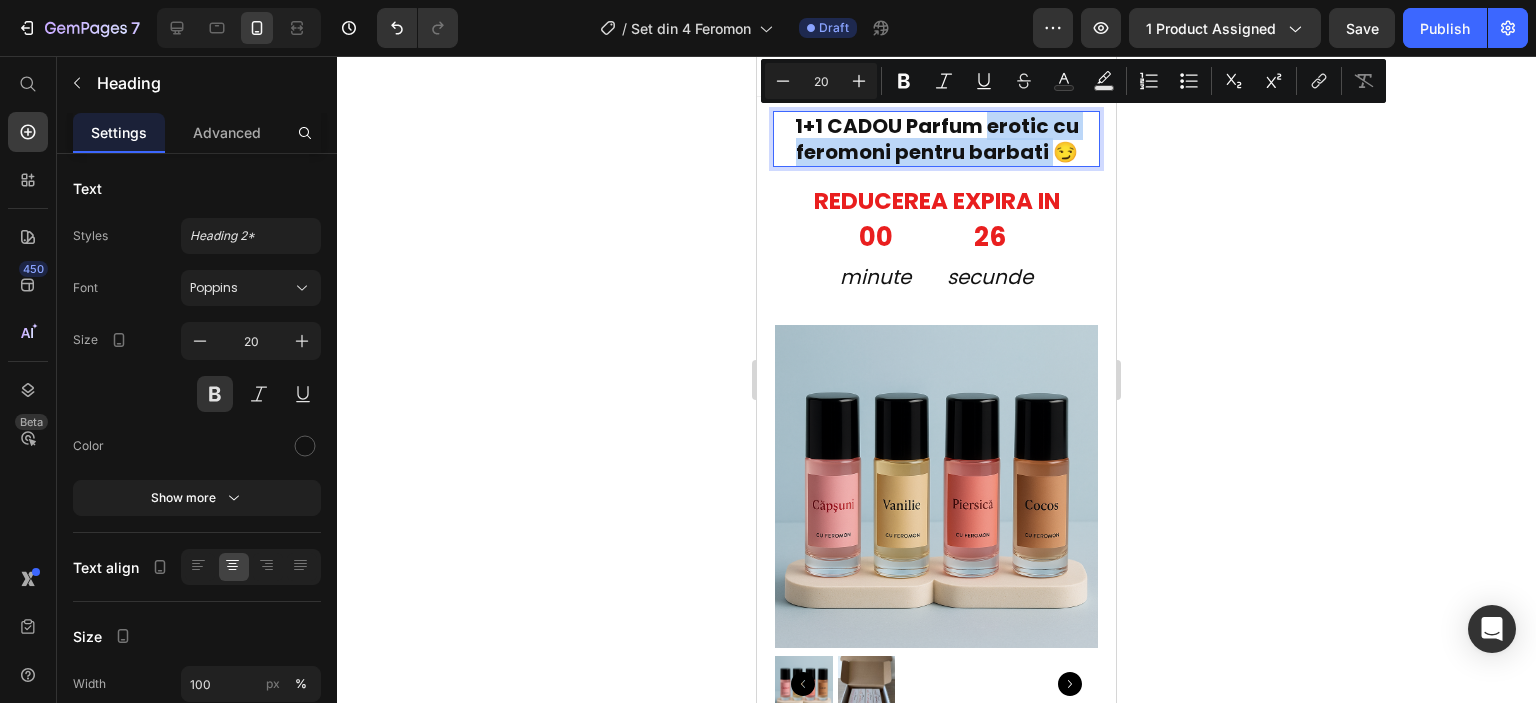 drag, startPoint x: 999, startPoint y: 123, endPoint x: 956, endPoint y: 176, distance: 68.24954 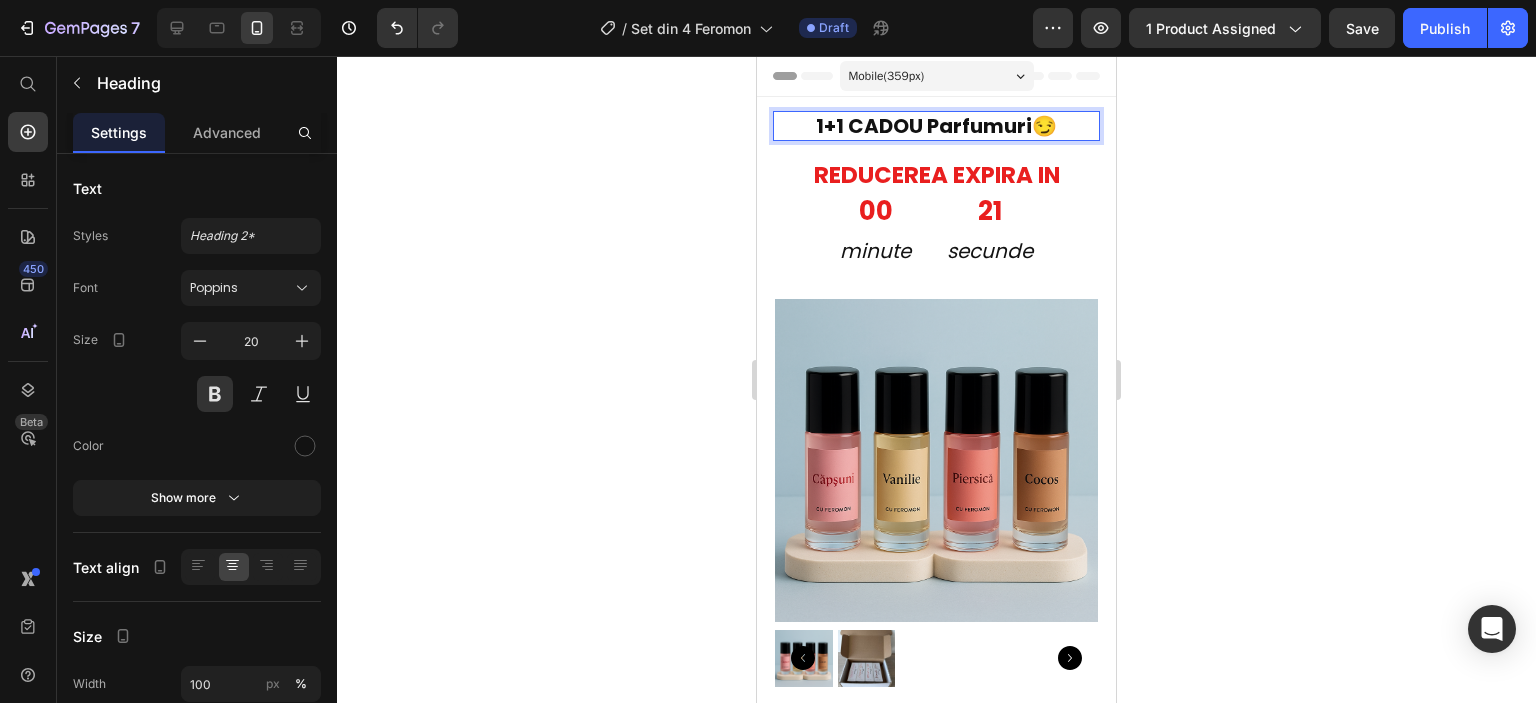 drag, startPoint x: 916, startPoint y: 123, endPoint x: 892, endPoint y: 130, distance: 25 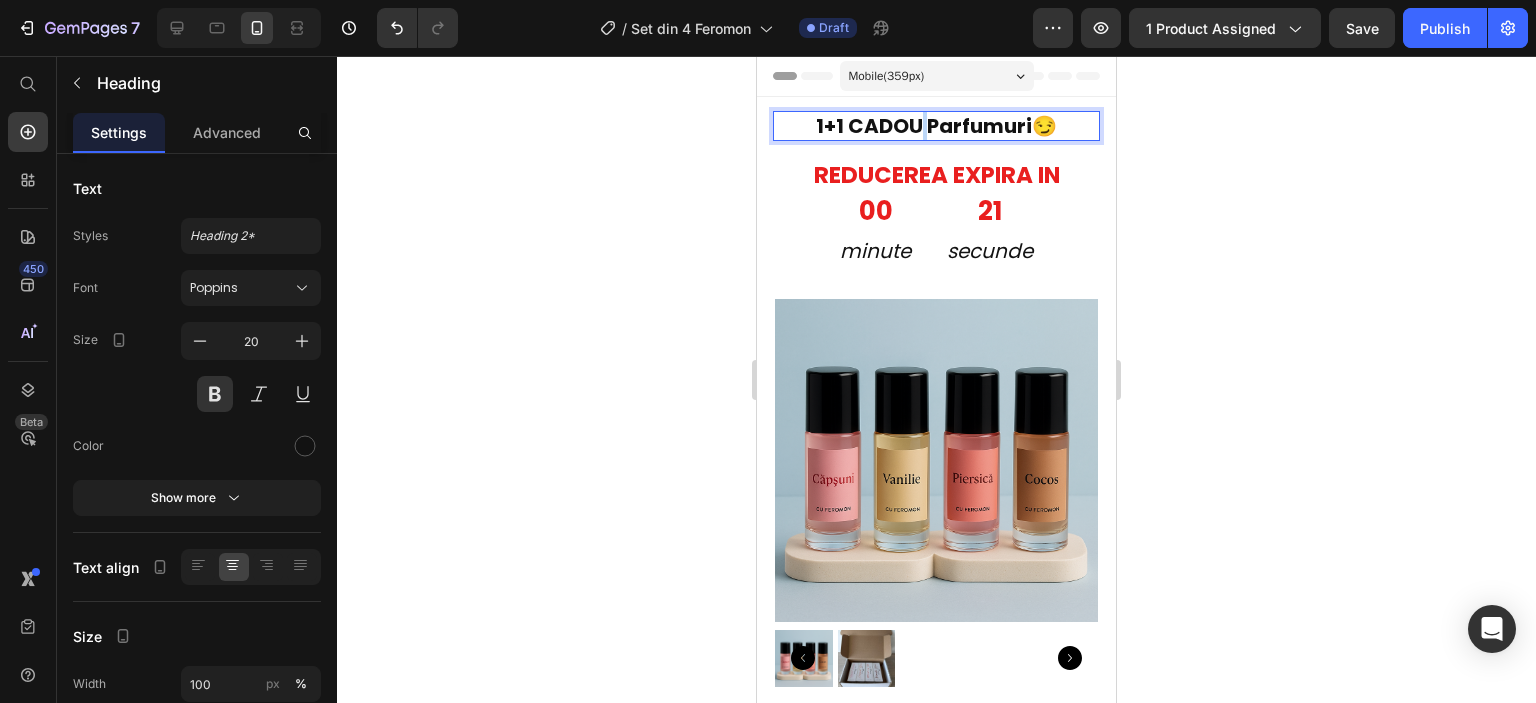 click on "1+1 CADOU Parfumuri😏" at bounding box center [936, 126] 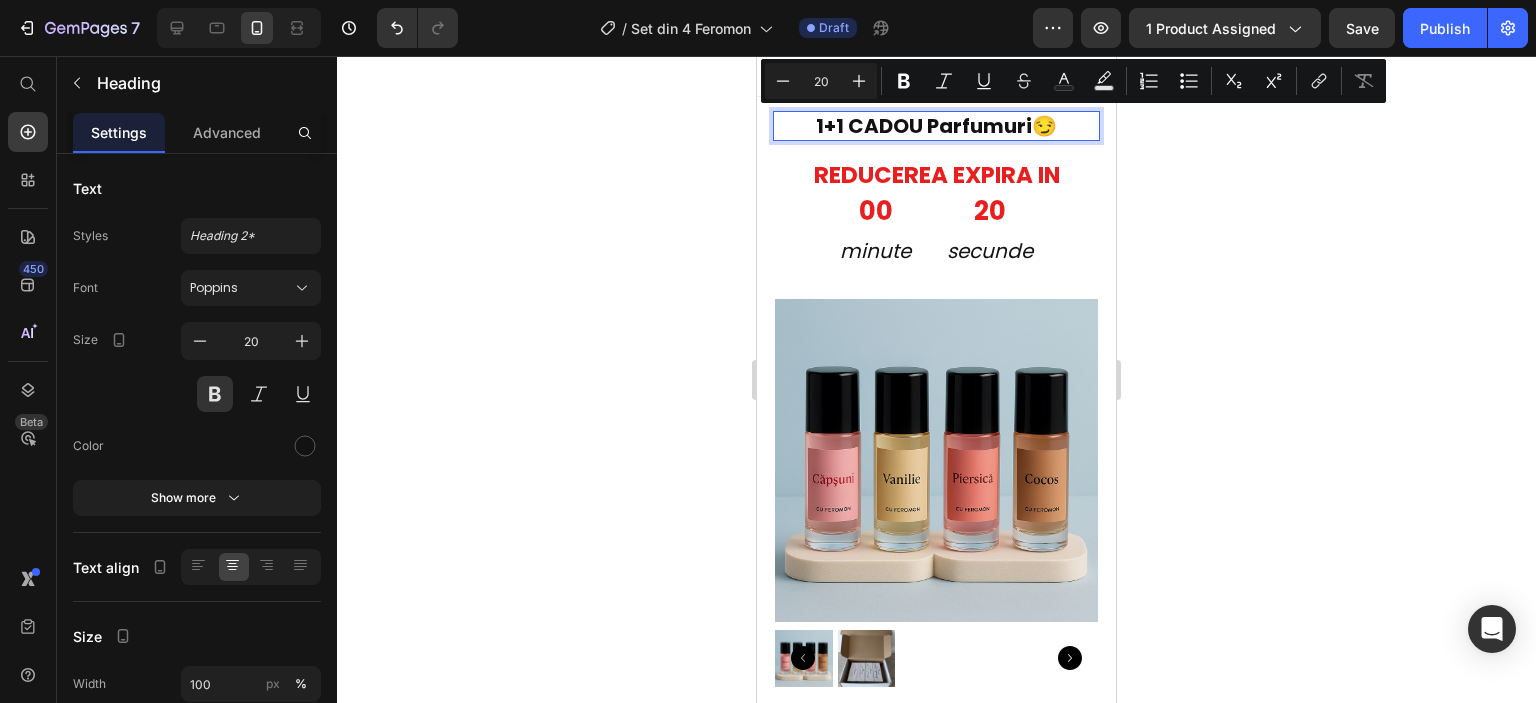click on "1+1 CADOU Parfumuri😏" at bounding box center [936, 126] 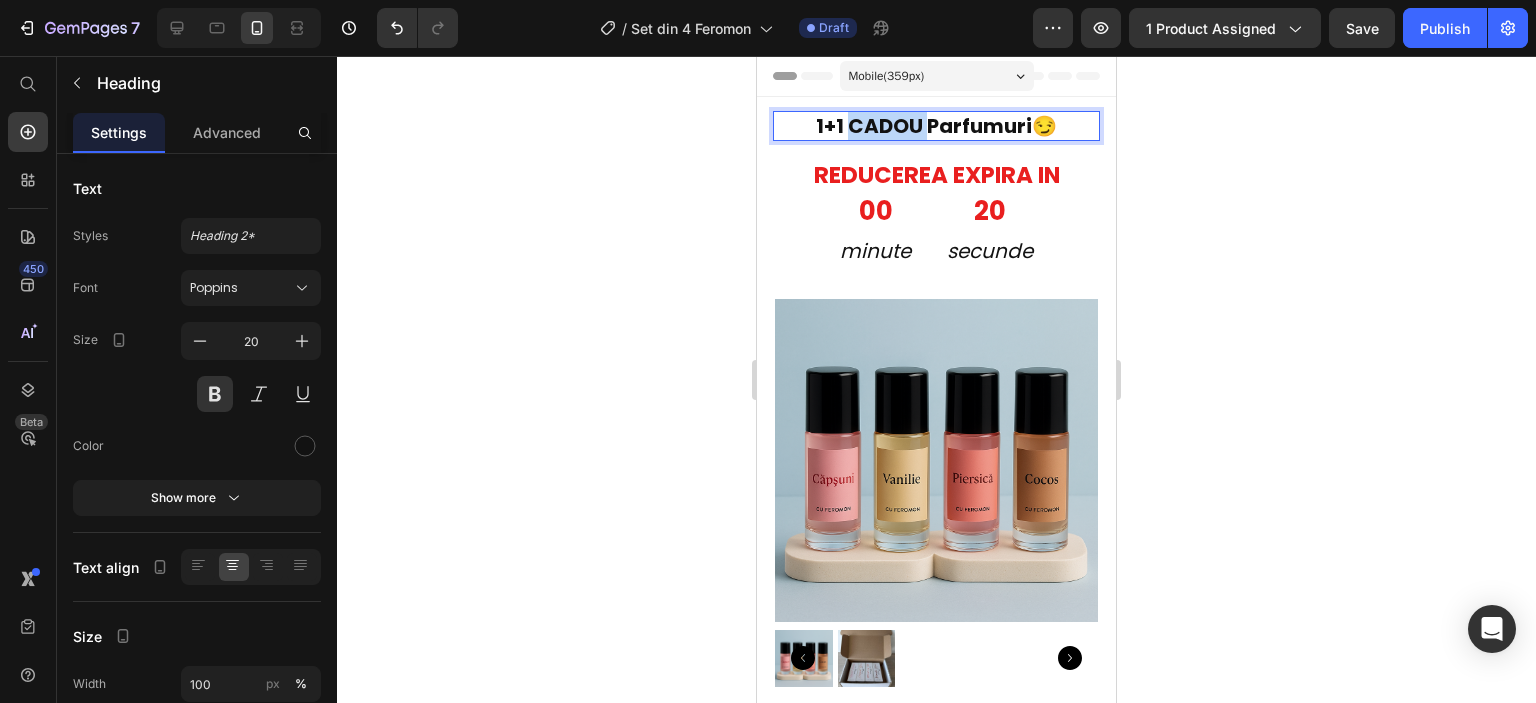 click on "1+1 CADOU Parfumuri😏" at bounding box center (936, 126) 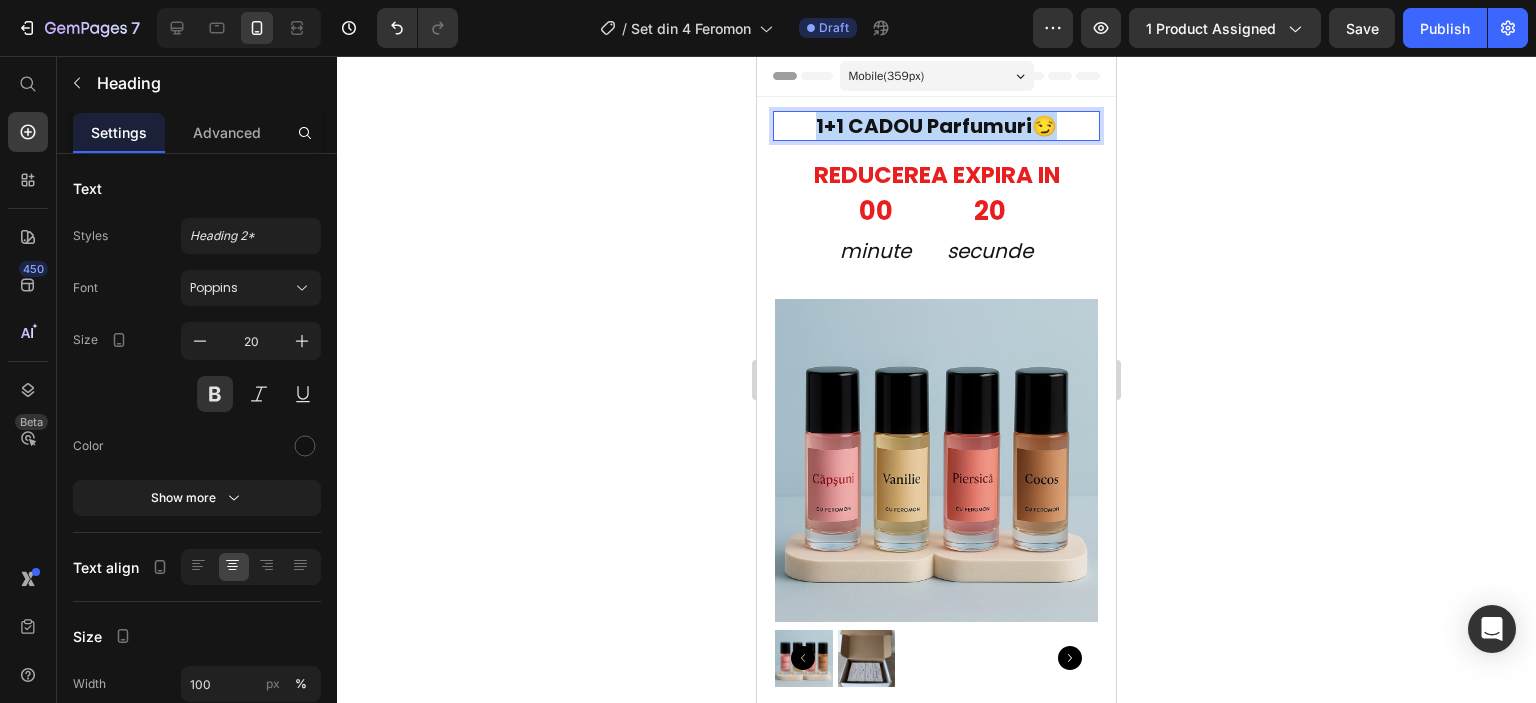 click on "1+1 CADOU Parfumuri😏" at bounding box center [936, 126] 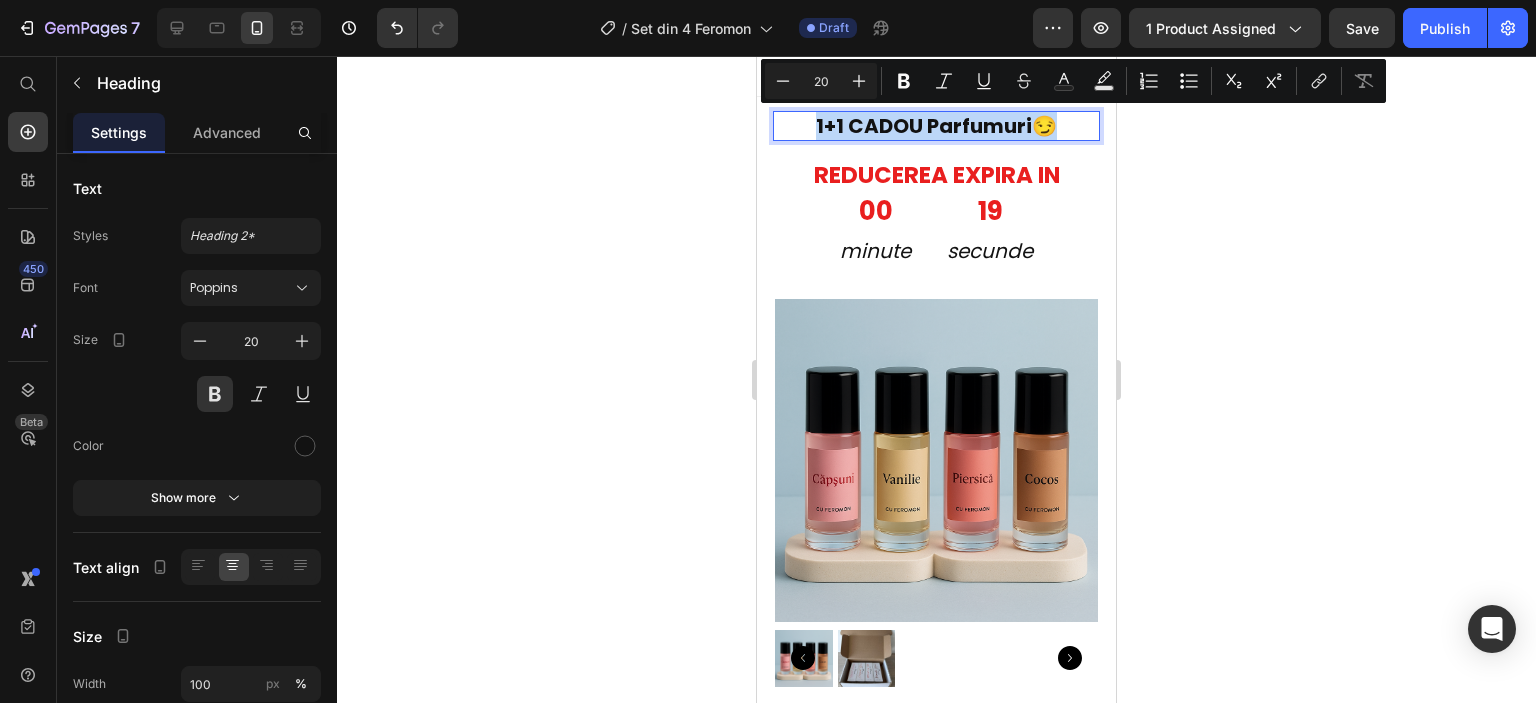 click on "1+1 CADOU Parfumuri😏" at bounding box center (936, 126) 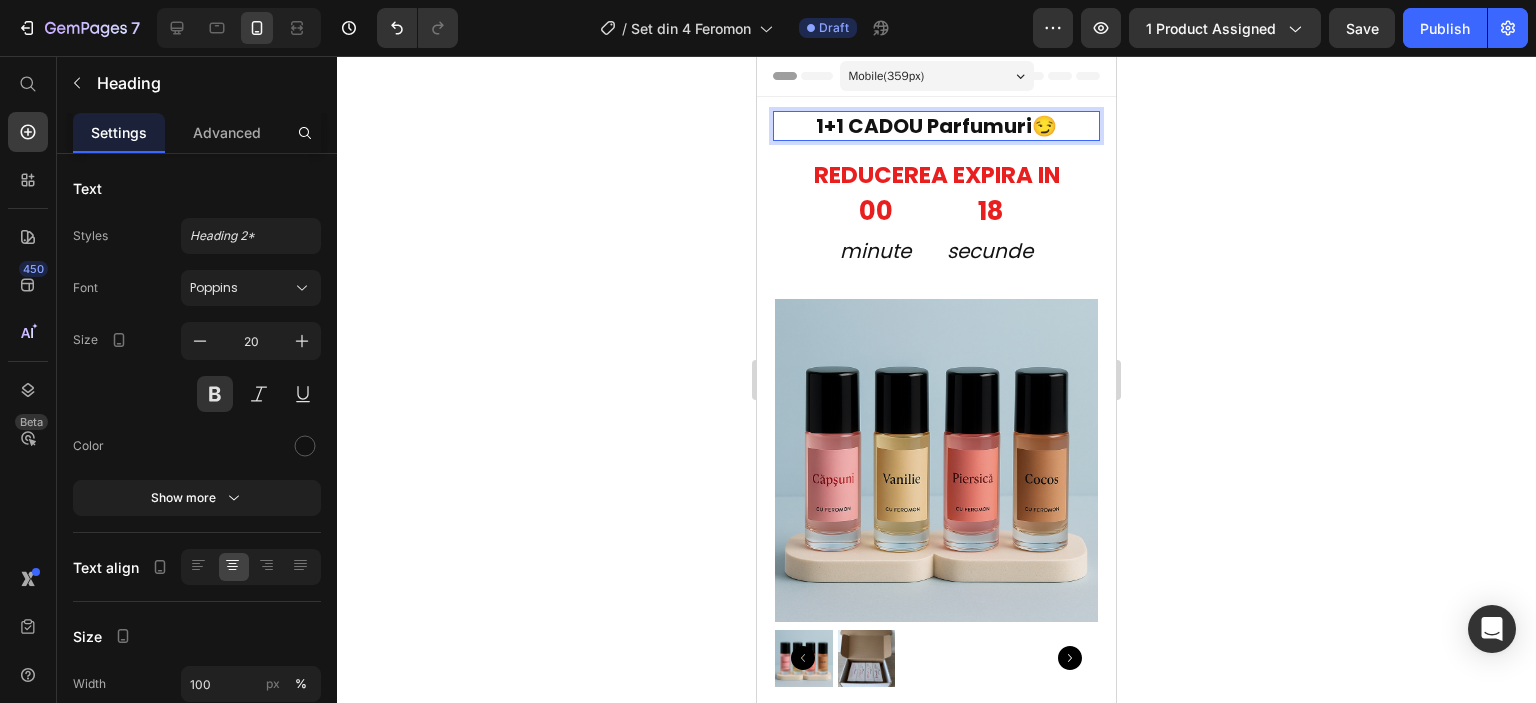 click on "1+1 CADOU Parfumuri😏" at bounding box center [936, 126] 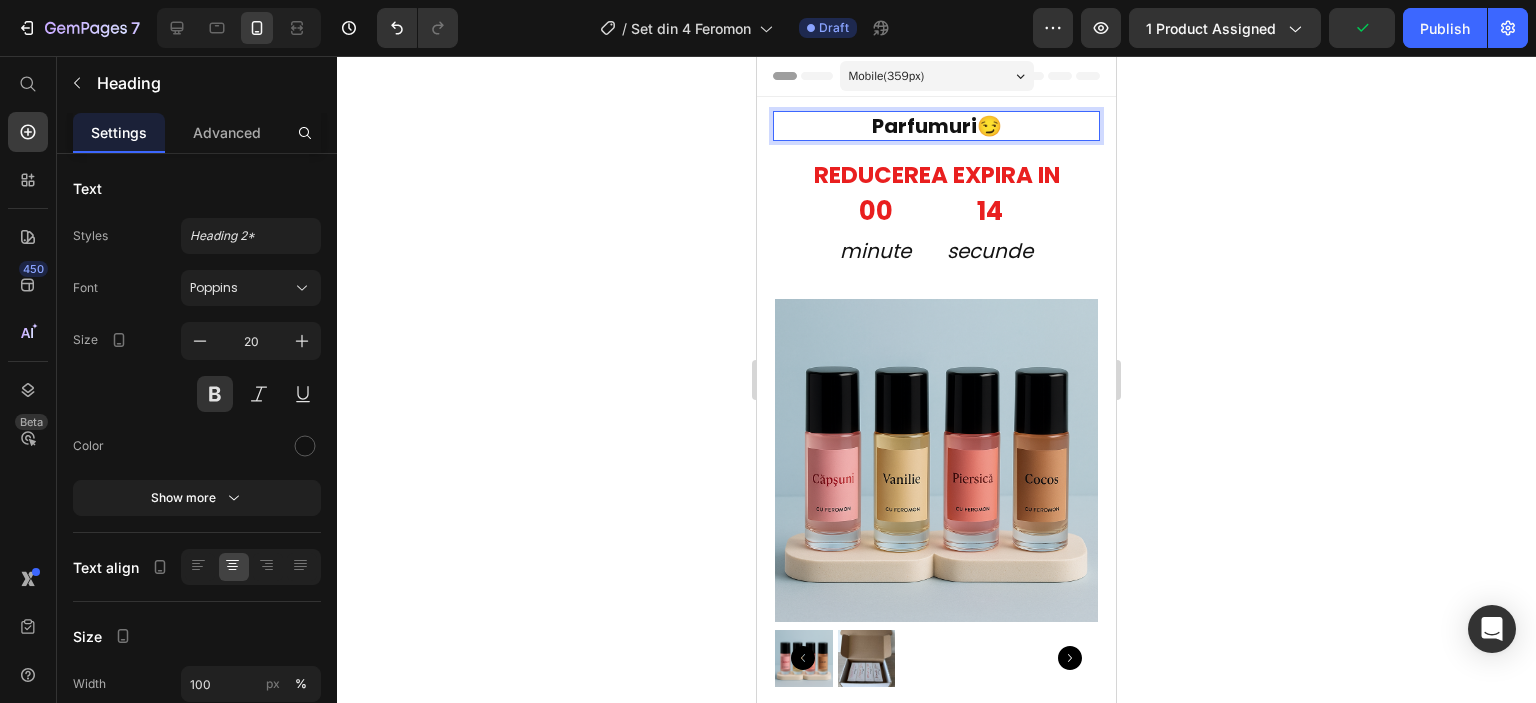 click on "Parfumuri😏" at bounding box center [936, 126] 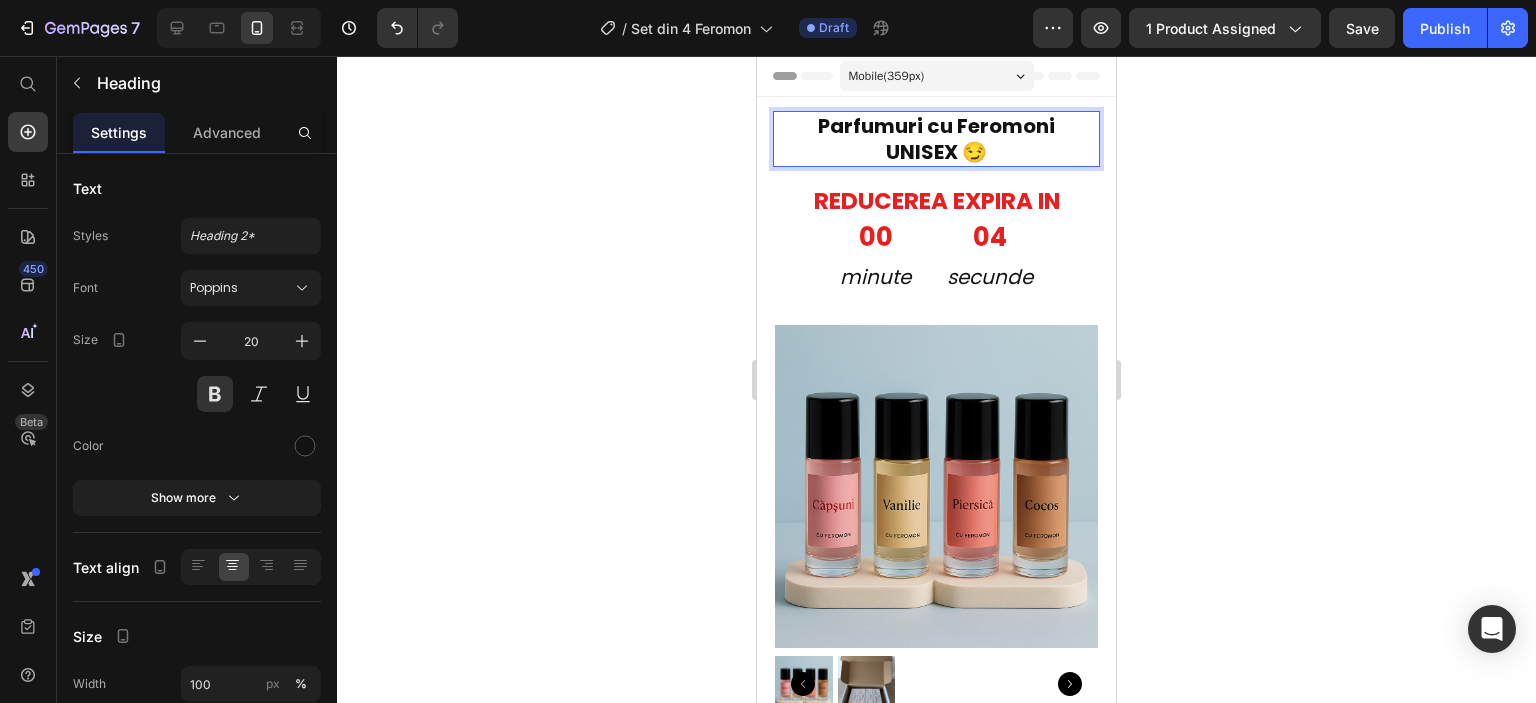 click 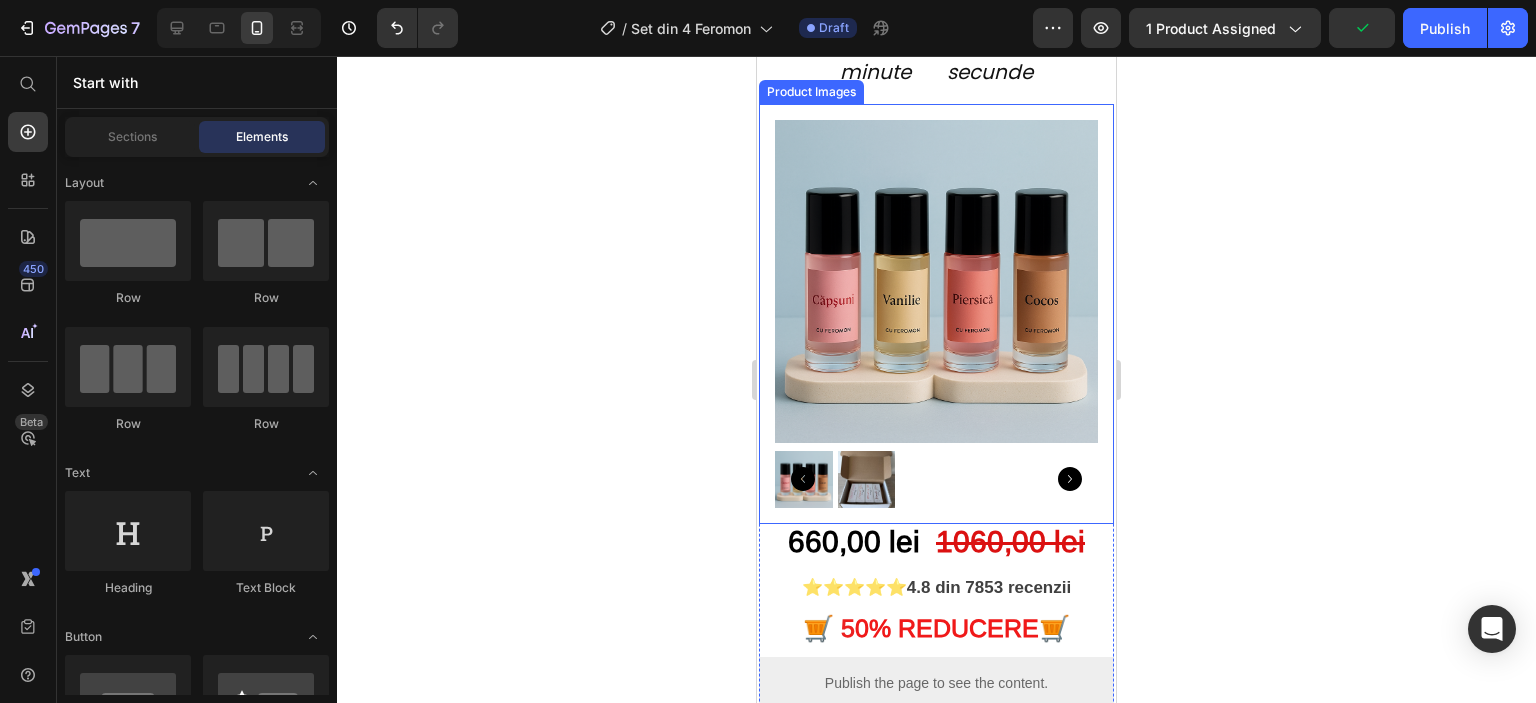 scroll, scrollTop: 400, scrollLeft: 0, axis: vertical 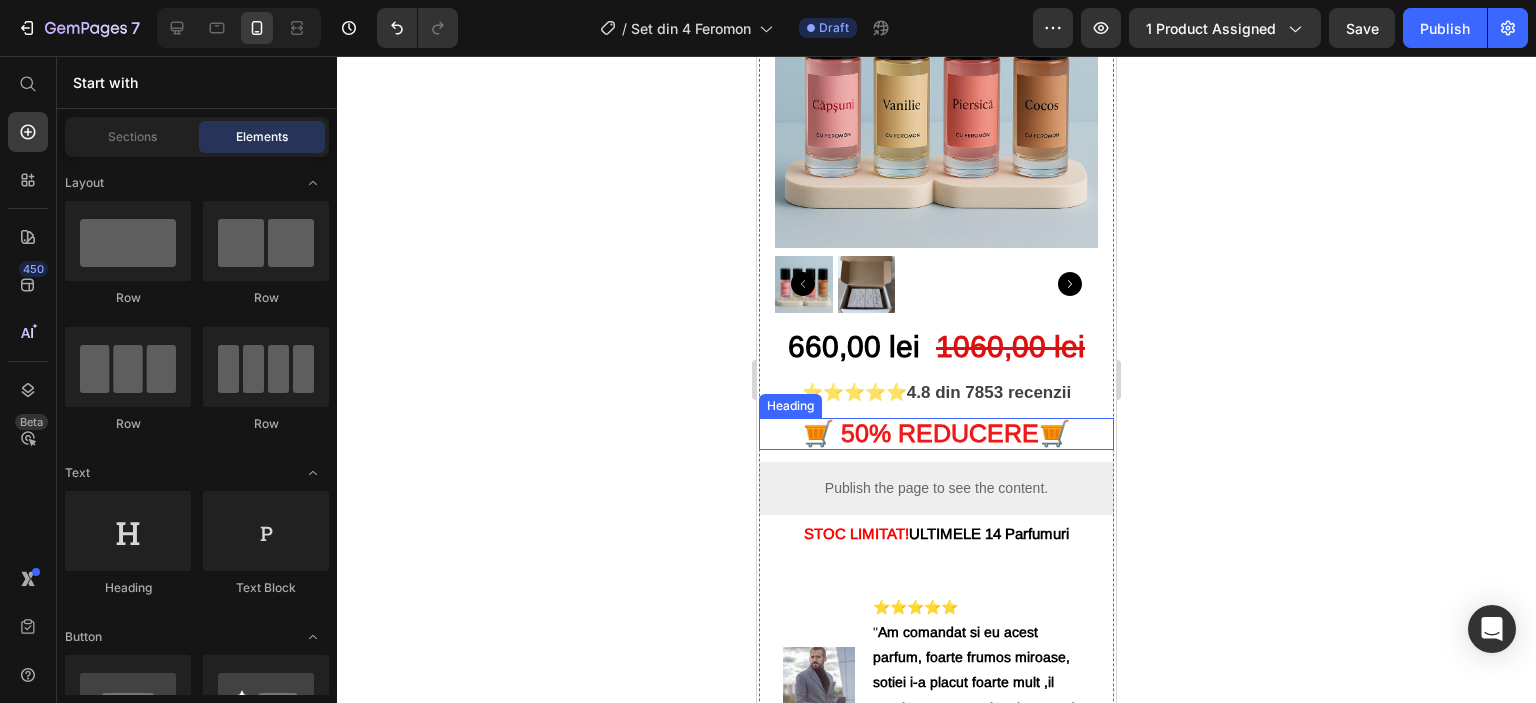 click on "0% REDUCERE" at bounding box center (947, 433) 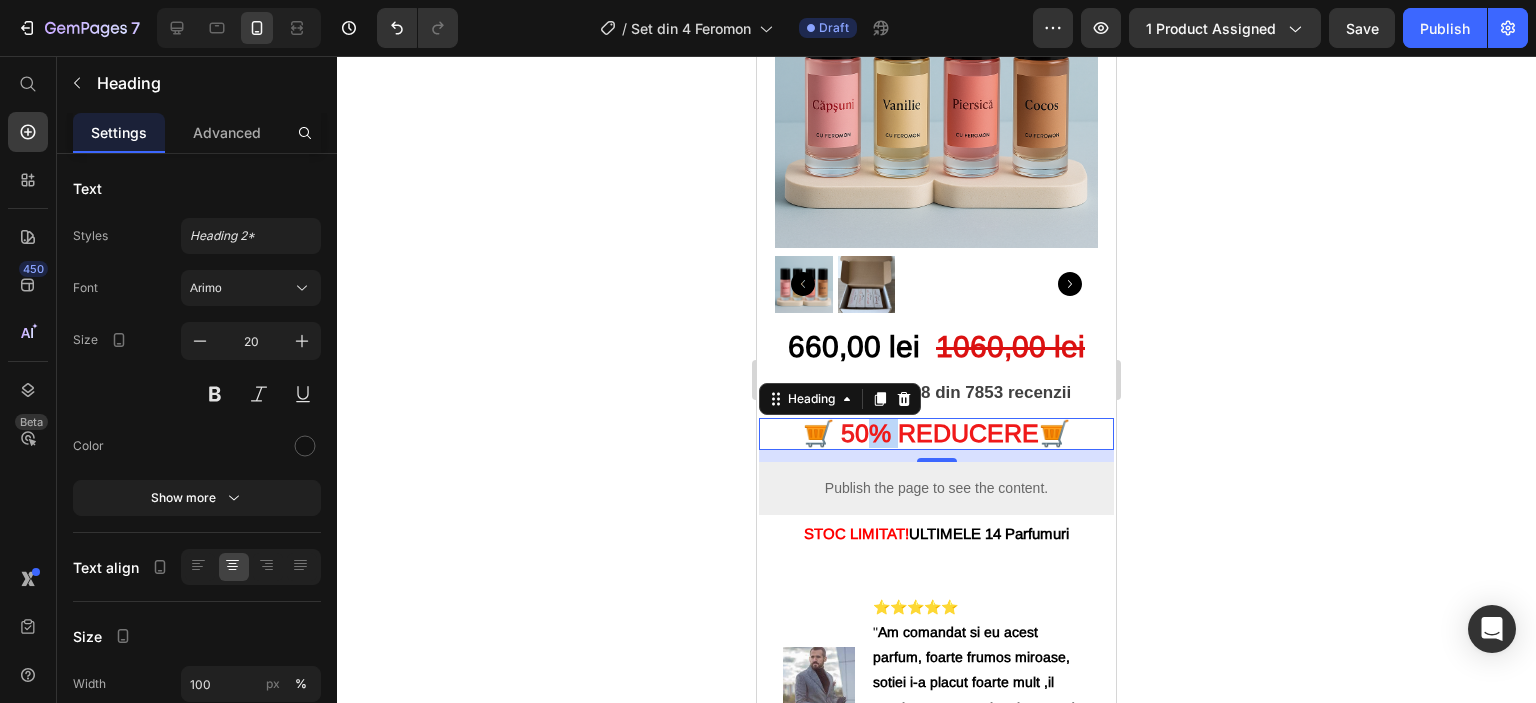 click on "0% REDUCERE" at bounding box center (947, 433) 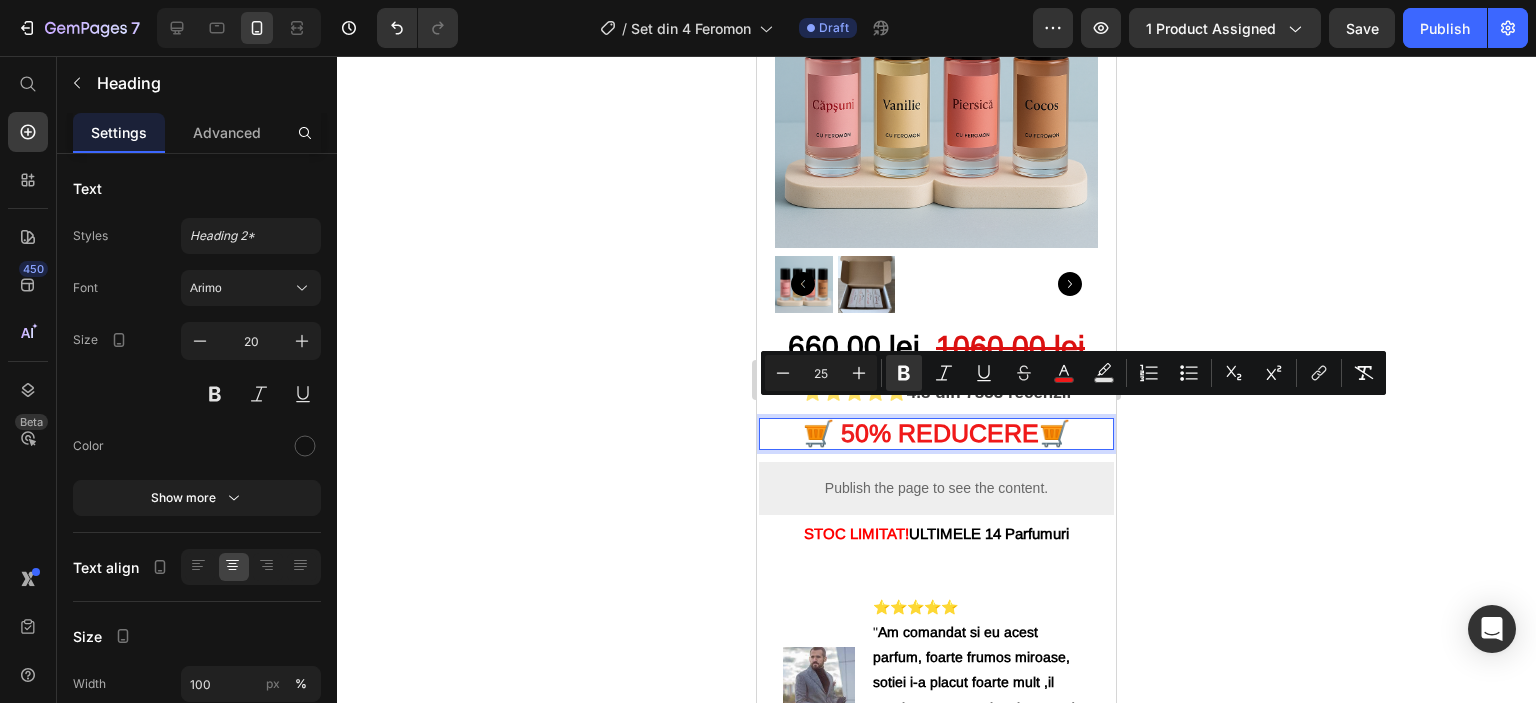 click on "🛒 5" at bounding box center [829, 433] 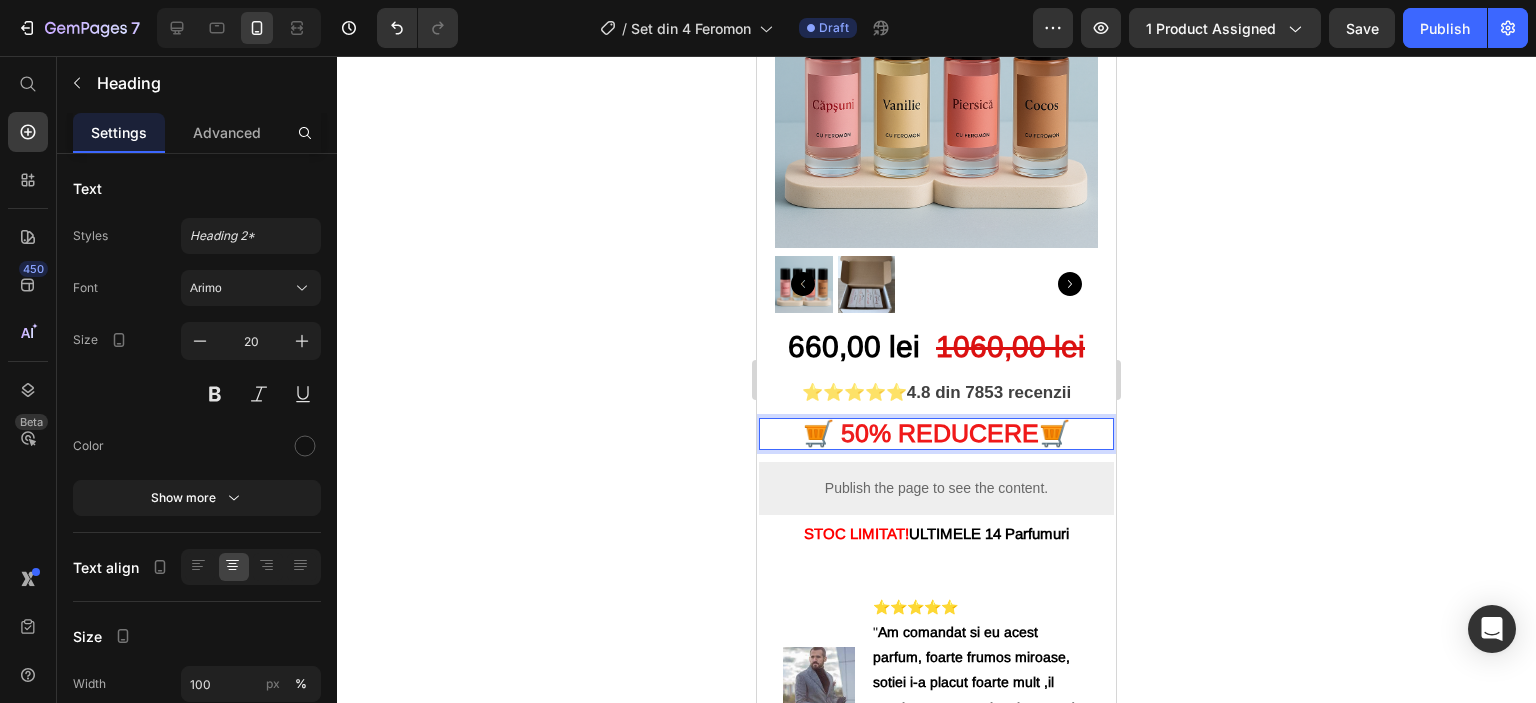 click on "🛒 5 0% REDUCERE  🛒" at bounding box center [936, 434] 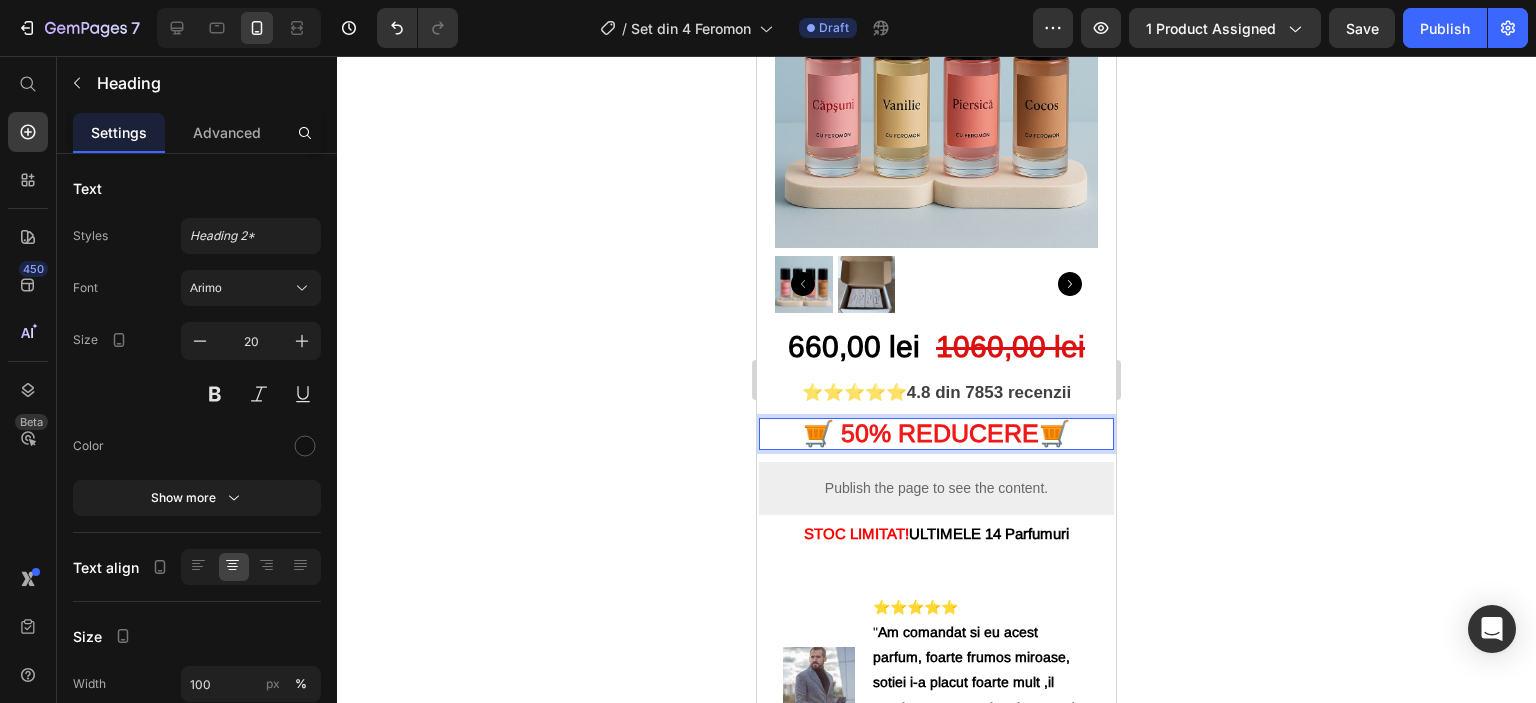 click on "0% REDUCERE" at bounding box center (947, 433) 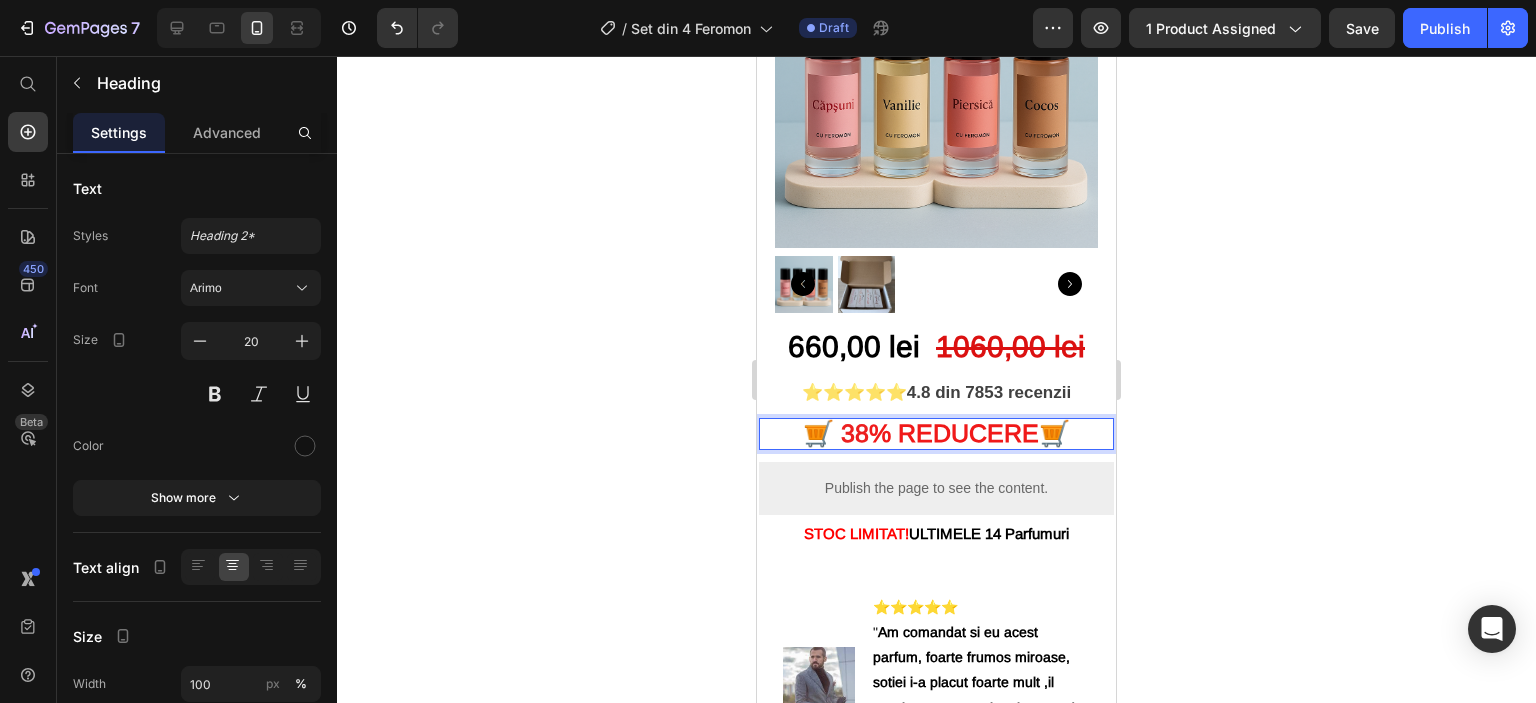 click 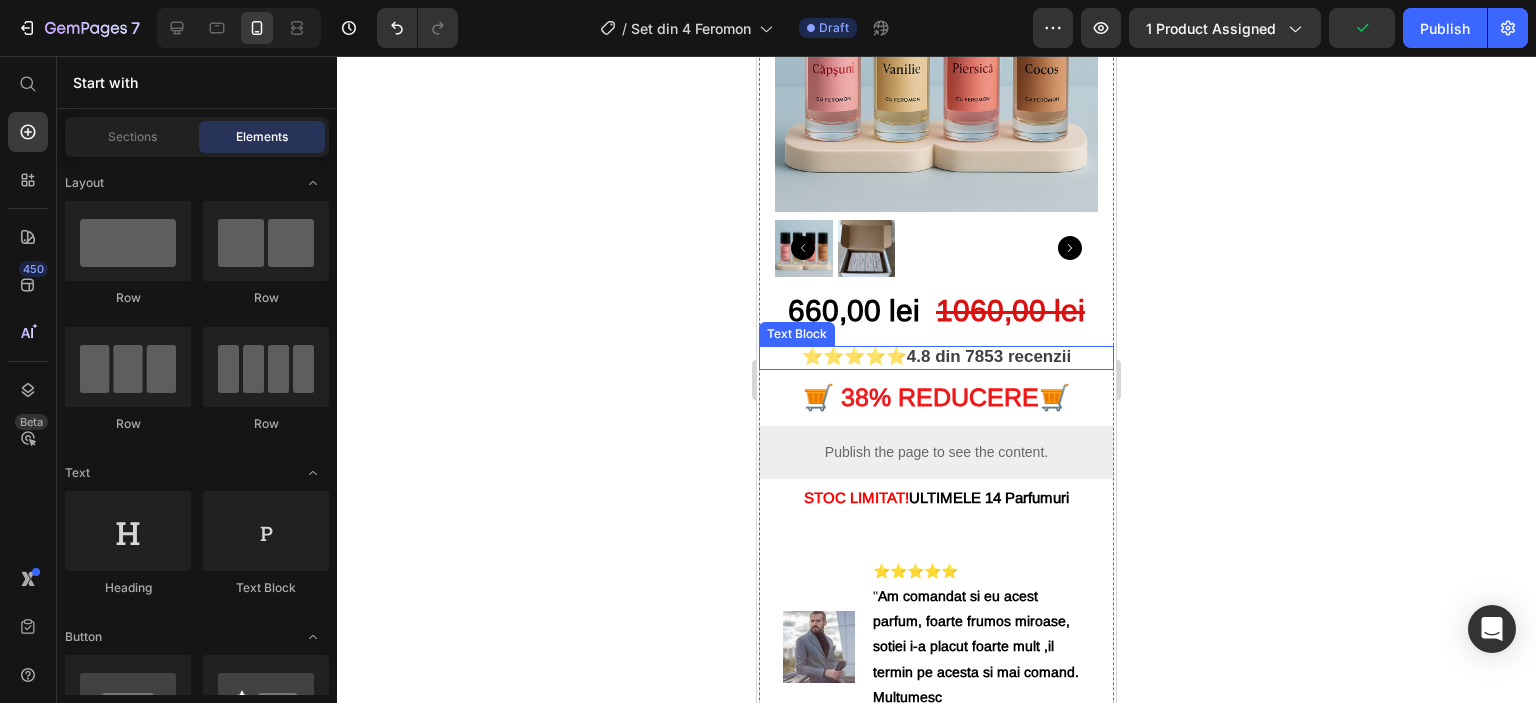 scroll, scrollTop: 600, scrollLeft: 0, axis: vertical 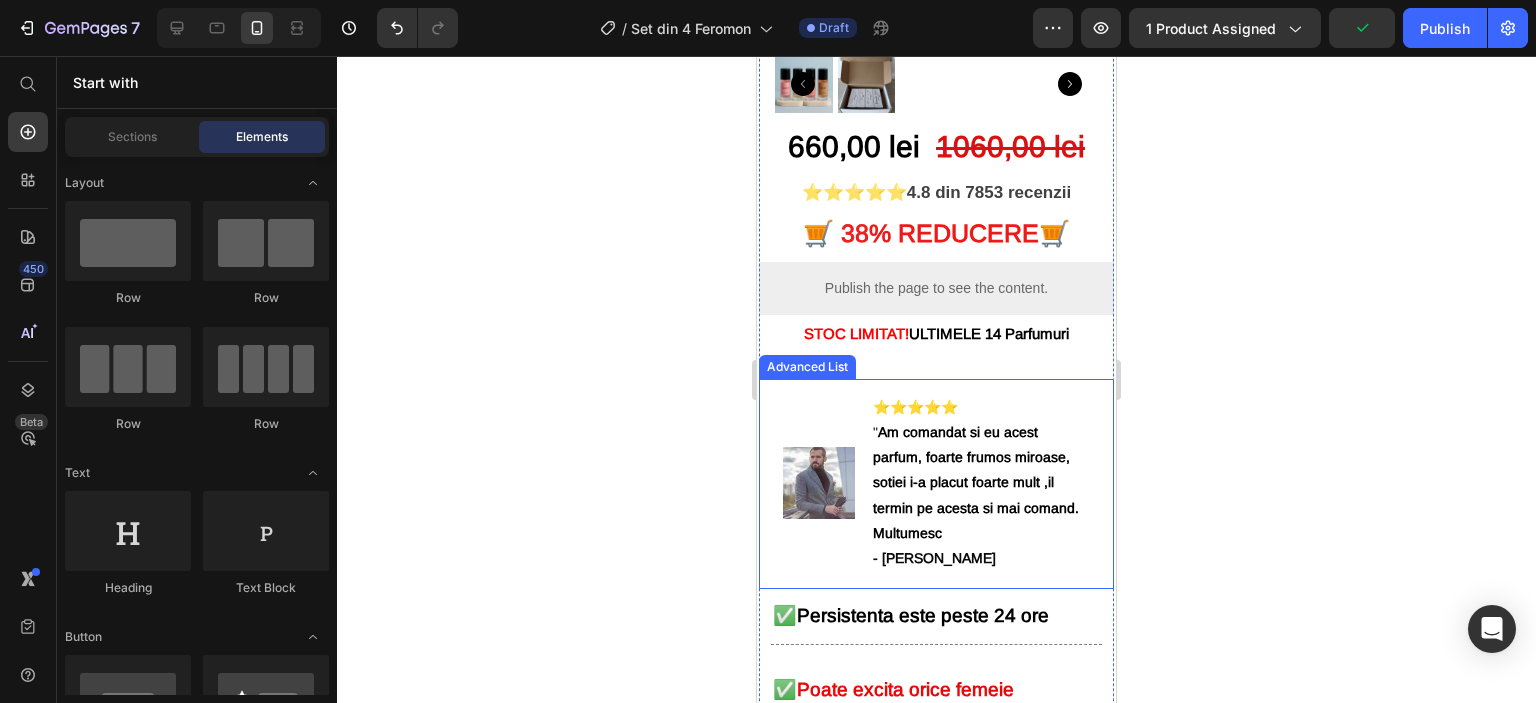 click at bounding box center [819, 483] 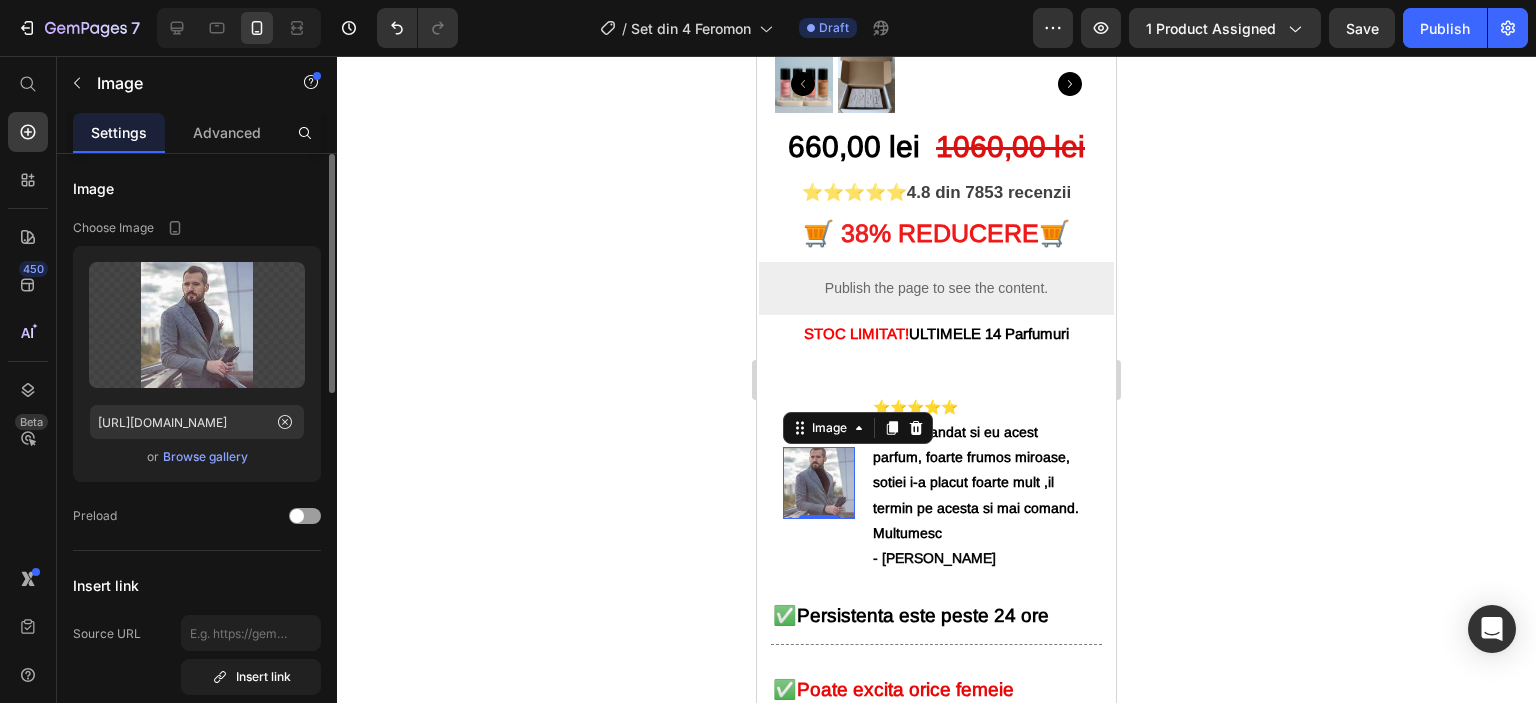 click on "Browse gallery" at bounding box center (205, 457) 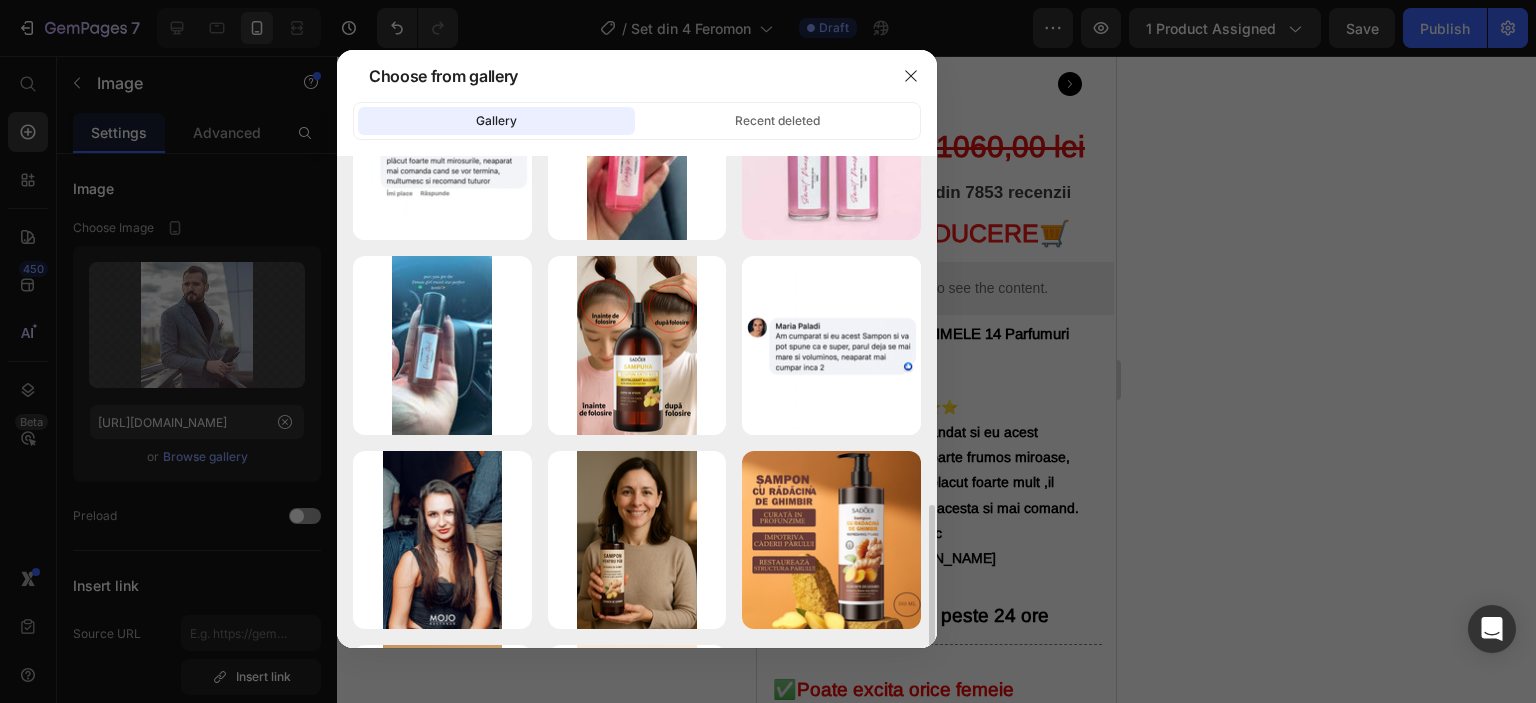scroll, scrollTop: 600, scrollLeft: 0, axis: vertical 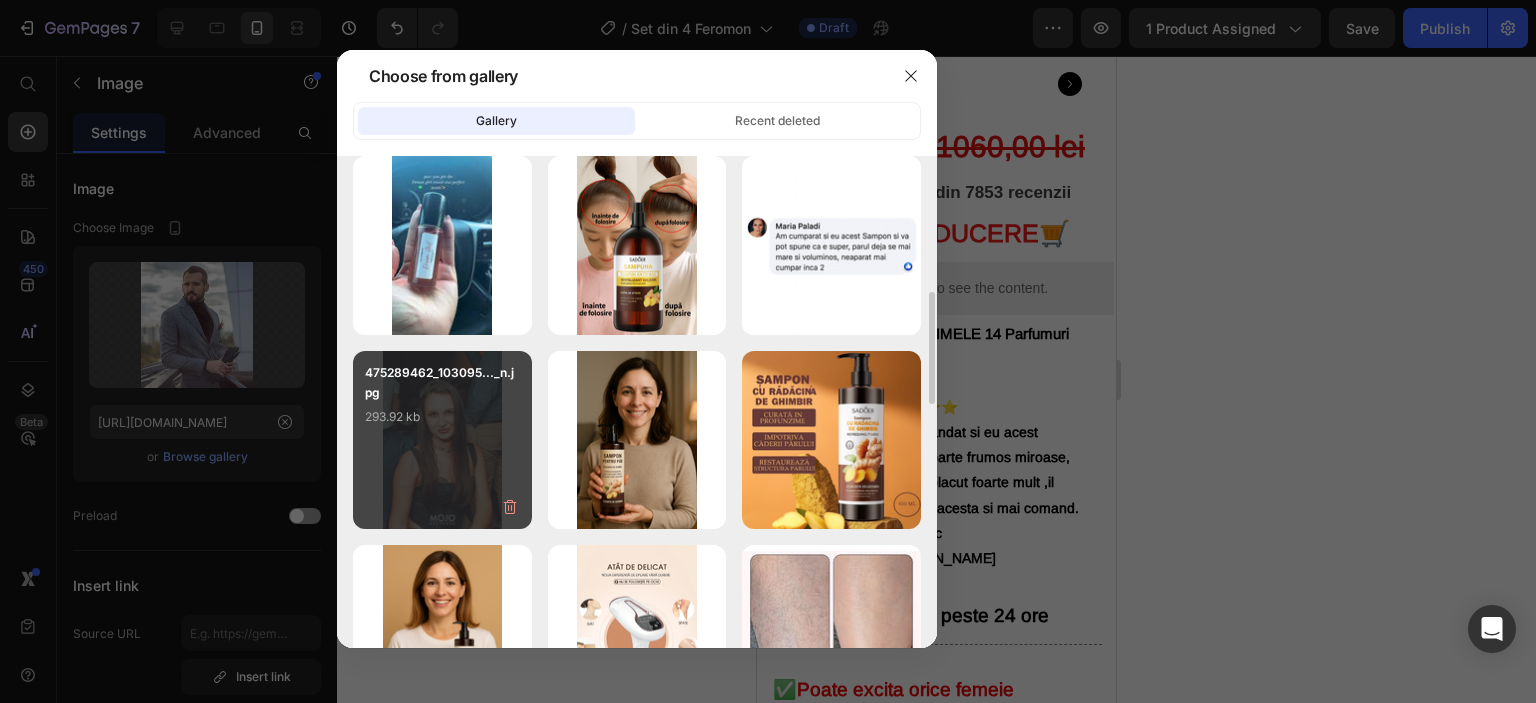 click on "293.92 kb" at bounding box center [442, 417] 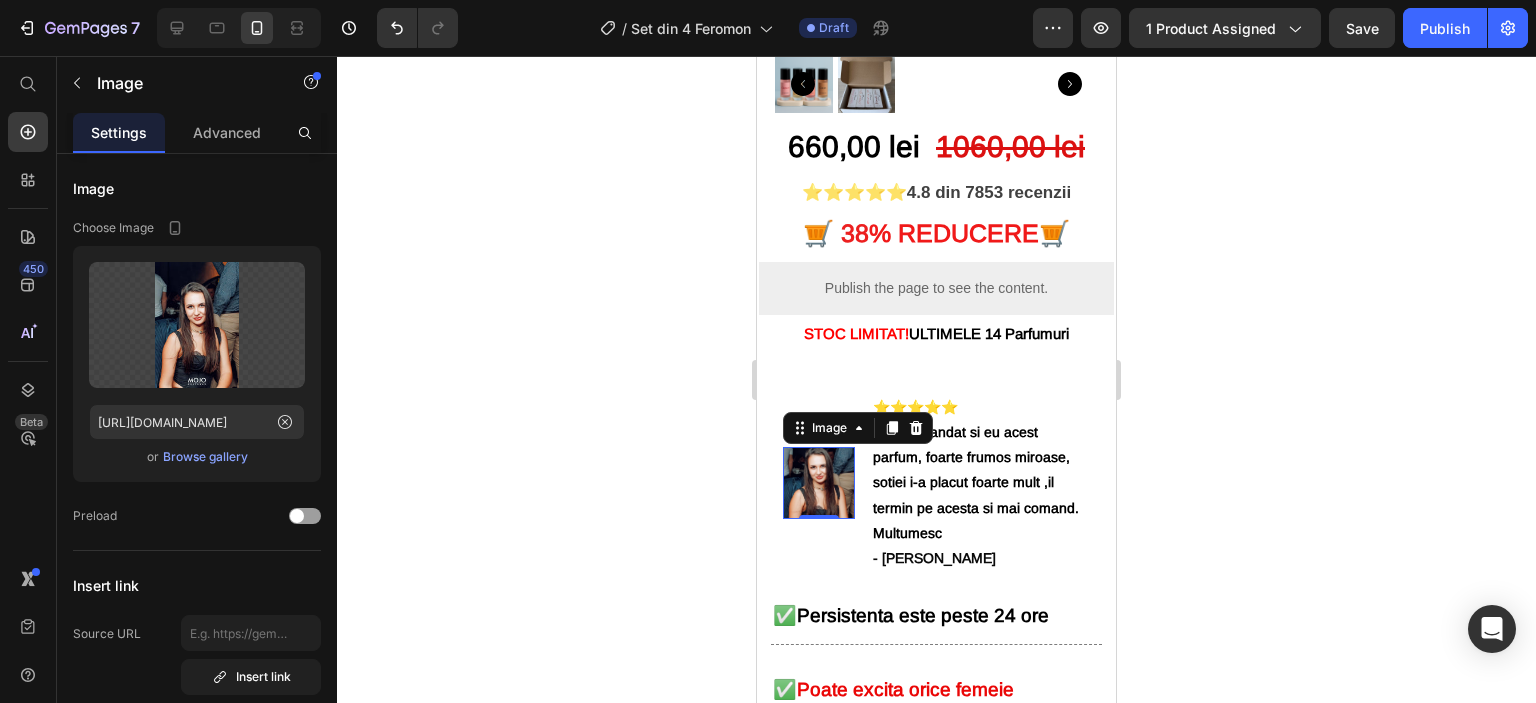 click 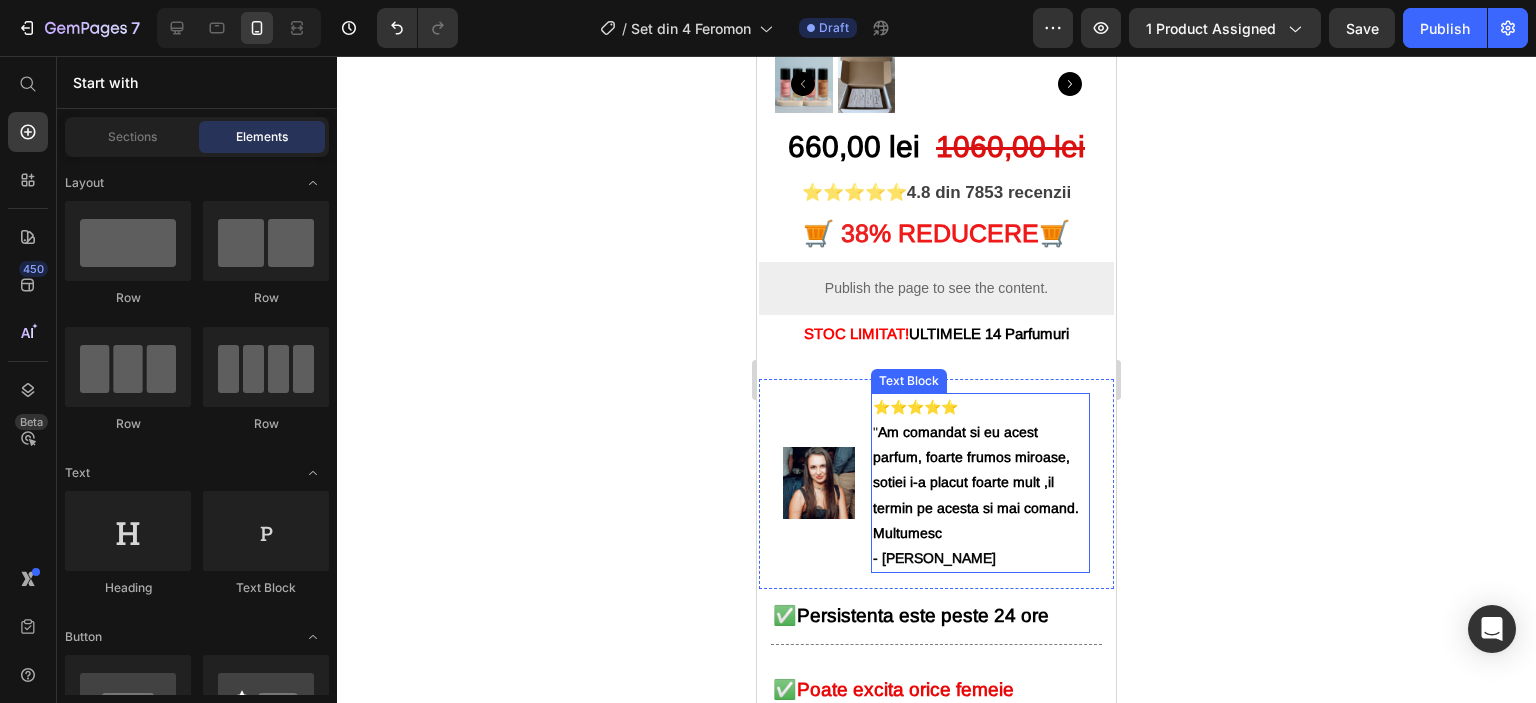 click on "Am comandat si eu acest parfum, foarte frumos miroase, sotiei i-a placut foarte mult ,il termin pe acesta si mai comand. Multumesc" at bounding box center [976, 482] 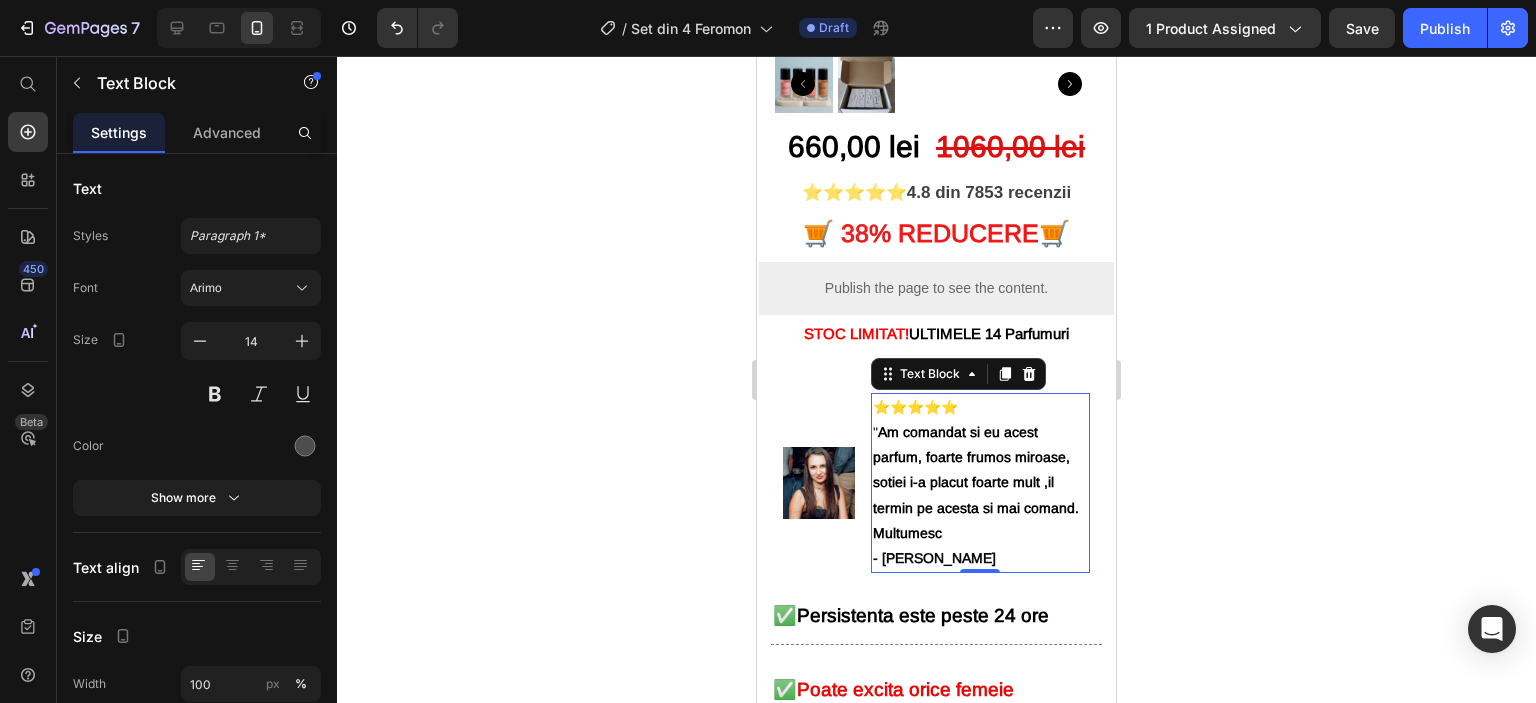 click on "Am comandat si eu acest parfum, foarte frumos miroase, sotiei i-a placut foarte mult ,il termin pe acesta si mai comand. Multumesc" at bounding box center (976, 482) 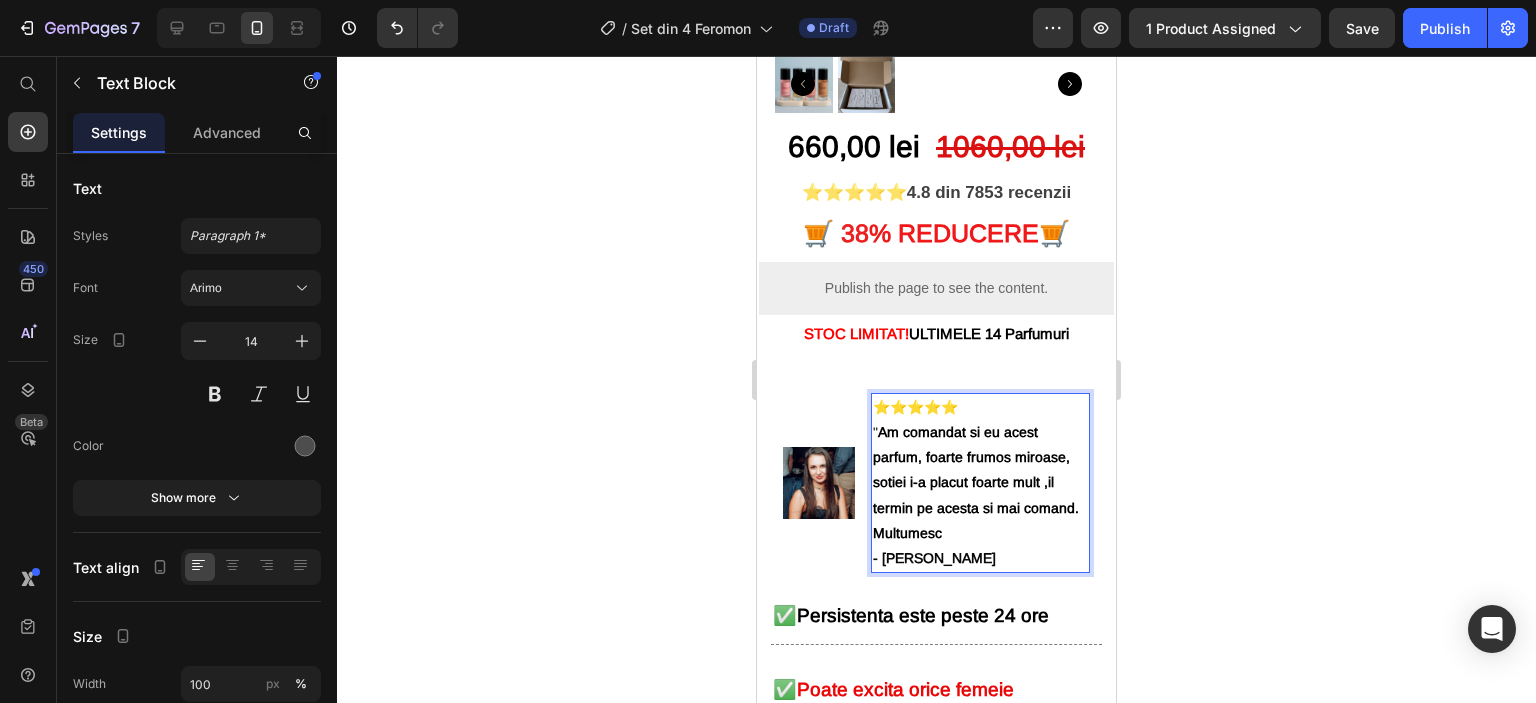 click on "⭐⭐⭐⭐⭐ " Am comandat si eu acest parfum, foarte frumos miroase, sotiei i-a placut foarte mult ,il termin pe acesta si mai comand. Multumesc  - [PERSON_NAME]" at bounding box center [981, 483] 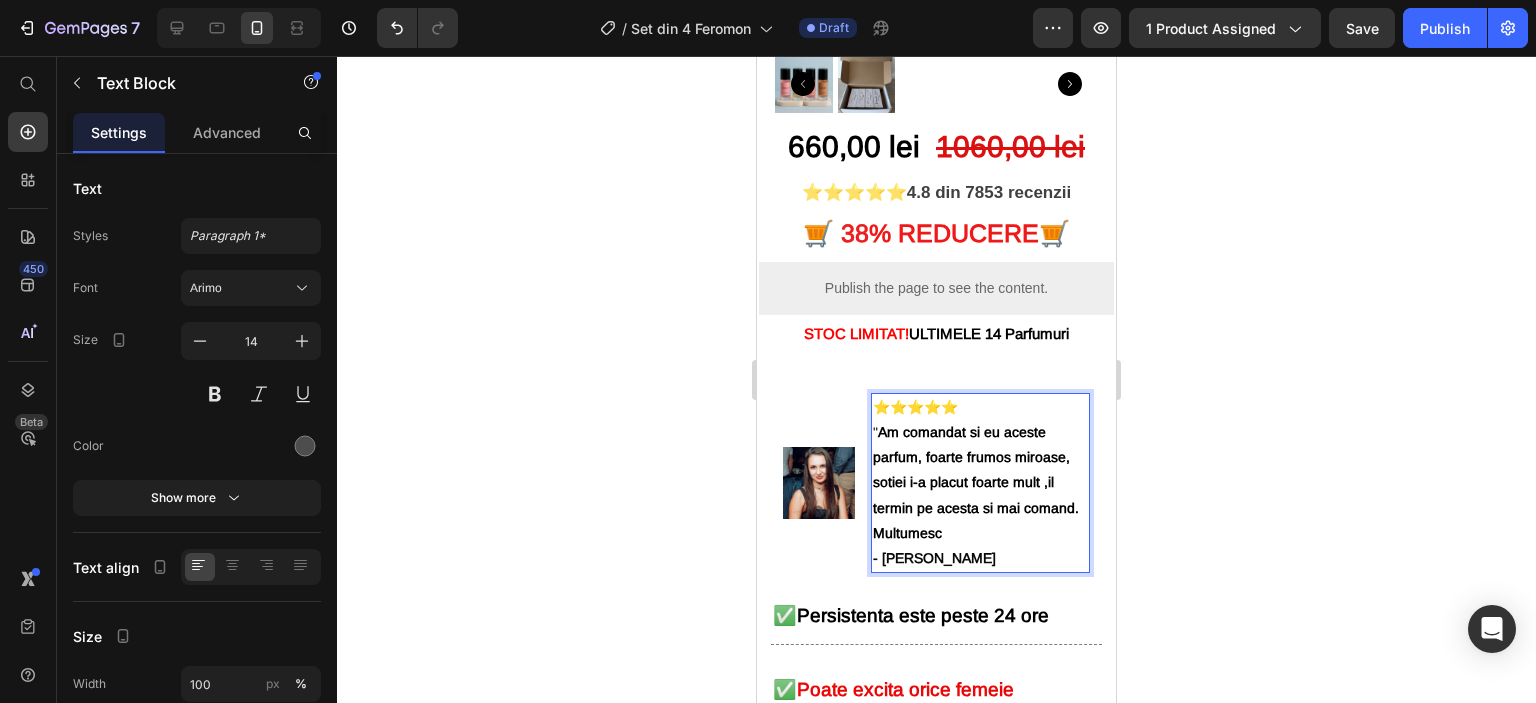 click on "Am comandat si eu aceste parfum, foarte frumos miroase, sotiei i-a placut foarte mult ,il termin pe acesta si mai comand. Multumesc" at bounding box center (976, 482) 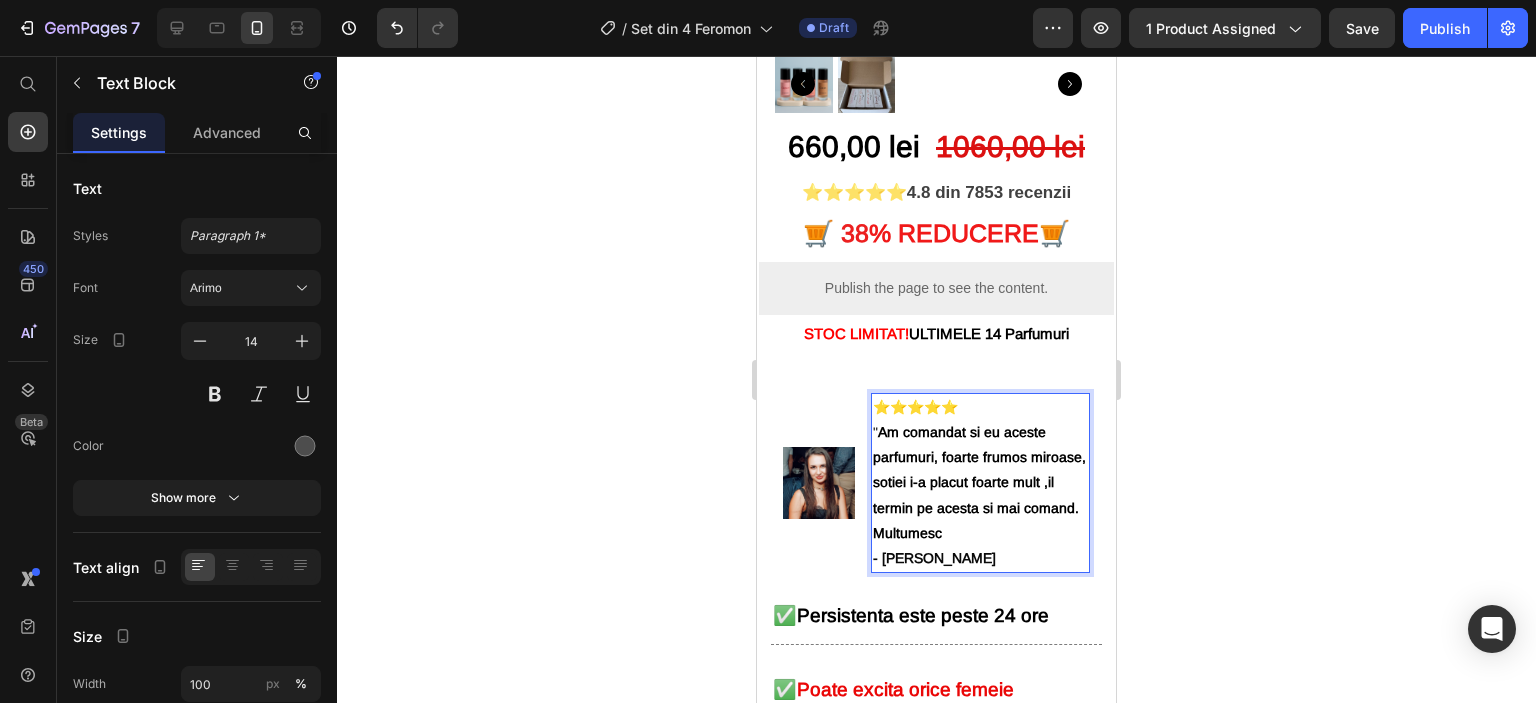 click on "Am comandat si eu aceste parfumuri, foarte frumos miroase, sotiei i-a placut foarte mult ,il termin pe acesta si mai comand. Multumesc" at bounding box center (979, 482) 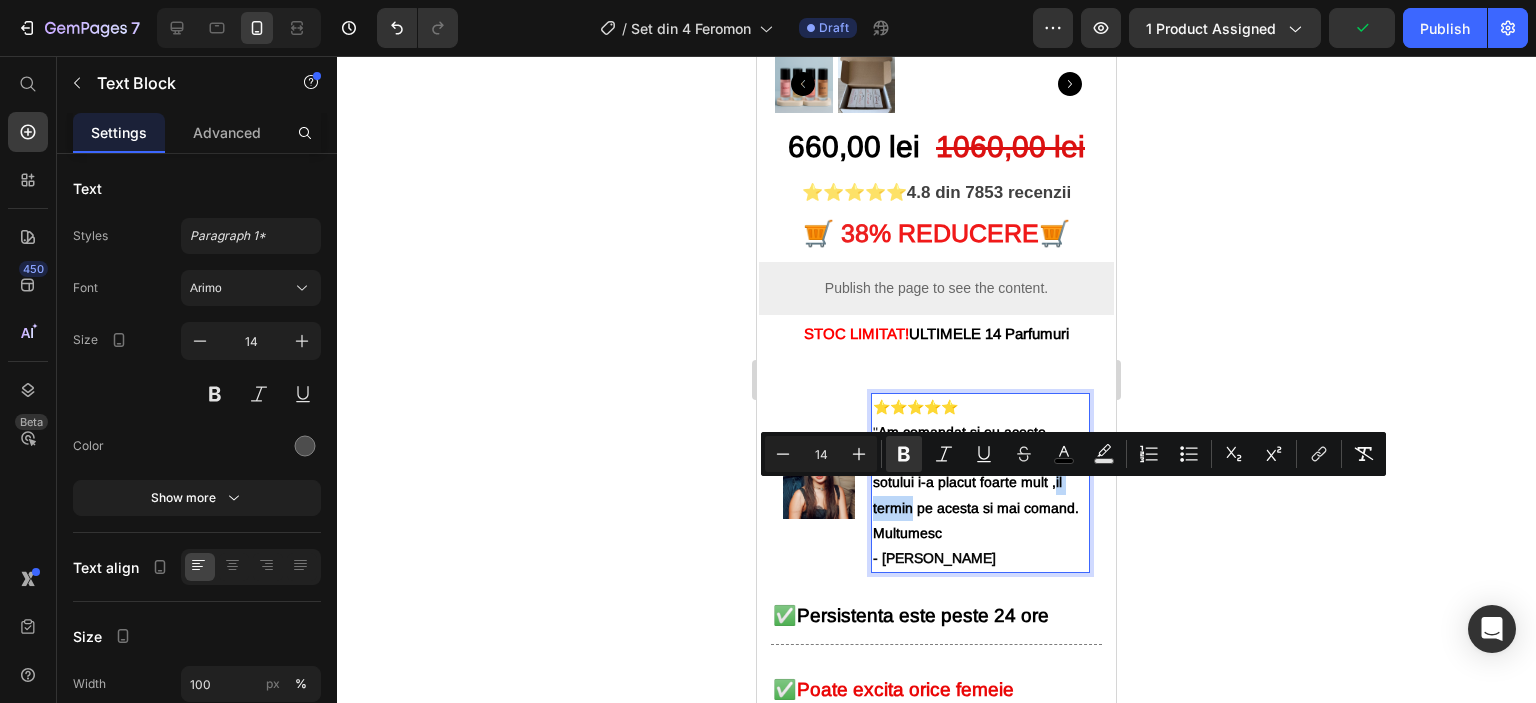 drag, startPoint x: 952, startPoint y: 491, endPoint x: 904, endPoint y: 496, distance: 48.259712 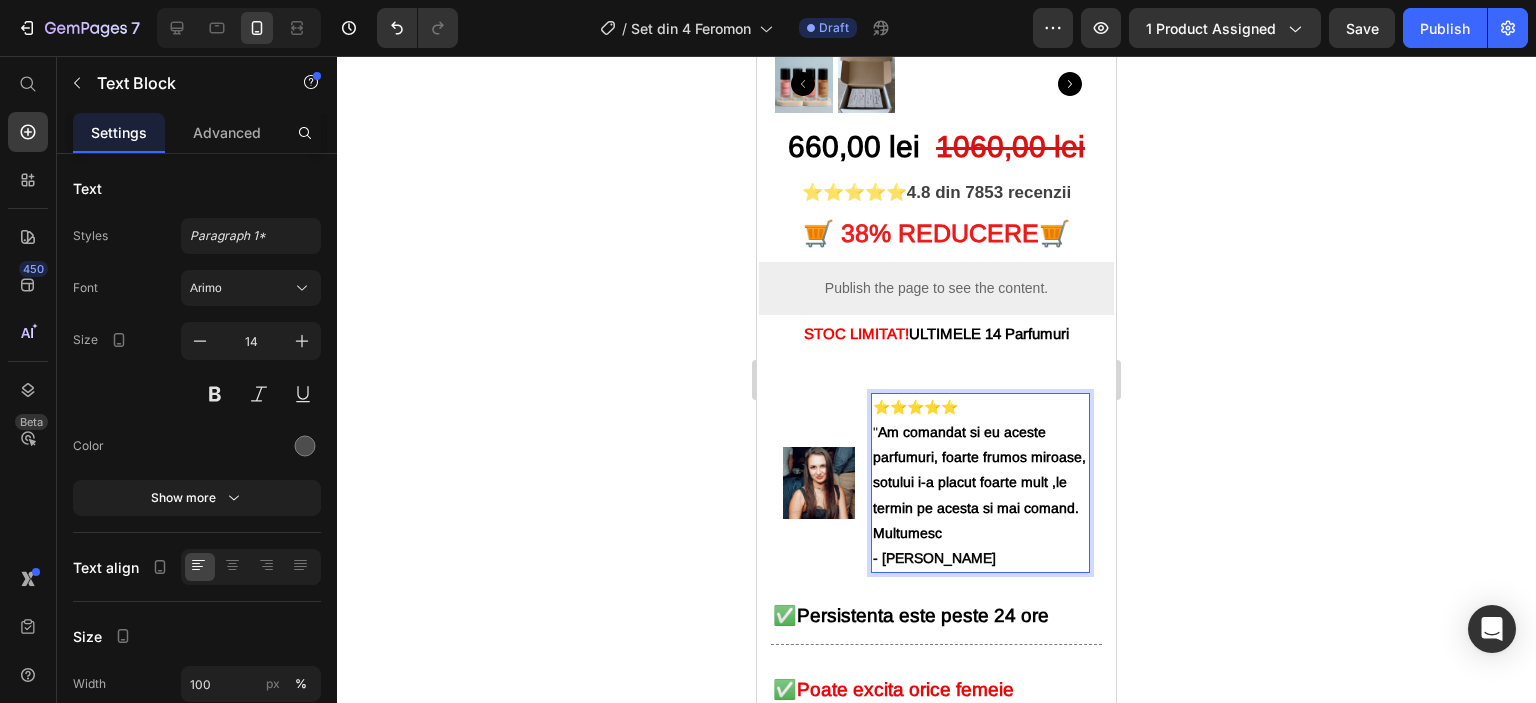click on "Am comandat si eu aceste parfumuri, foarte frumos miroase, sotului i-a placut foarte mult ,le termin pe acesta si mai comand. Multumesc" at bounding box center [979, 482] 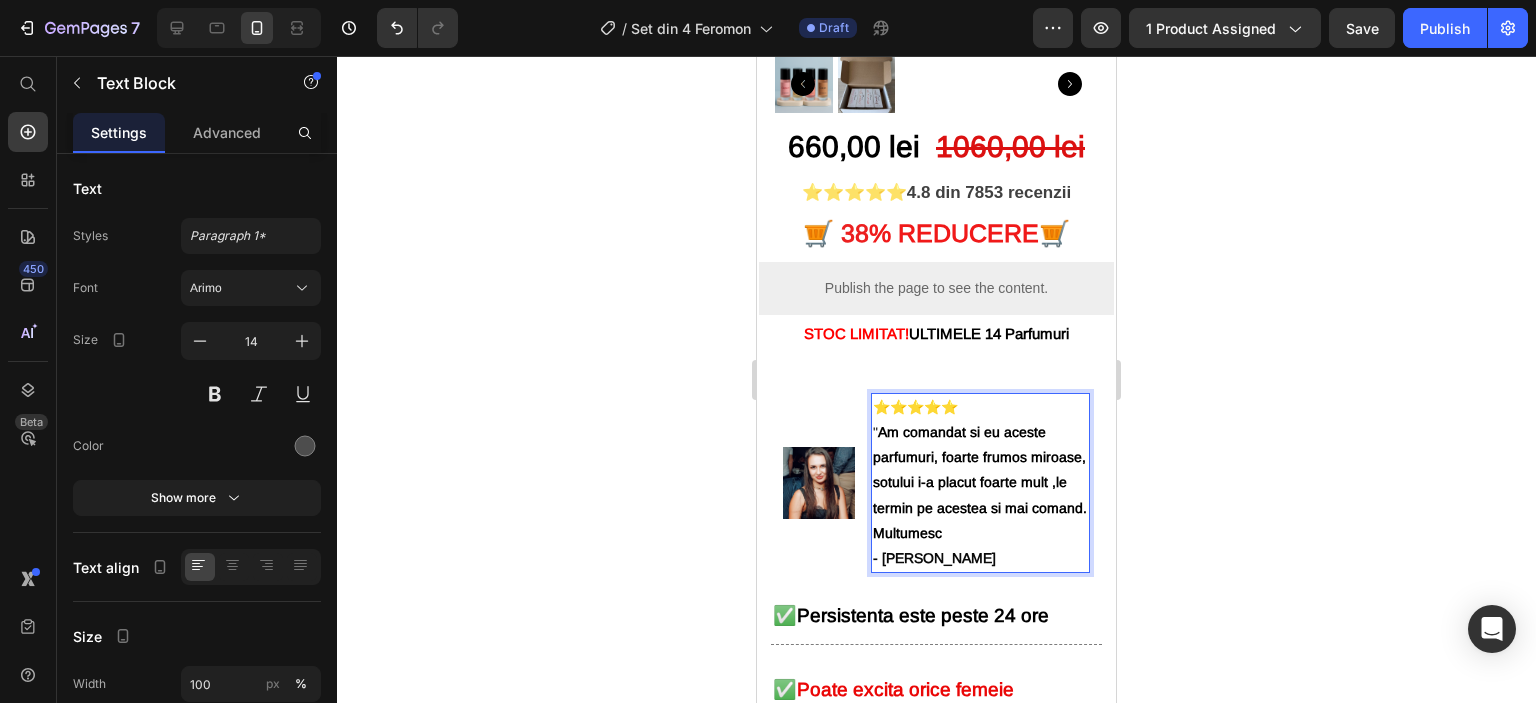 click on "- [PERSON_NAME]" at bounding box center (934, 558) 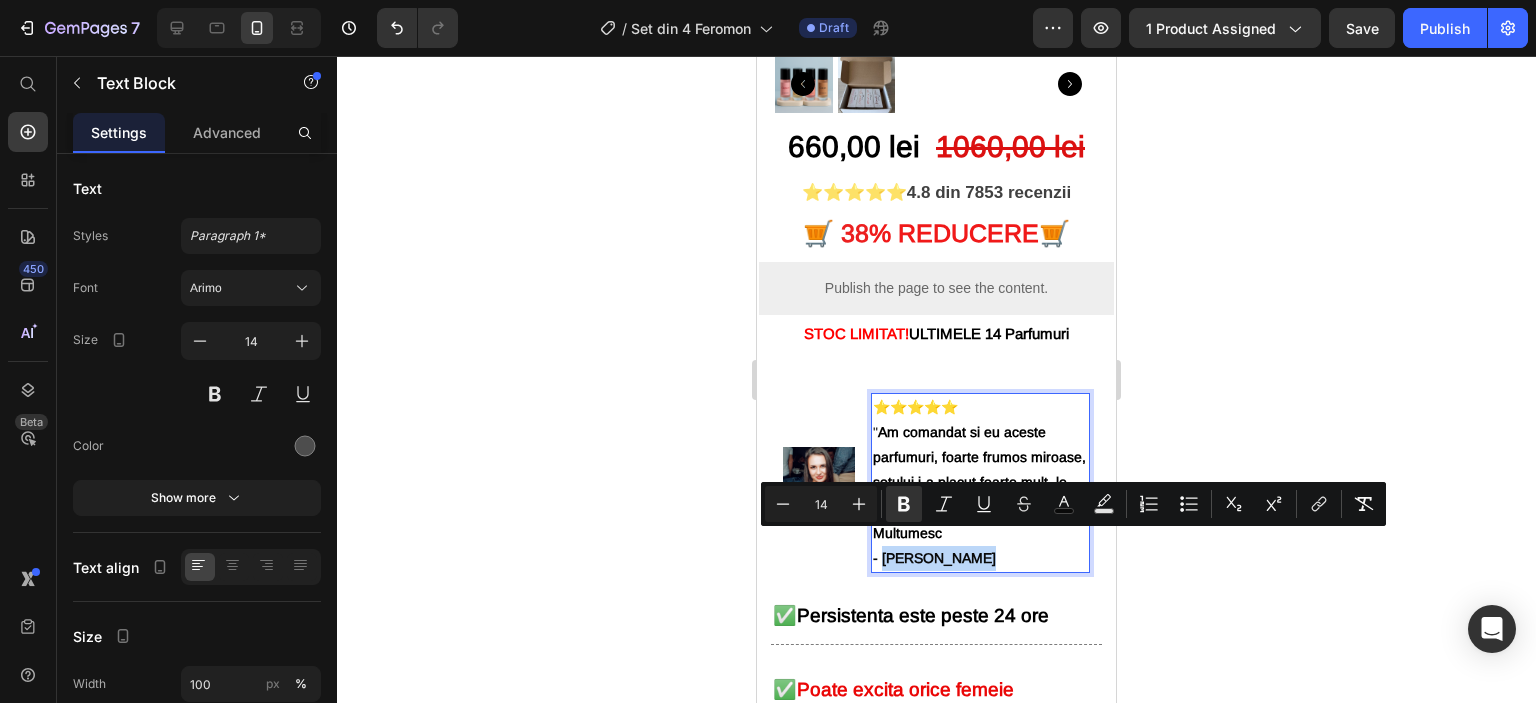 drag, startPoint x: 970, startPoint y: 540, endPoint x: 881, endPoint y: 541, distance: 89.005615 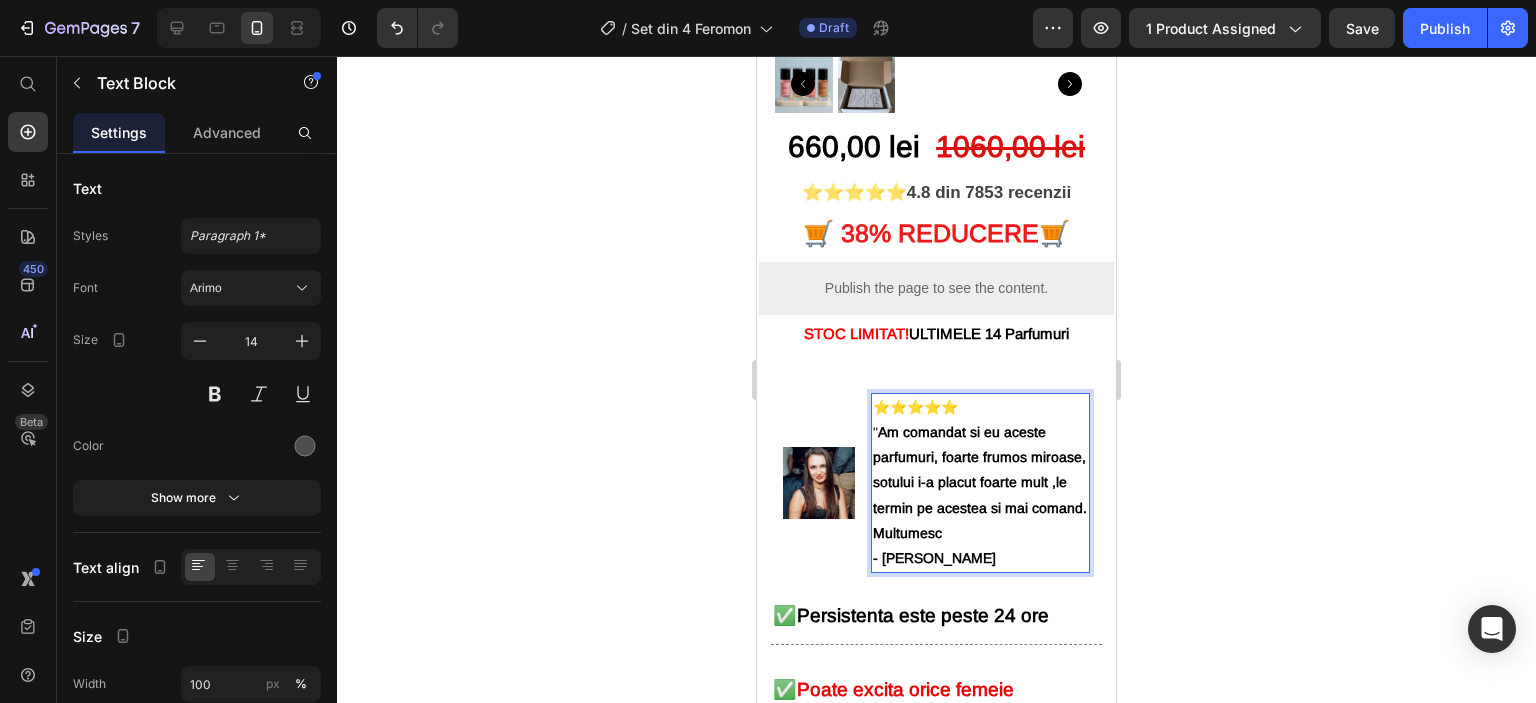 click 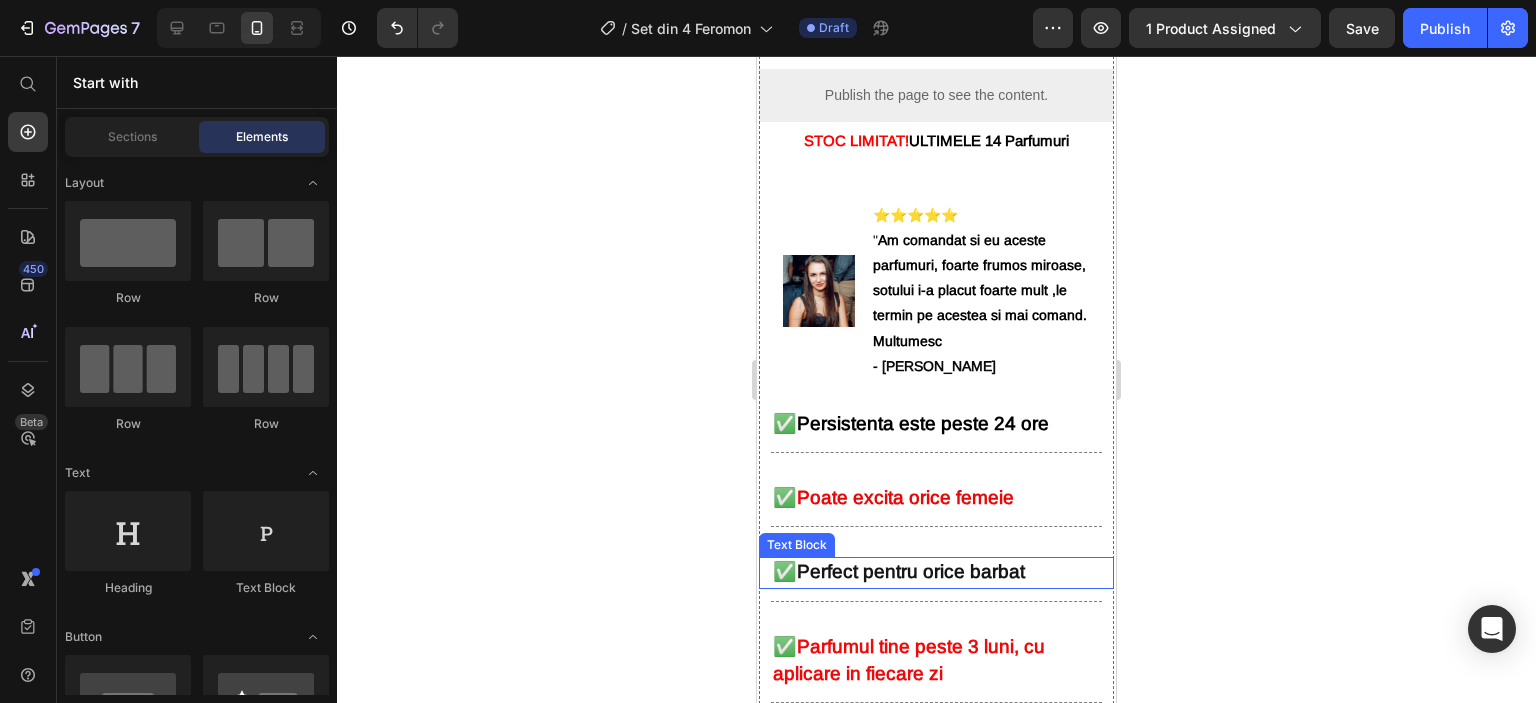scroll, scrollTop: 800, scrollLeft: 0, axis: vertical 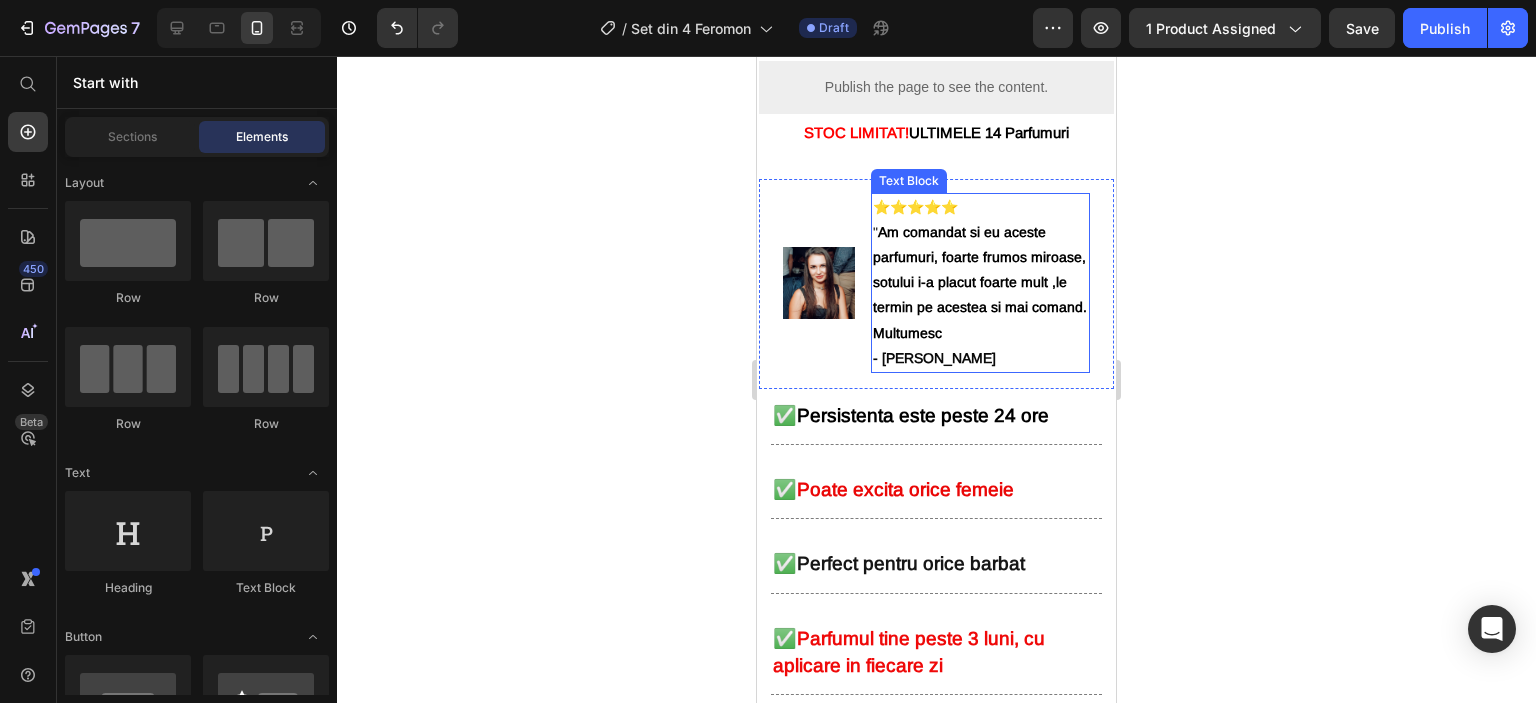 click on "Am comandat si eu aceste parfumuri, foarte frumos miroase, sotului i-a placut foarte mult ,le termin pe acestea si mai comand. Multumesc" at bounding box center [980, 282] 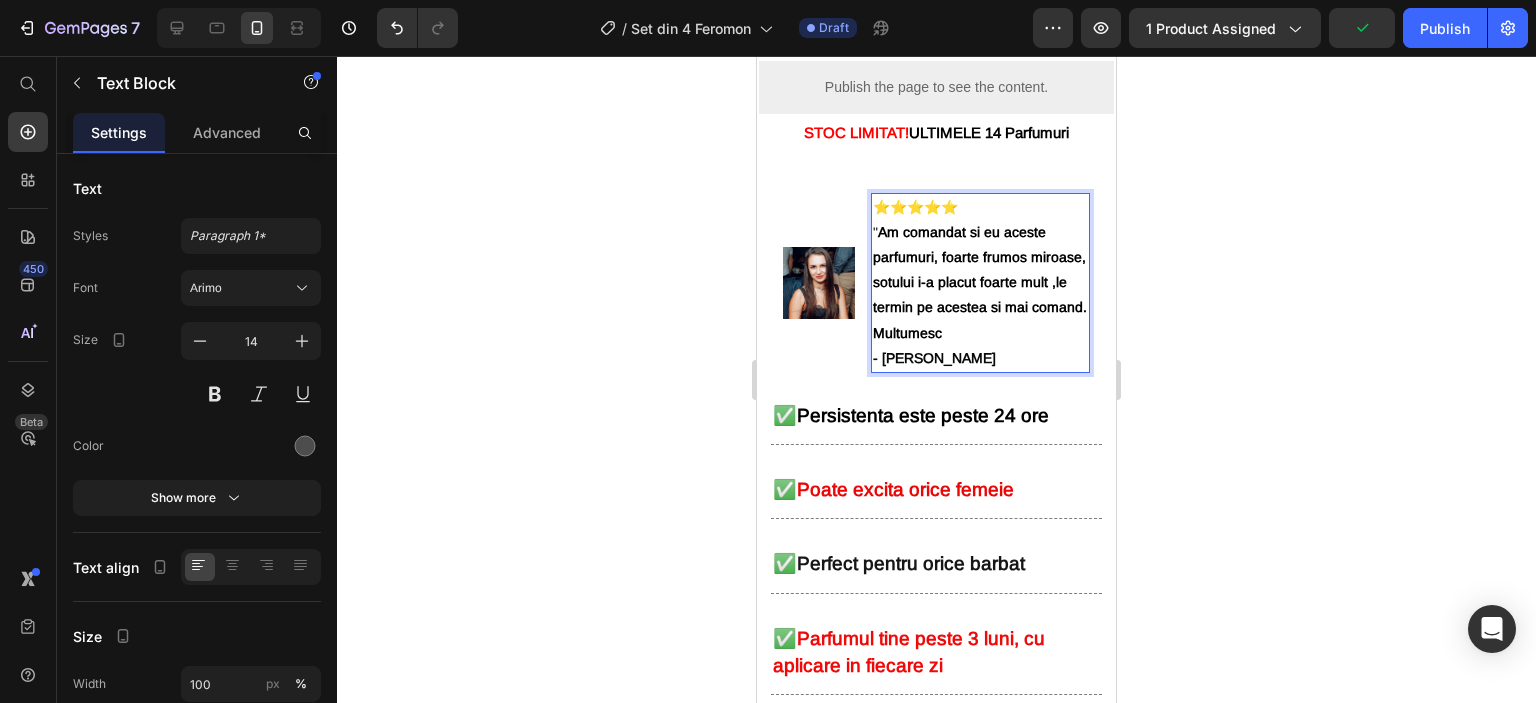 click on "Am comandat si eu aceste parfumuri, foarte frumos miroase, sotului i-a placut foarte mult ,le termin pe acestea si mai comand. Multumesc" at bounding box center (980, 282) 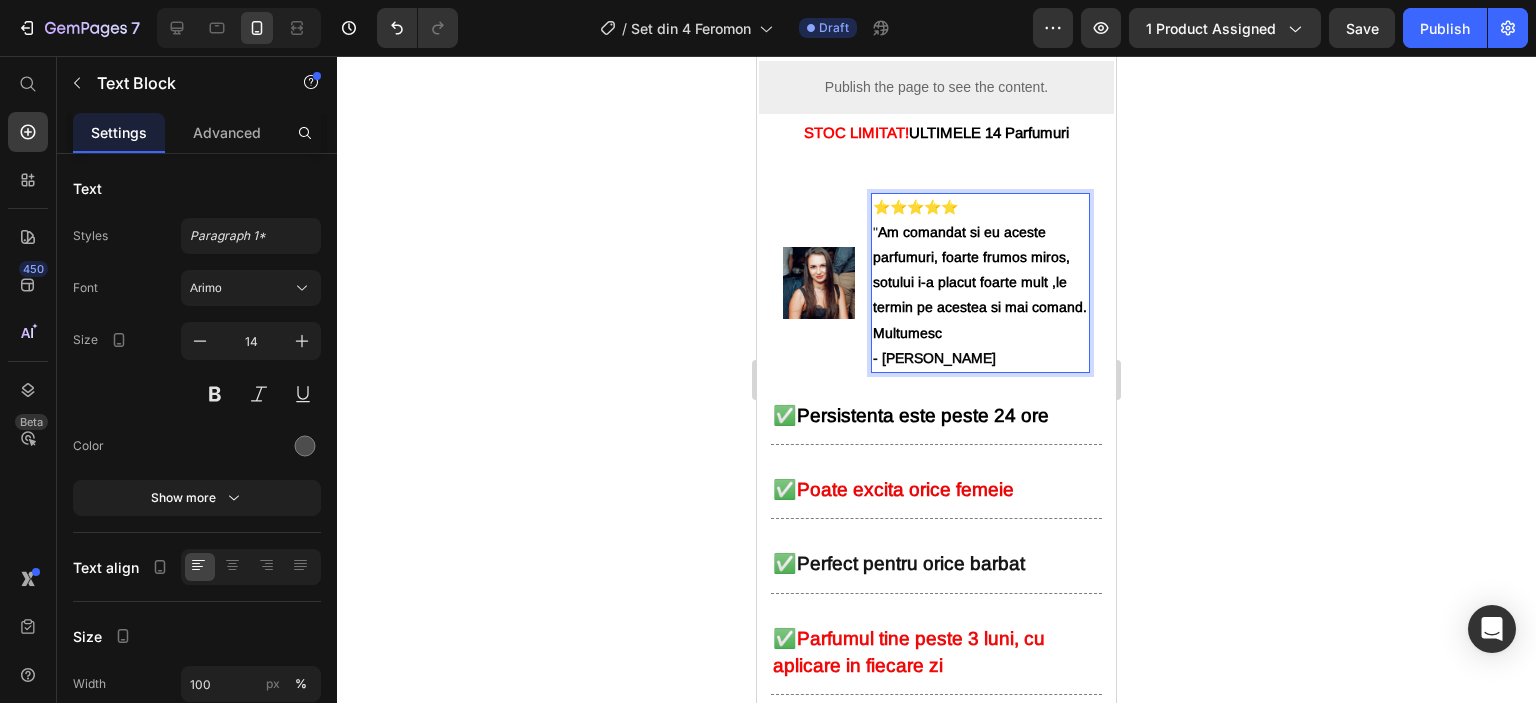 click 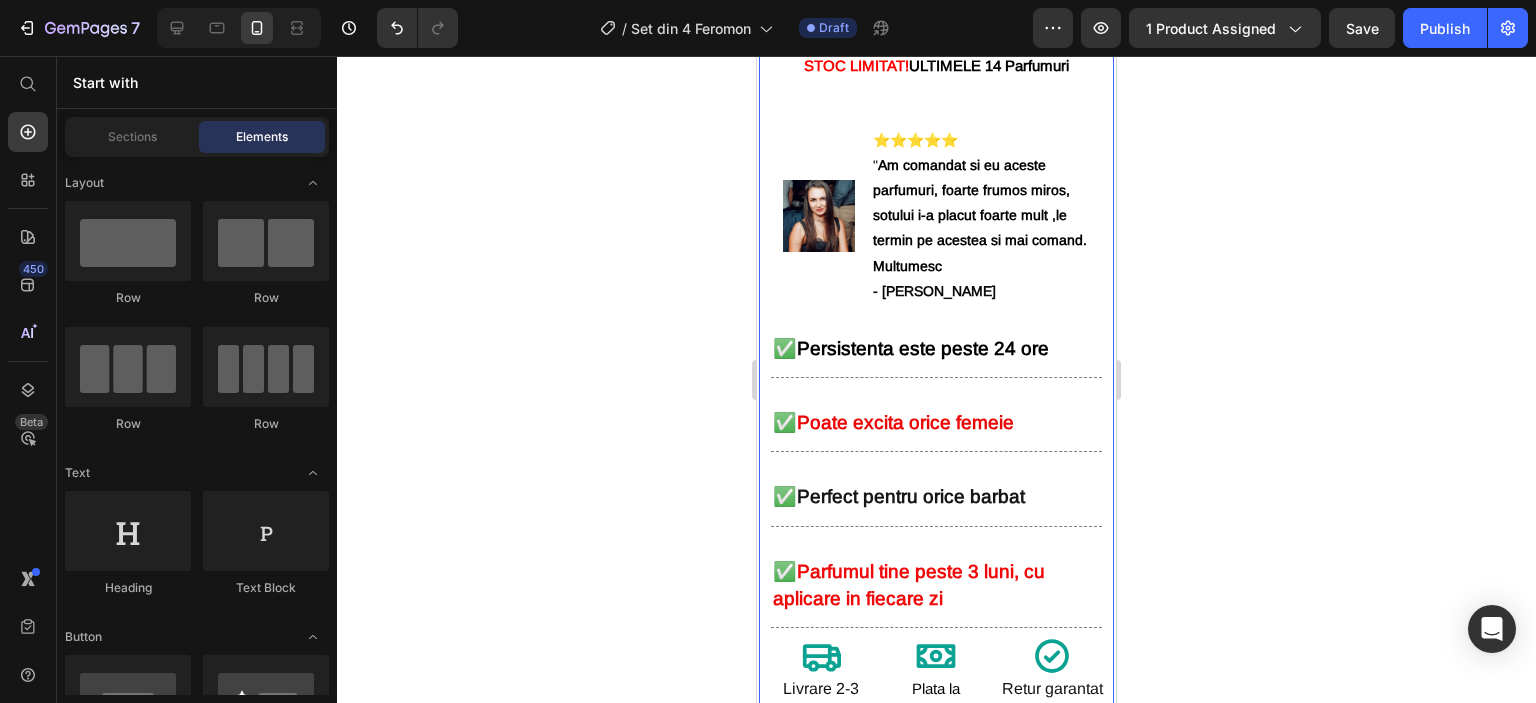 scroll, scrollTop: 900, scrollLeft: 0, axis: vertical 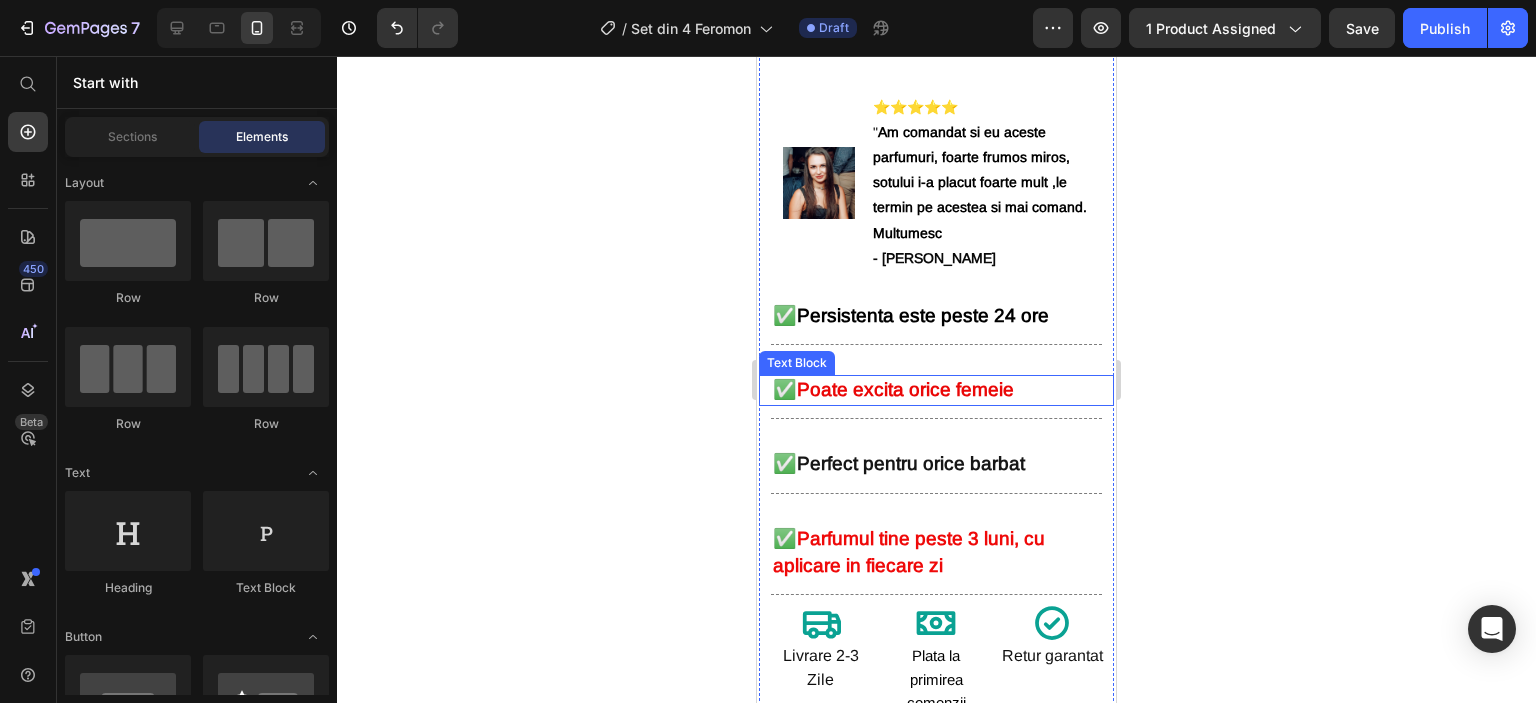 click on "Poate excita orice femeie" at bounding box center (905, 389) 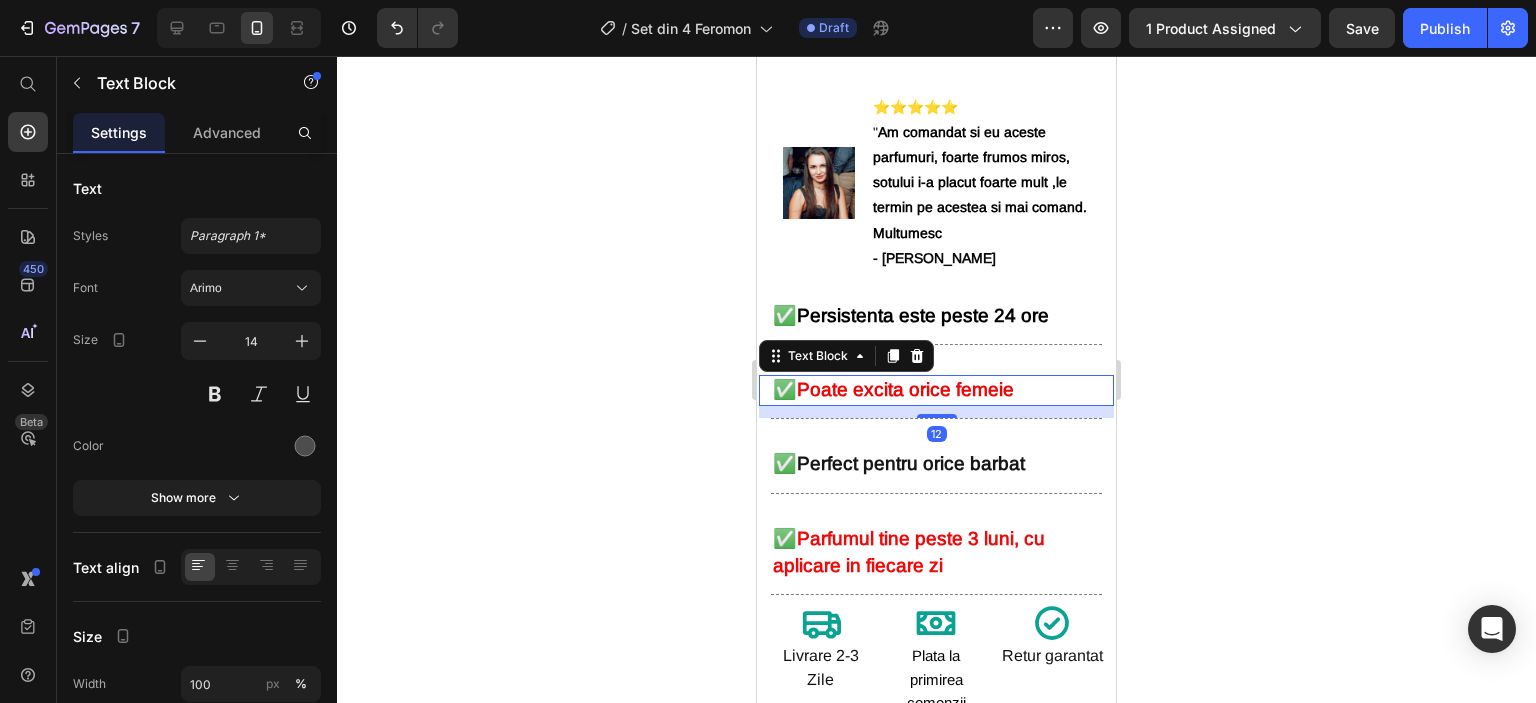 click on "✅  Poate excita orice femeie" at bounding box center (936, 390) 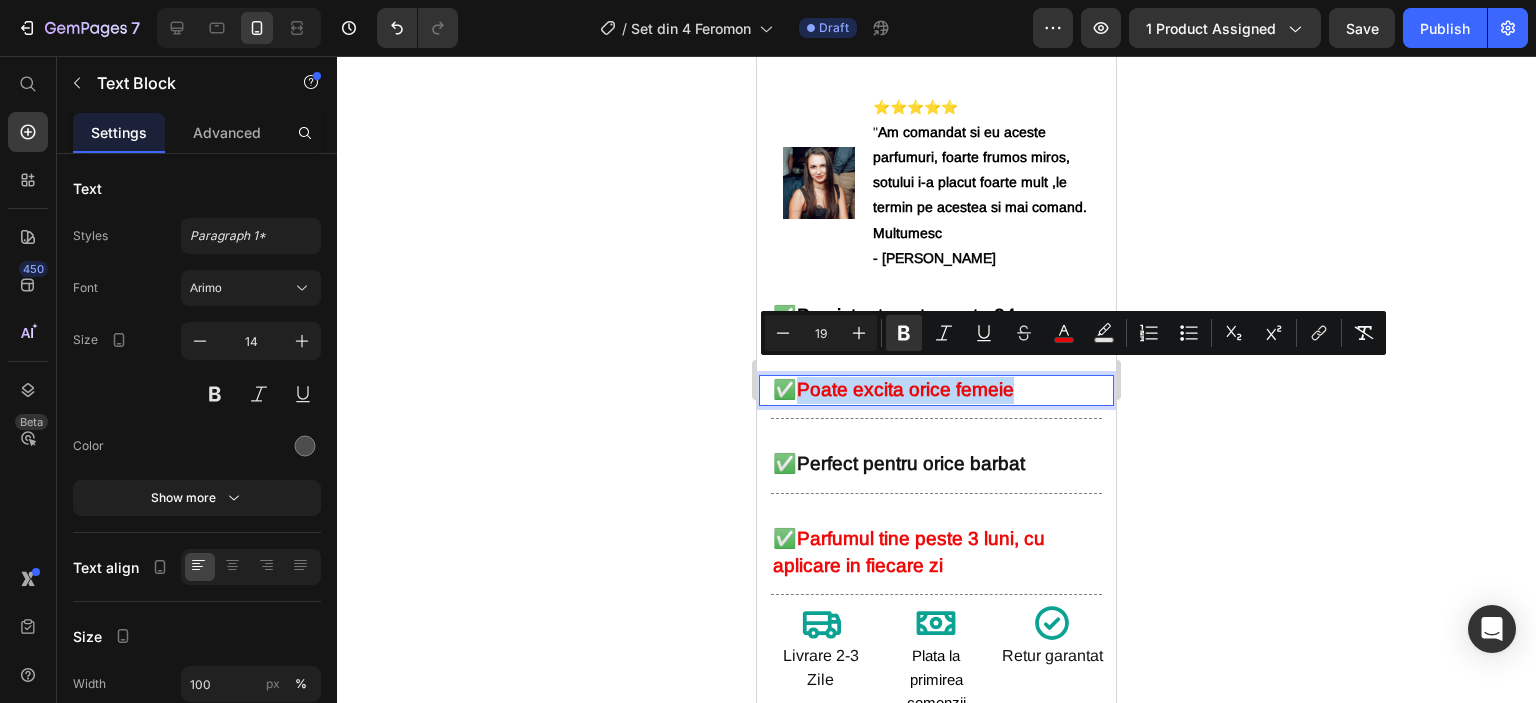 drag, startPoint x: 1019, startPoint y: 375, endPoint x: 808, endPoint y: 380, distance: 211.05923 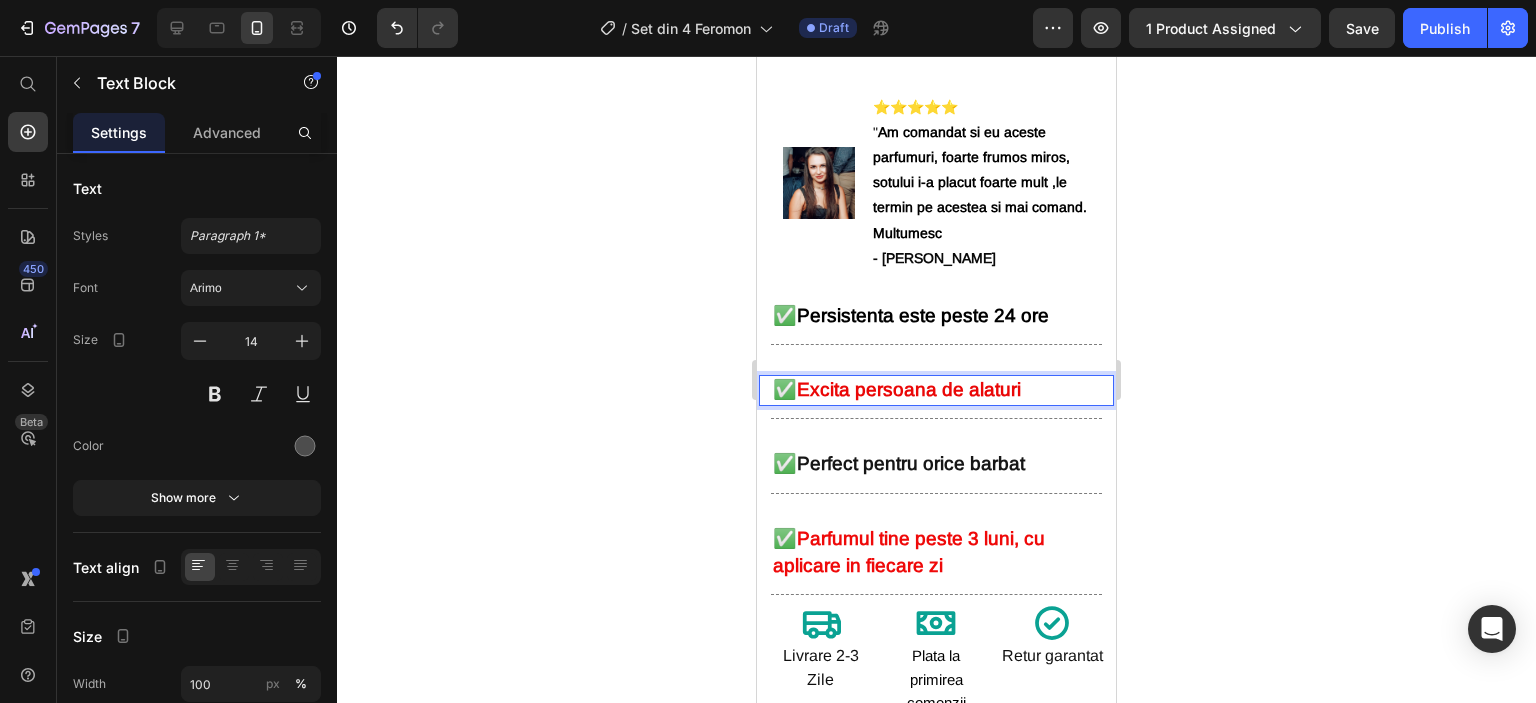 click 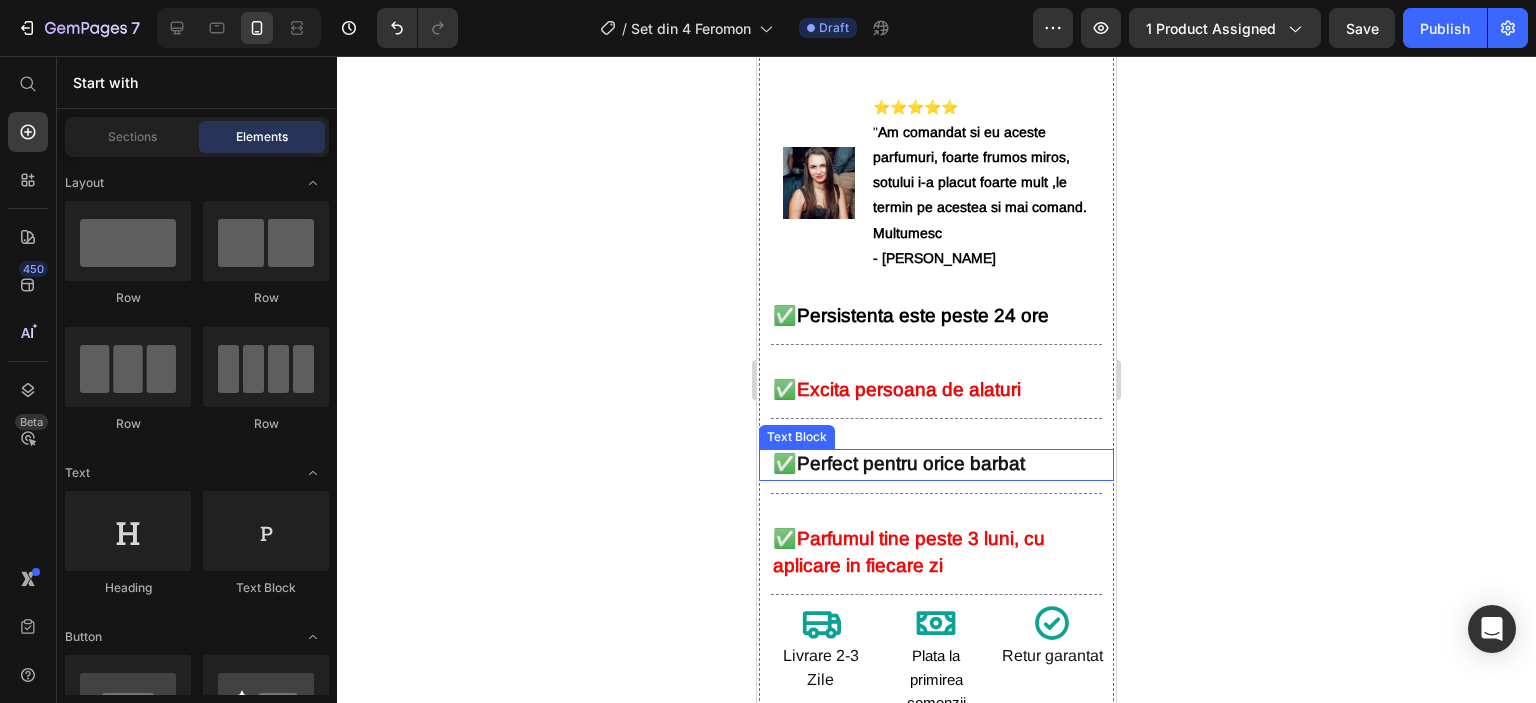 click on "Perfect pentru orice barbat" at bounding box center (911, 463) 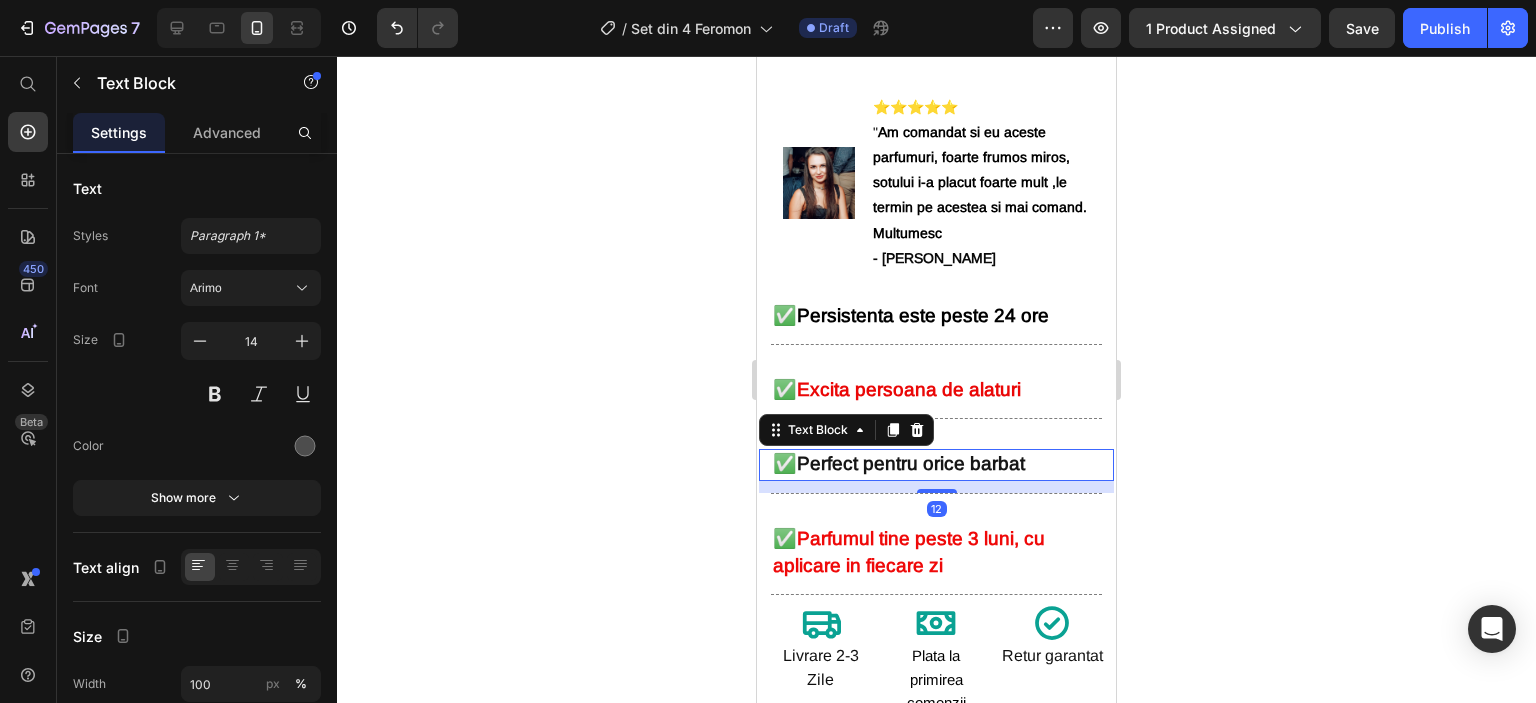 click on "Perfect pentru orice barbat" at bounding box center [911, 463] 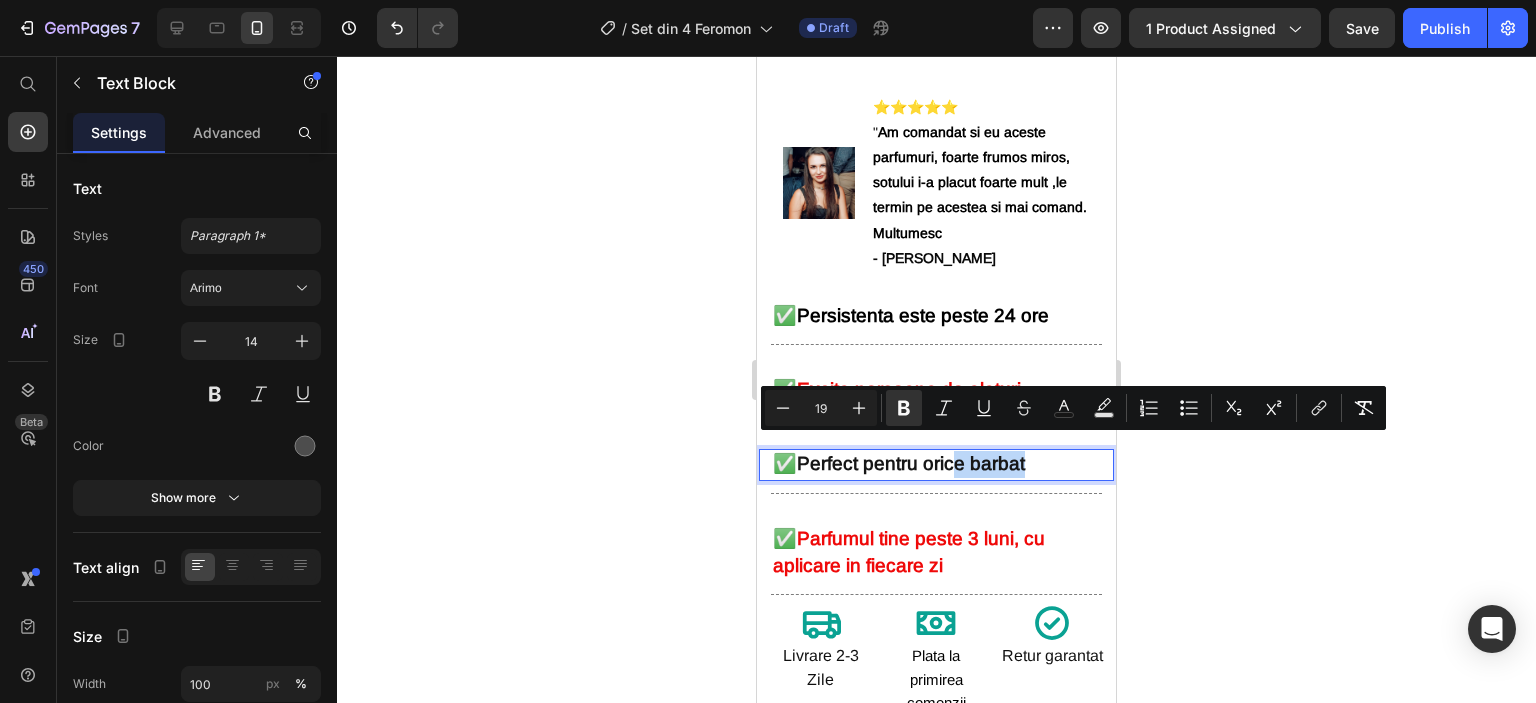 drag, startPoint x: 1030, startPoint y: 447, endPoint x: 961, endPoint y: 449, distance: 69.02898 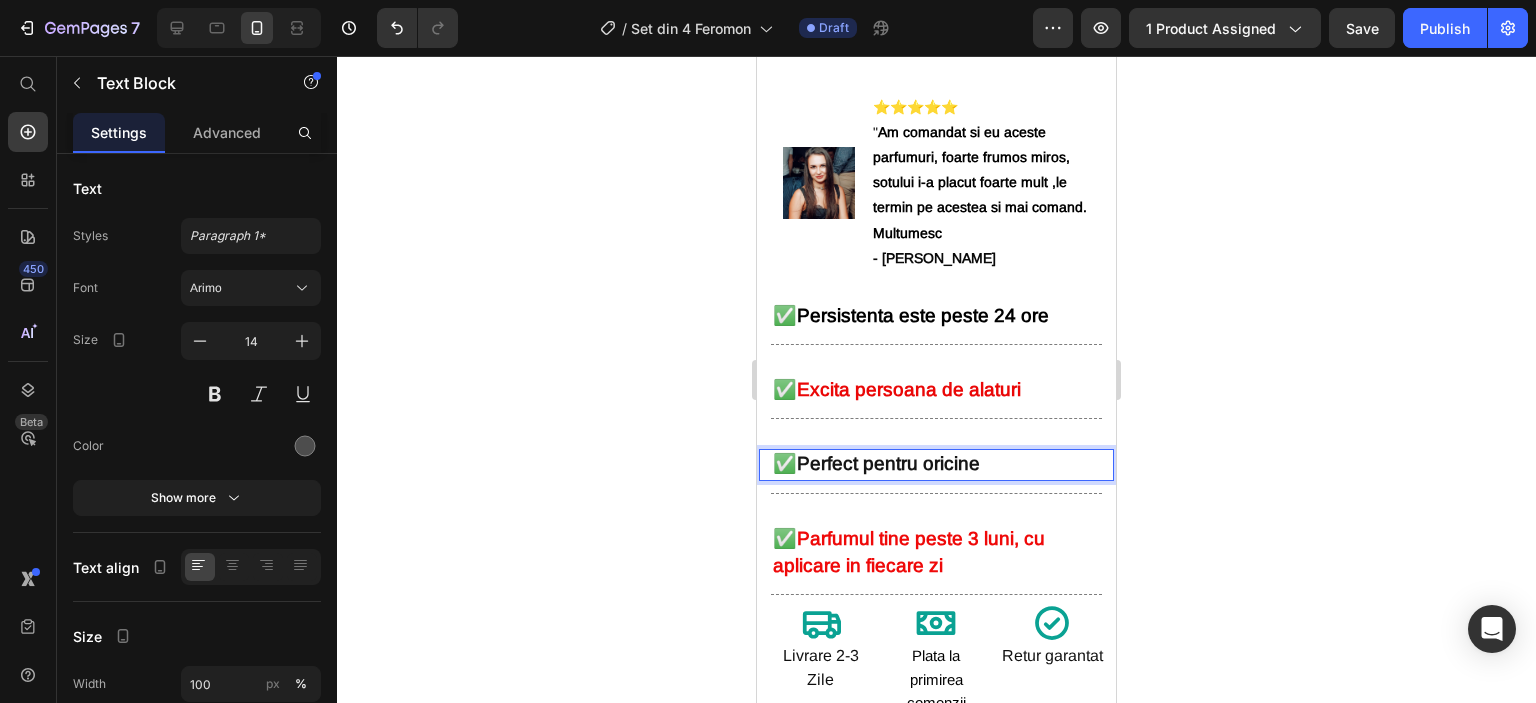 click 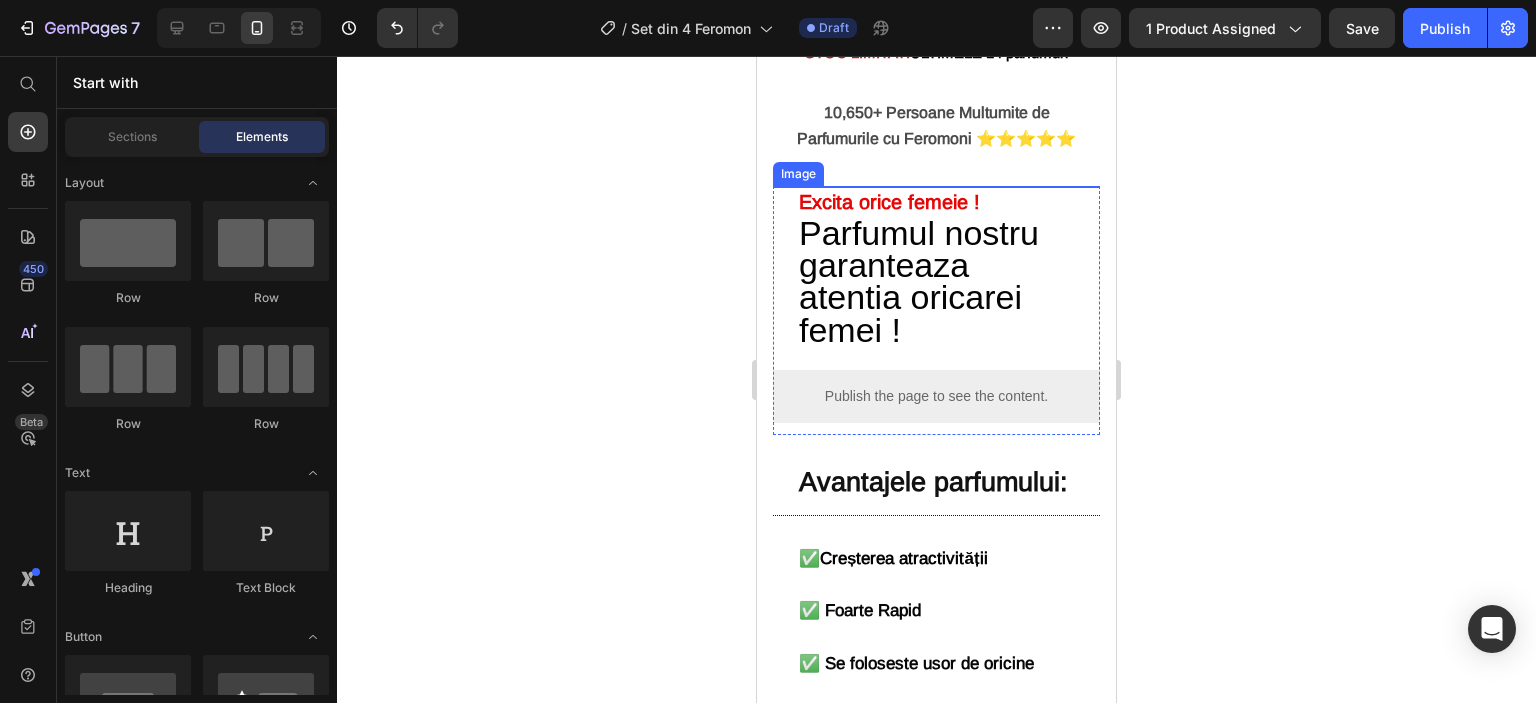 scroll, scrollTop: 1700, scrollLeft: 0, axis: vertical 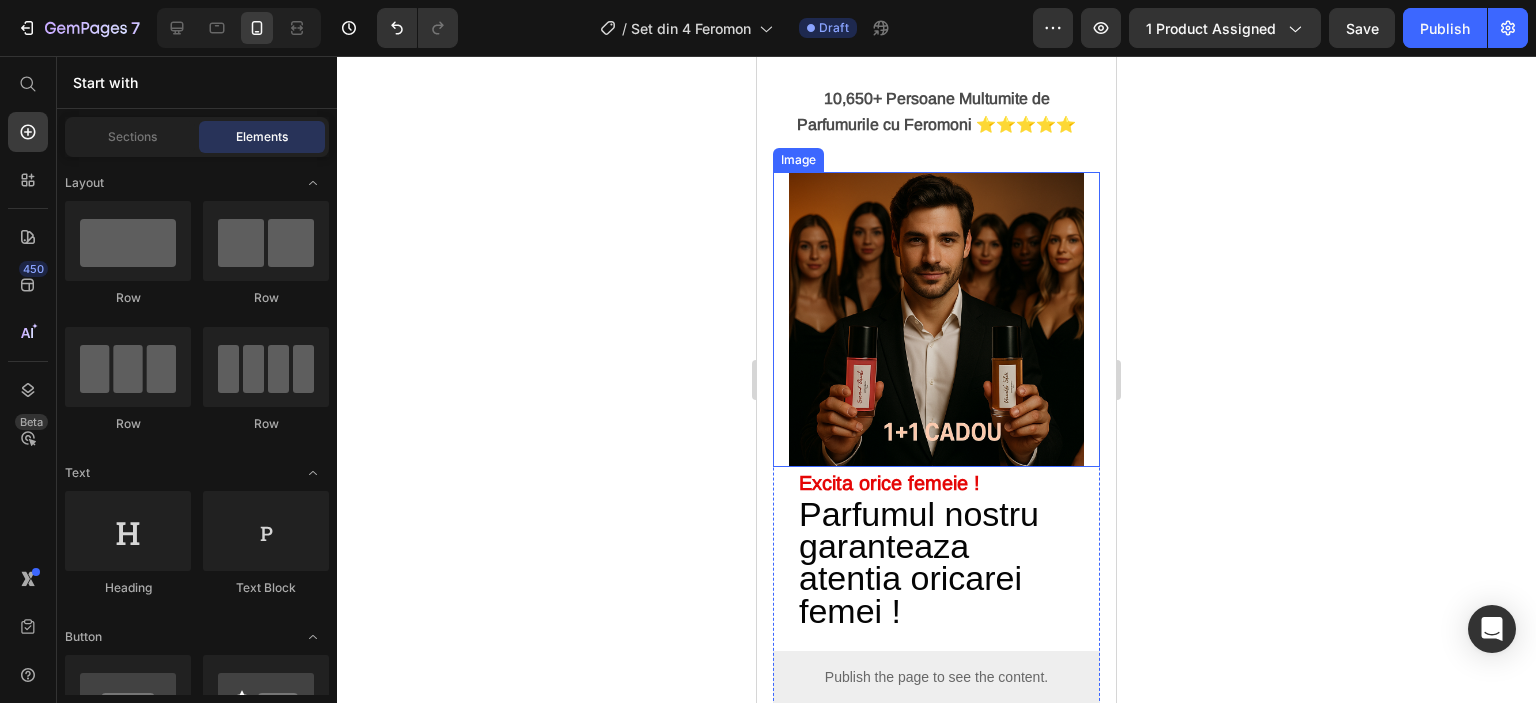 click at bounding box center [936, 319] 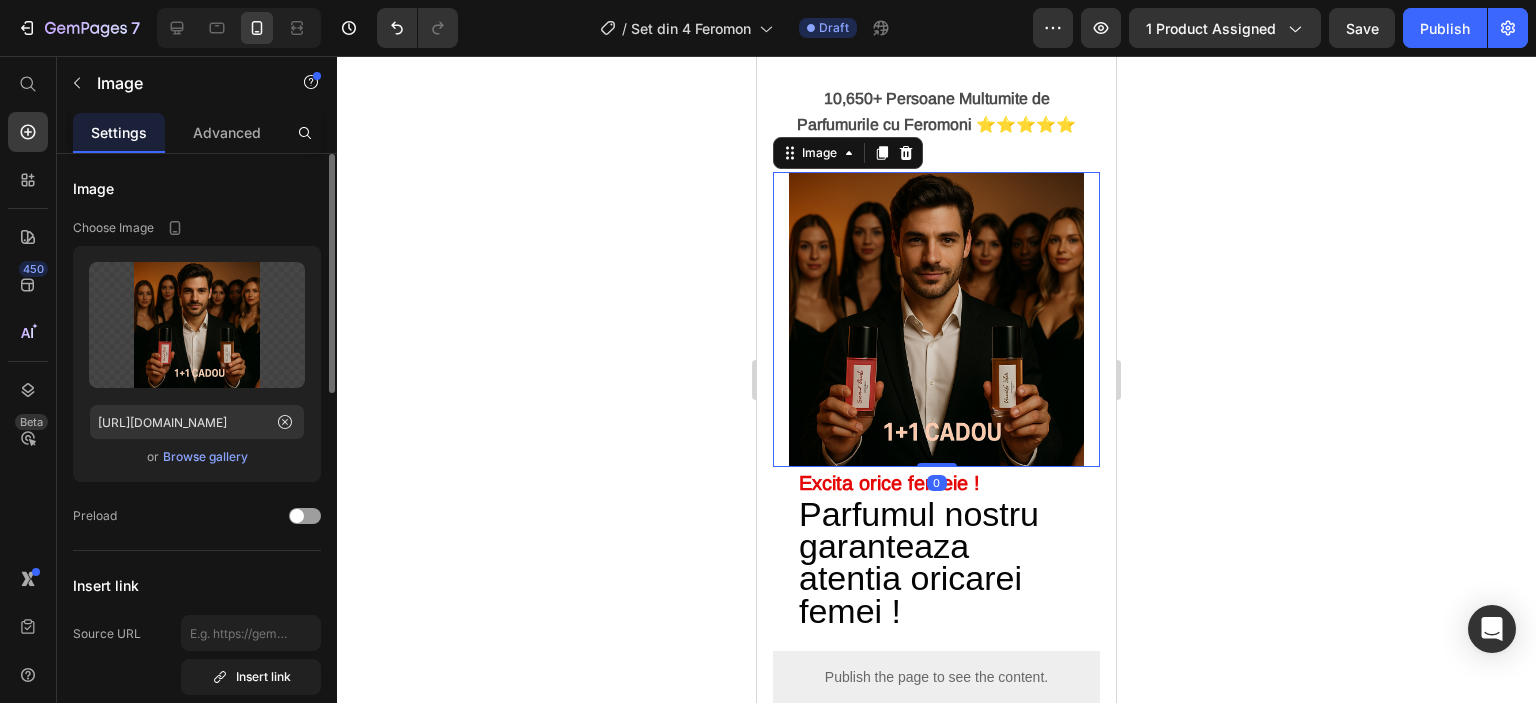 click on "Browse gallery" at bounding box center [205, 457] 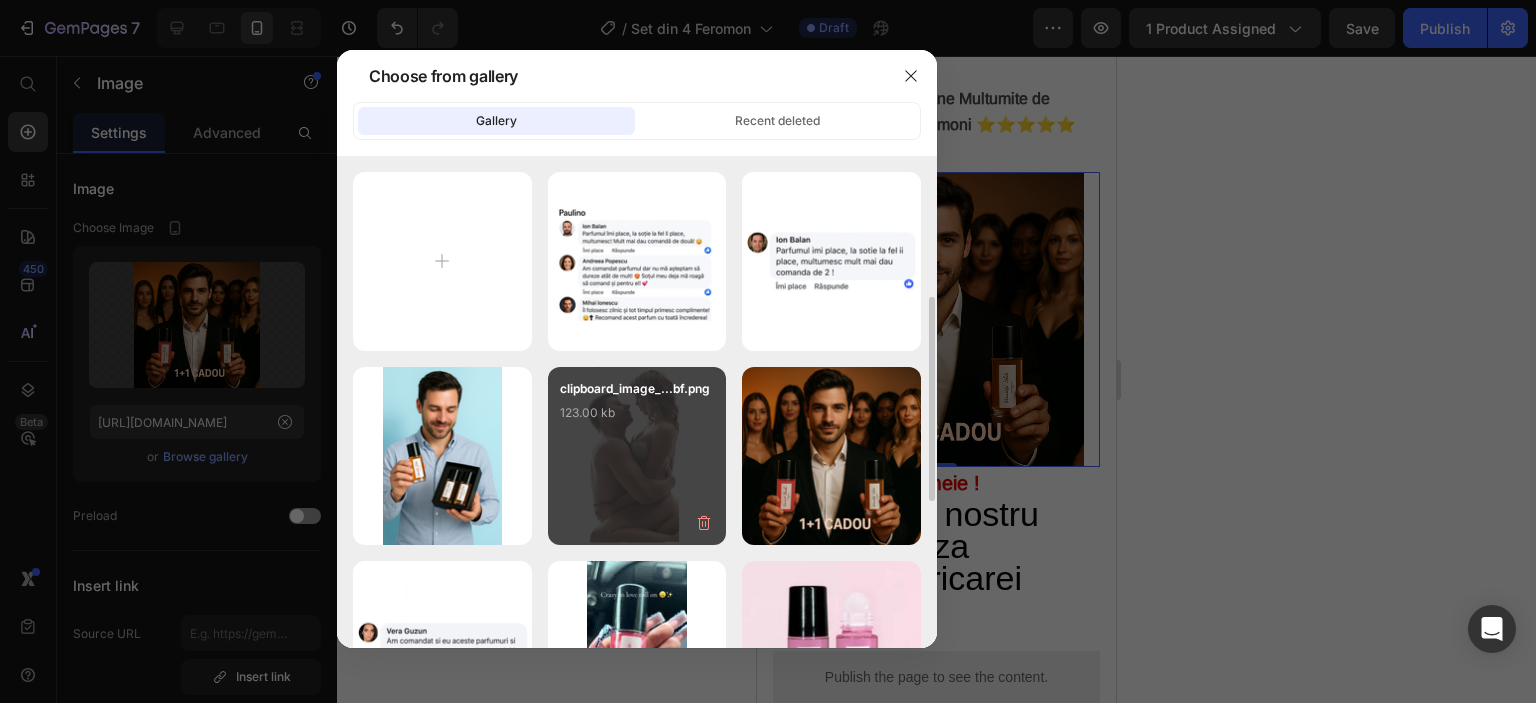 scroll, scrollTop: 200, scrollLeft: 0, axis: vertical 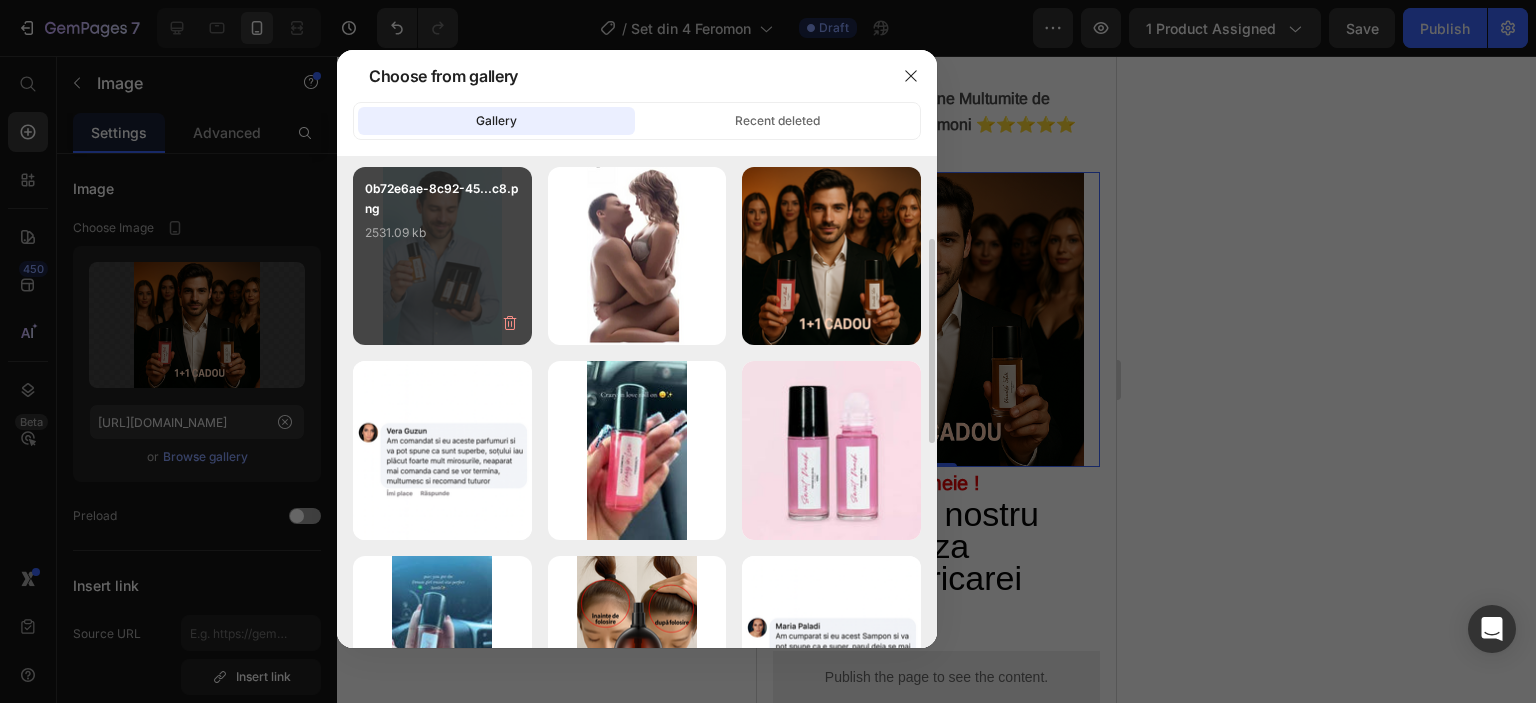 click on "0b72e6ae-8c92-45...c8.png 2531.09 kb" at bounding box center (442, 219) 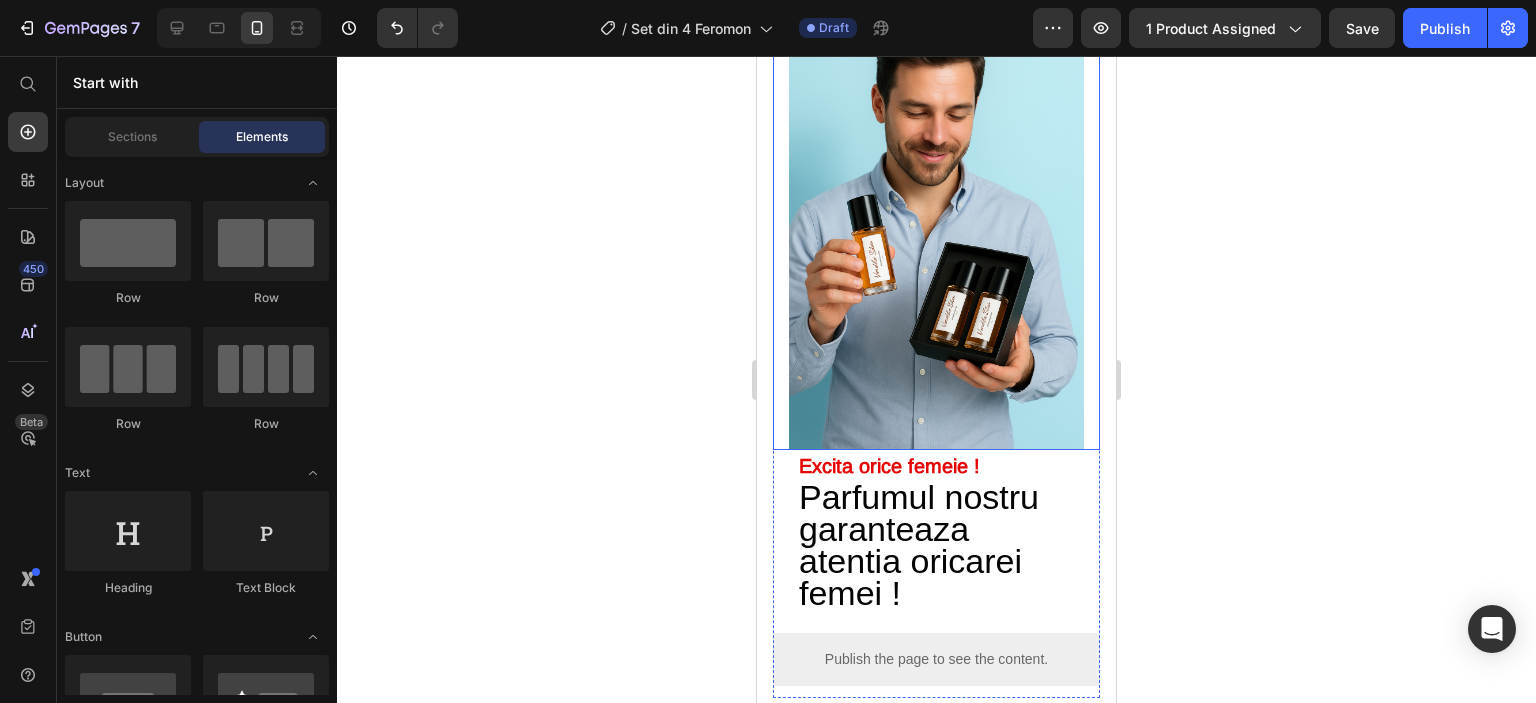 scroll, scrollTop: 2065, scrollLeft: 0, axis: vertical 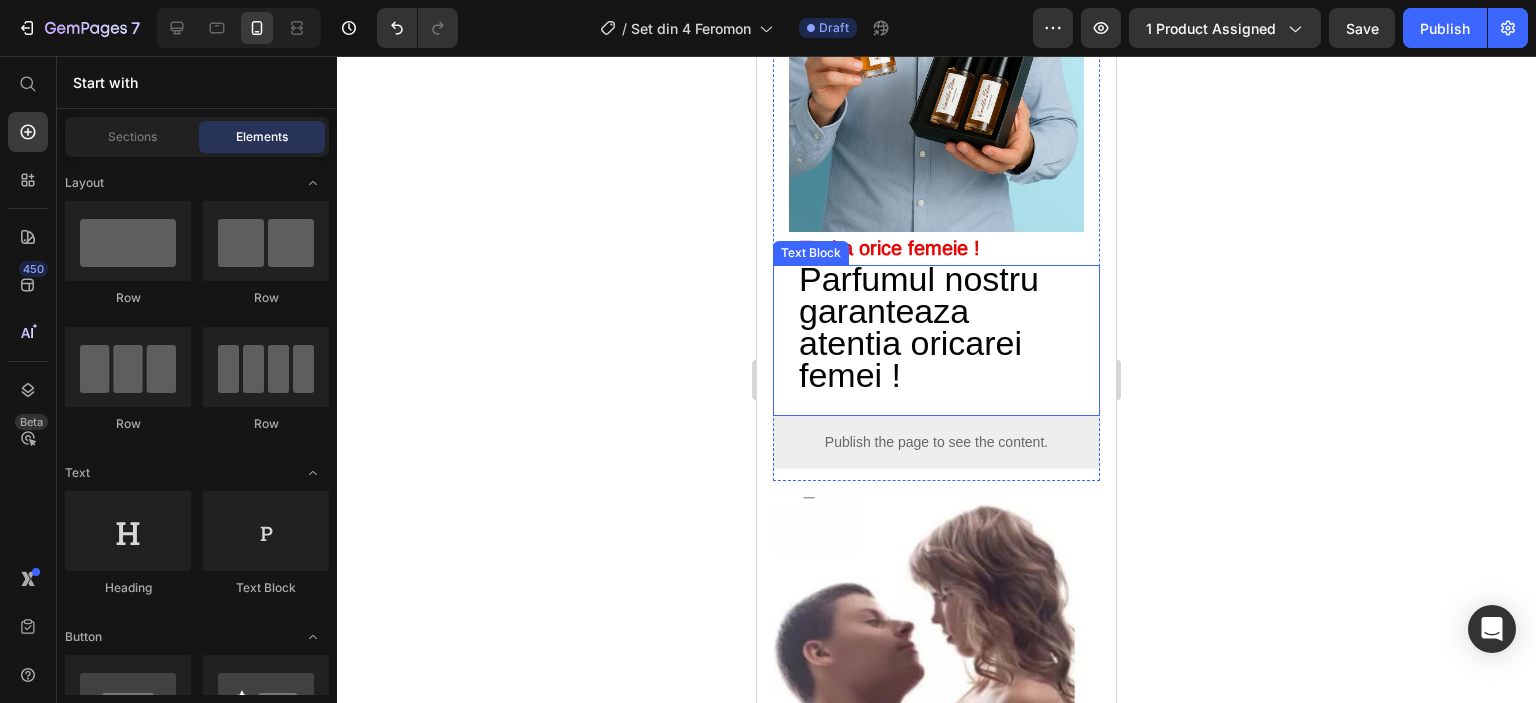 click on "Parfumul nostru   garanteaza atentia oricarei femei !" at bounding box center (928, 327) 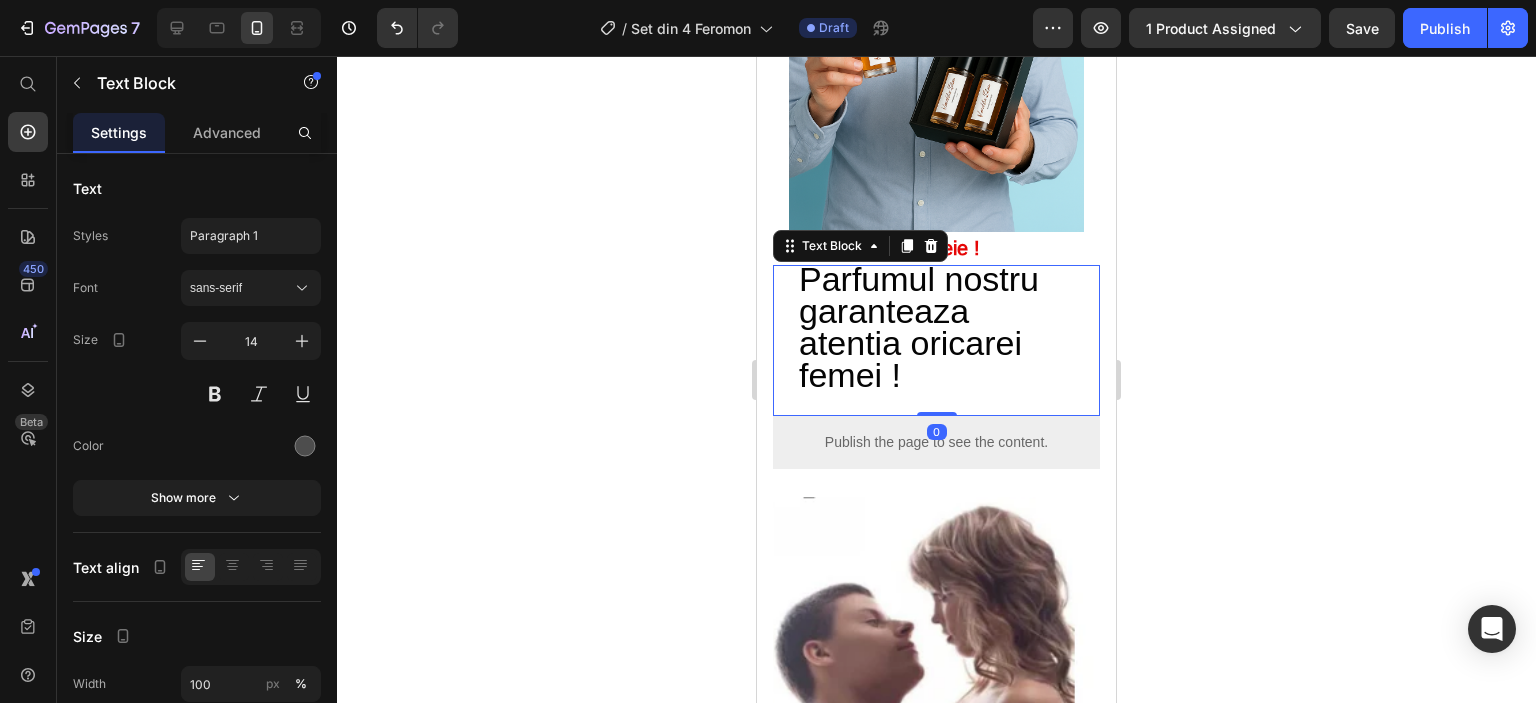 click on "Parfumul nostru   garanteaza atentia oricarei femei !" at bounding box center [928, 327] 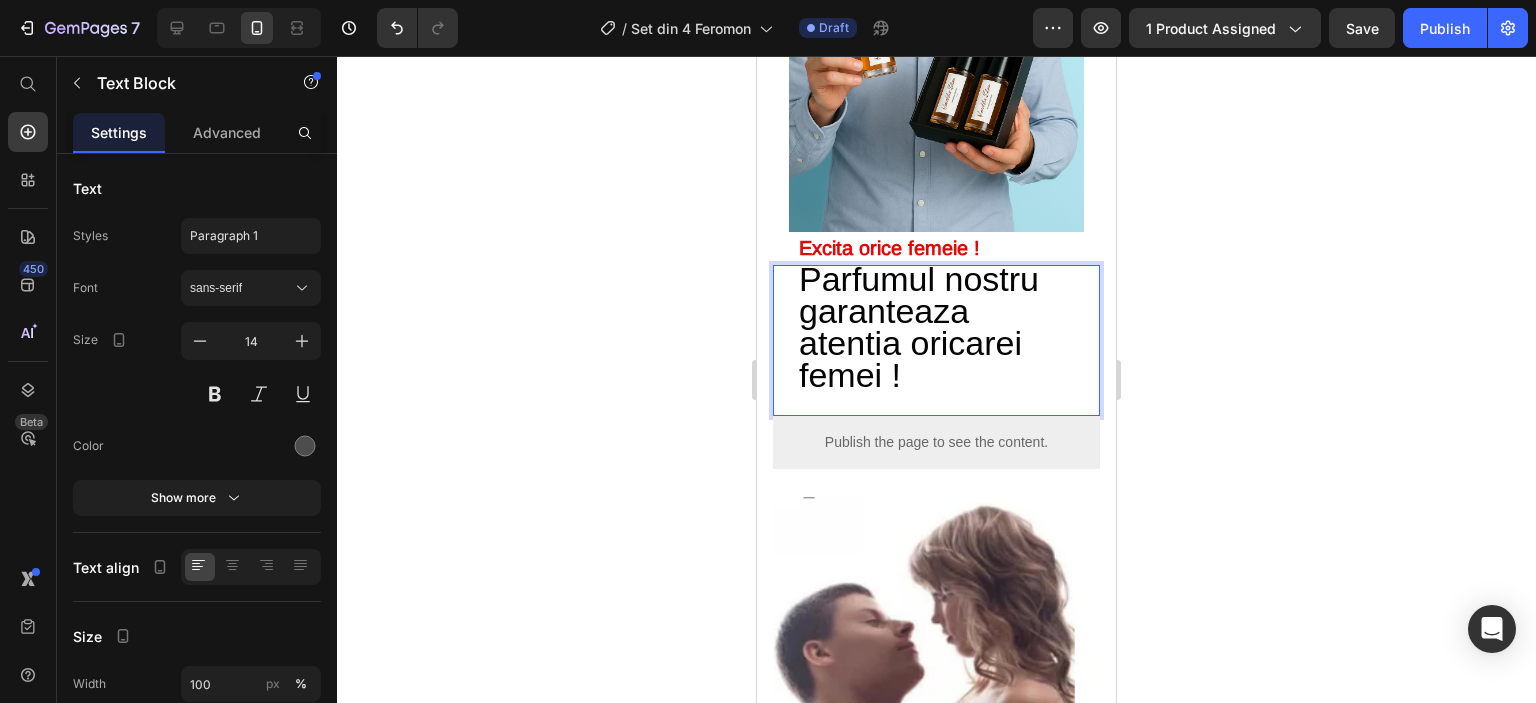 click on "Parfumul nostru   garanteaza atentia oricarei femei !" at bounding box center (928, 327) 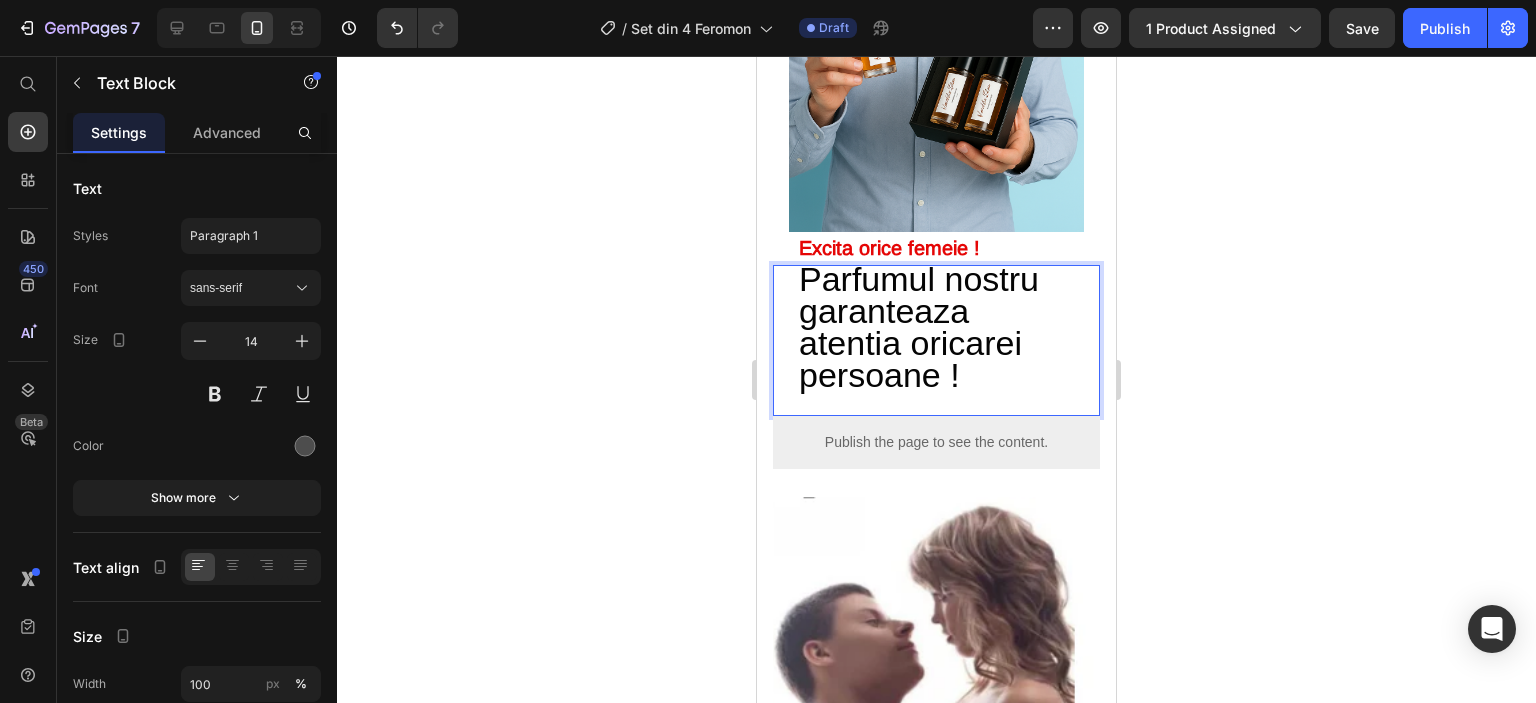 click 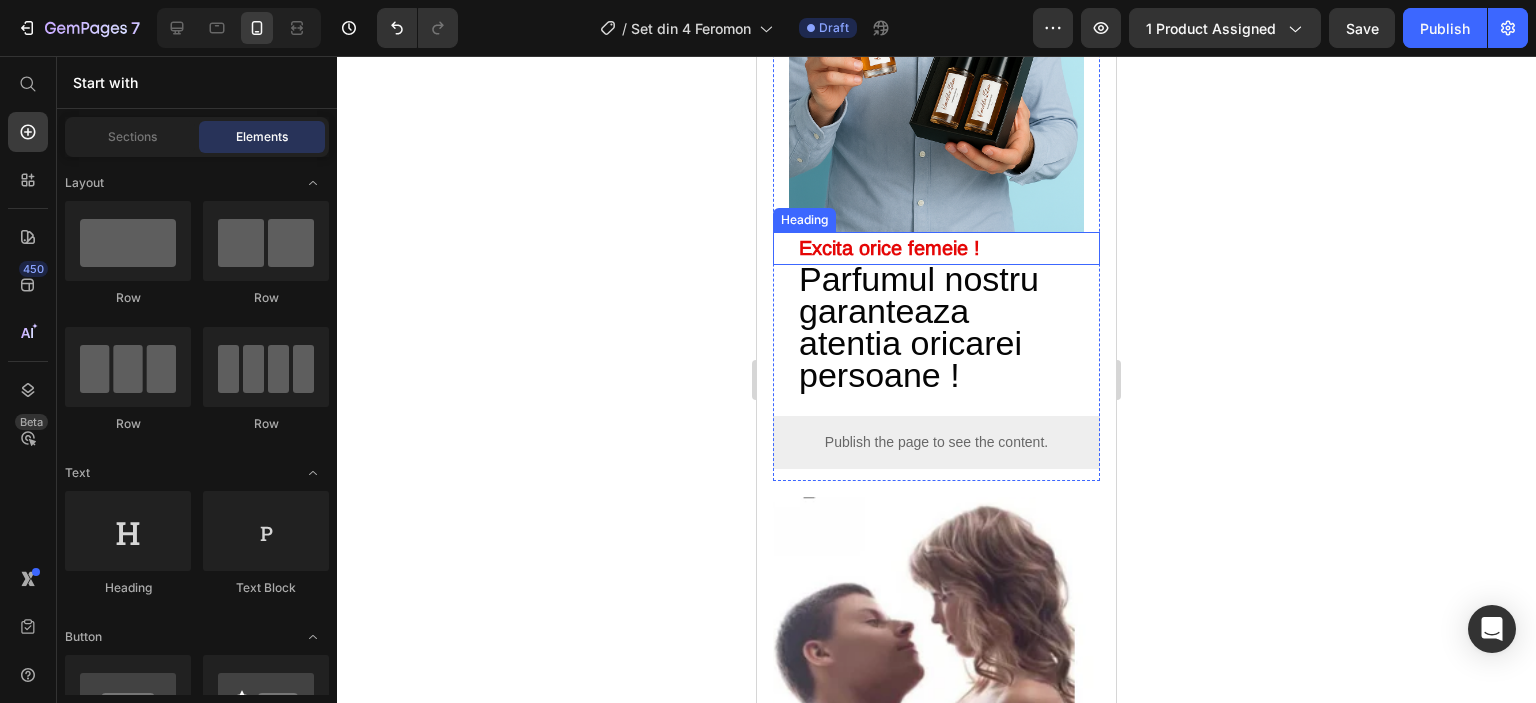 click on "Excita orice femeie !" at bounding box center (889, 248) 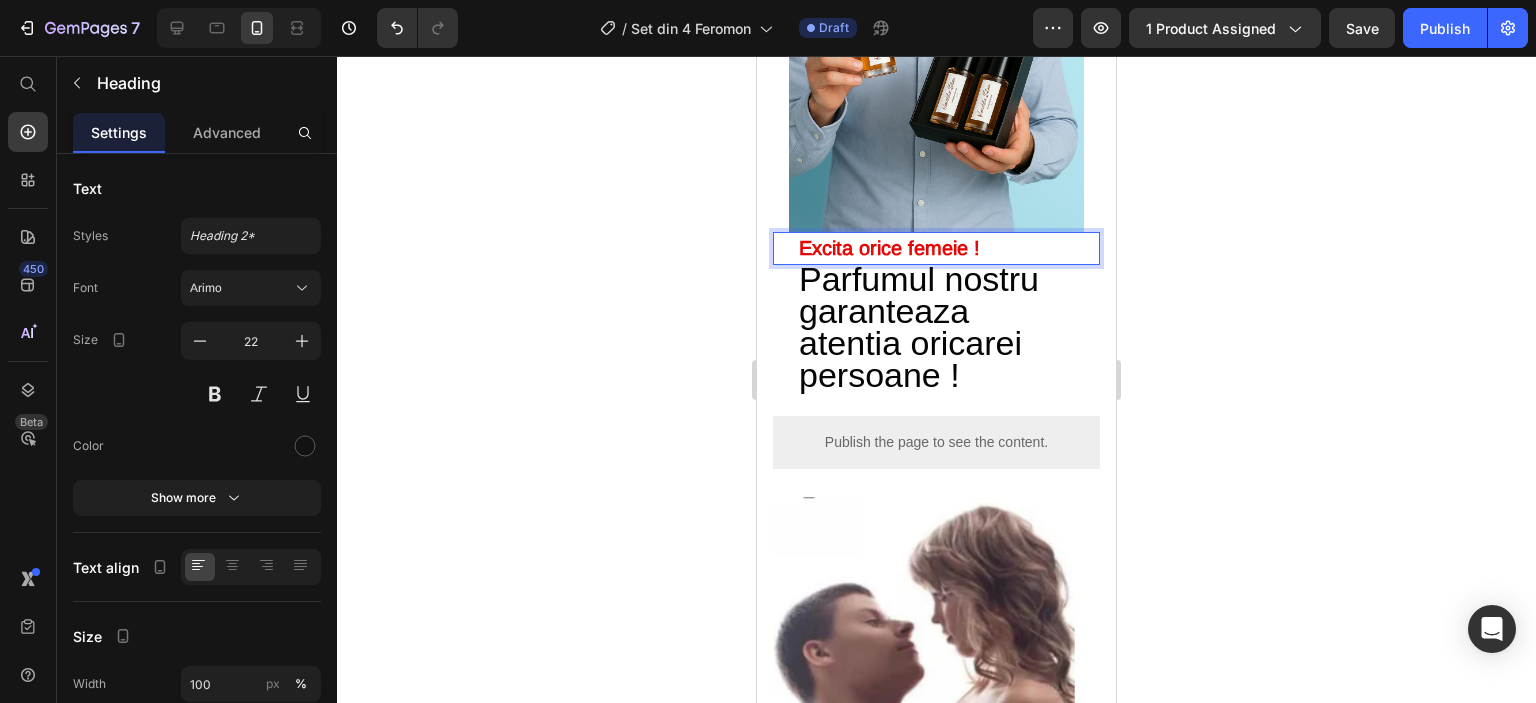 click on "Excita orice femeie !" at bounding box center (889, 248) 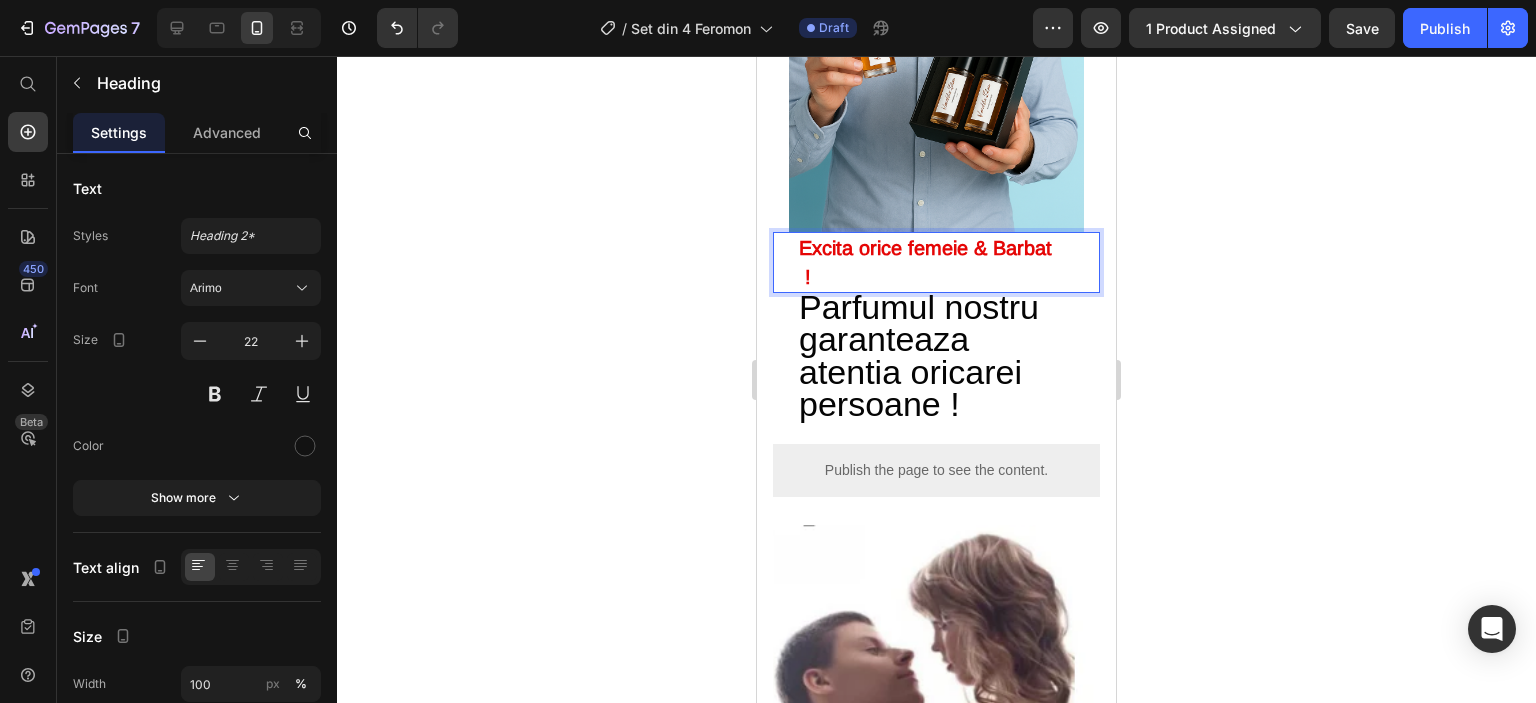 click on "Excita orice femeie & Barbat  !" at bounding box center [925, 262] 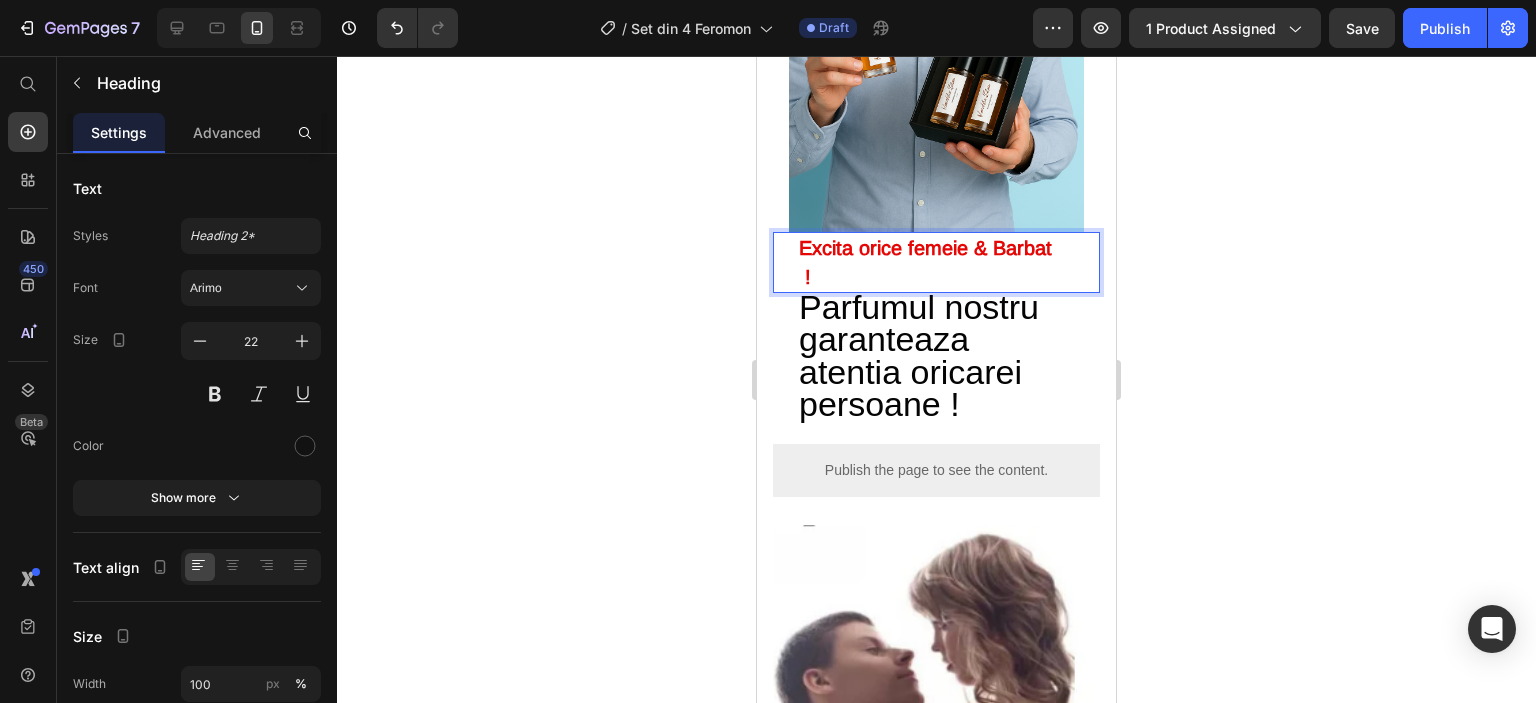 click on "Excita orice femeie & Barbat  !" at bounding box center [936, 262] 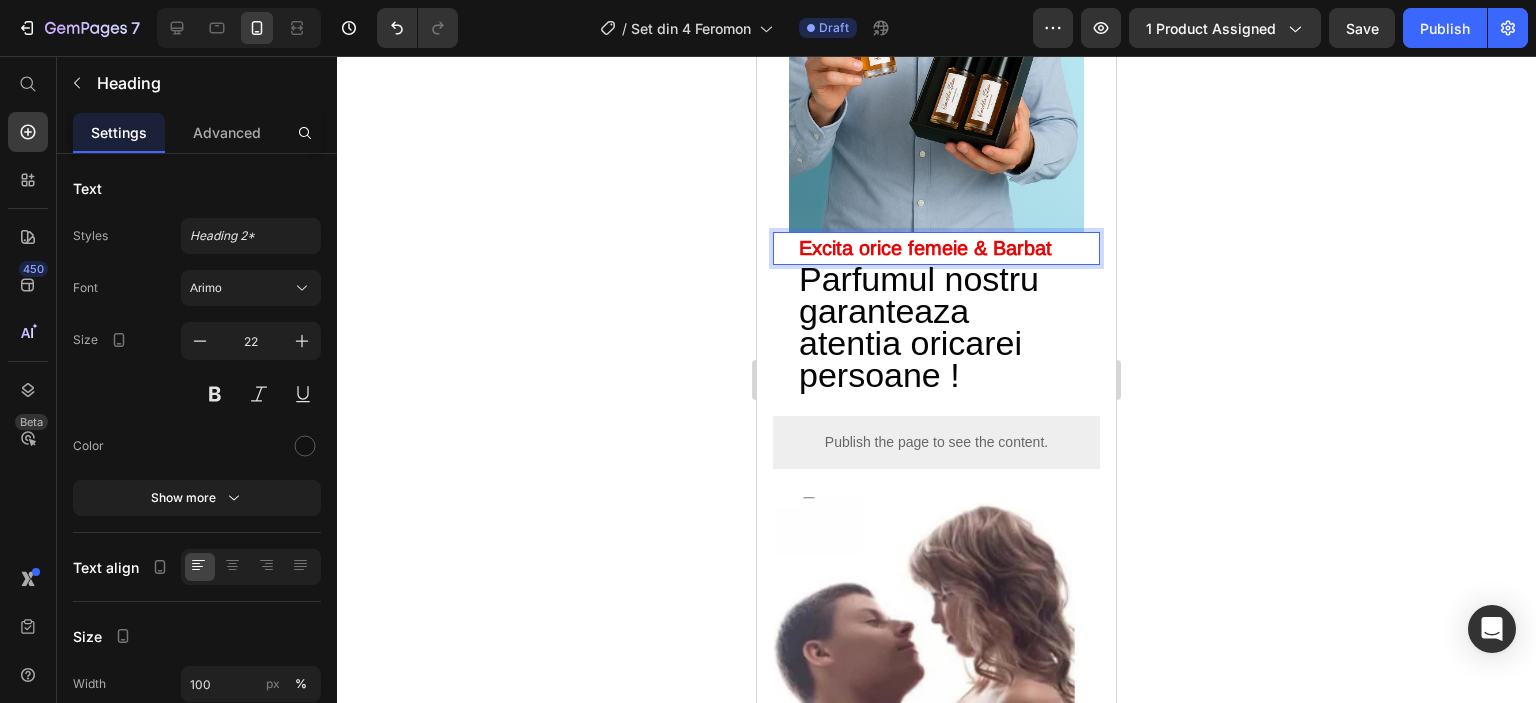 click 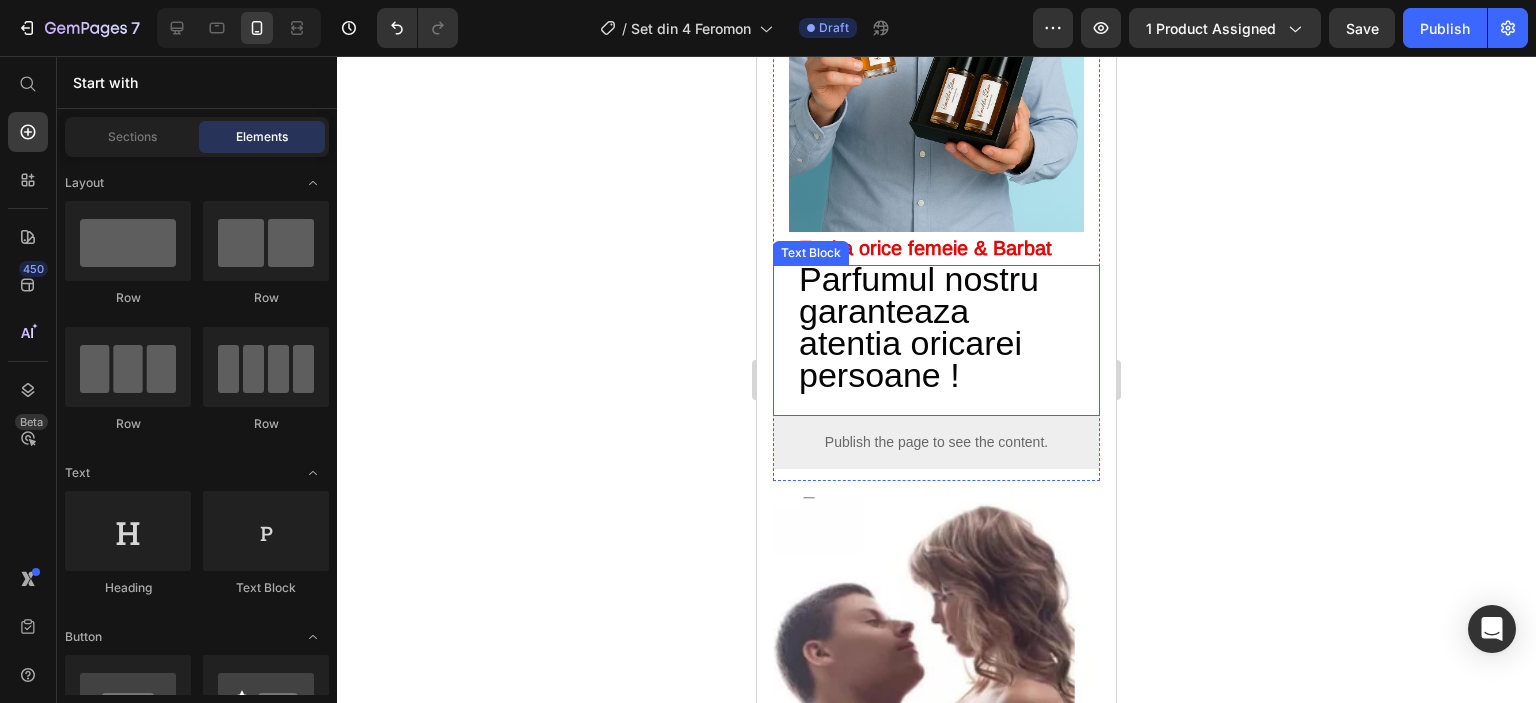 click on "Parfumul nostru   garanteaza atentia oricarei persoane !" at bounding box center [928, 327] 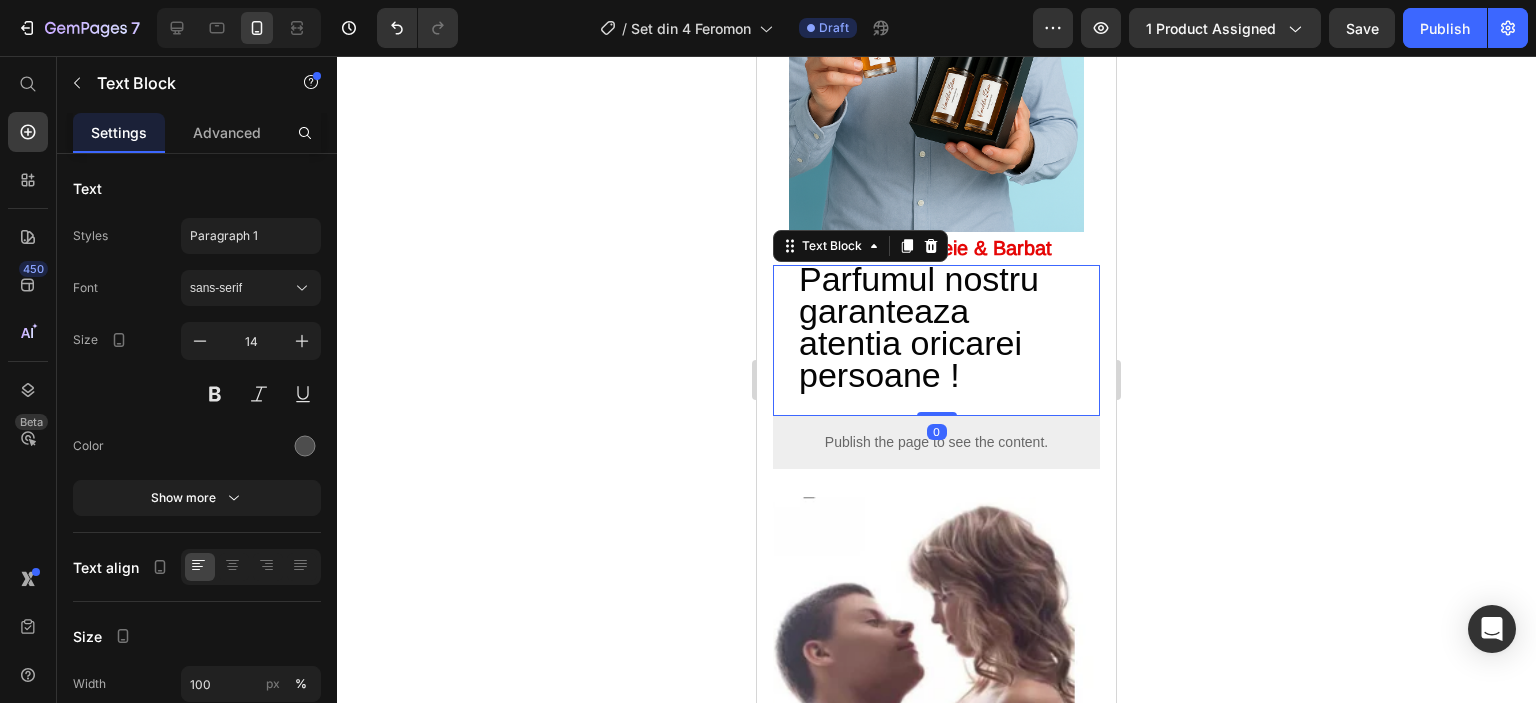 click on "Parfumul nostru   garanteaza atentia oricarei persoane ! Text Block   0" at bounding box center [936, 340] 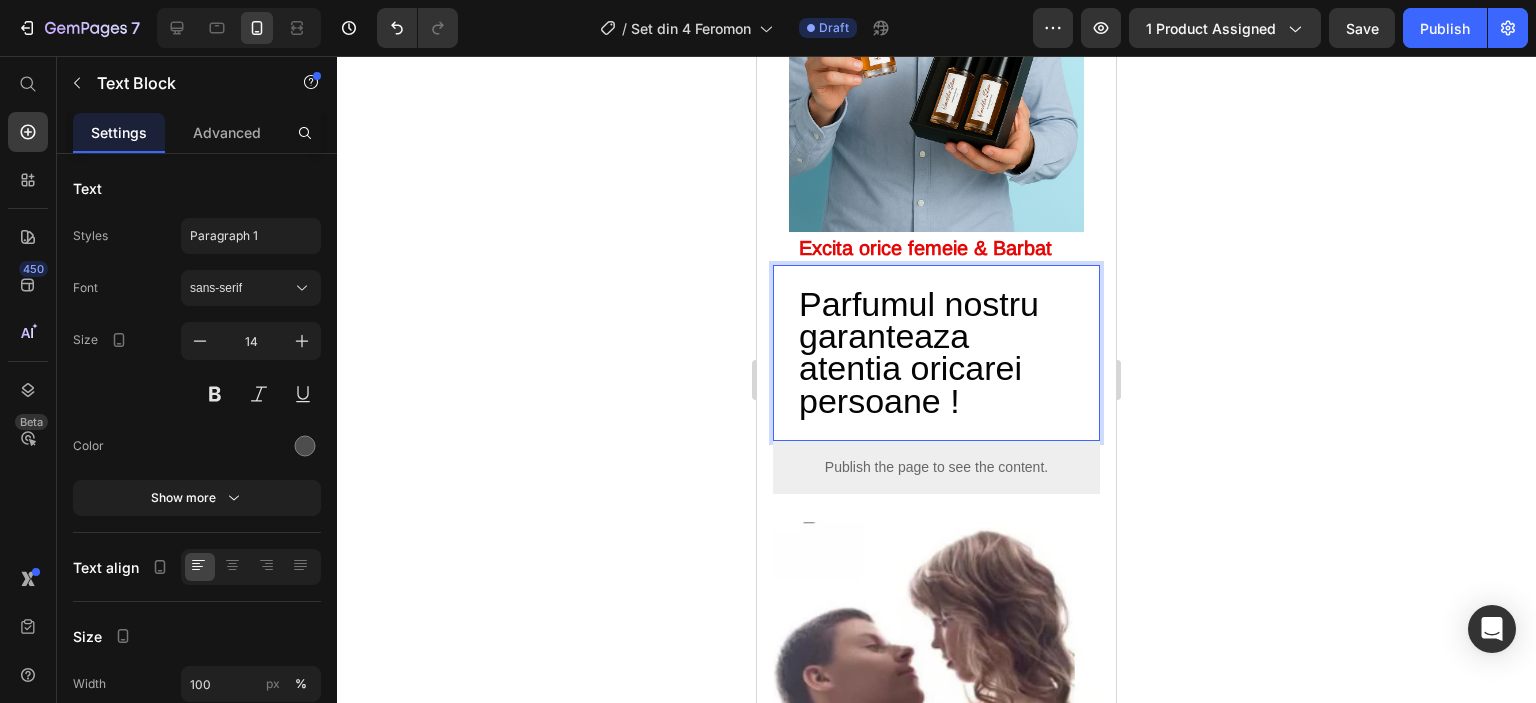click 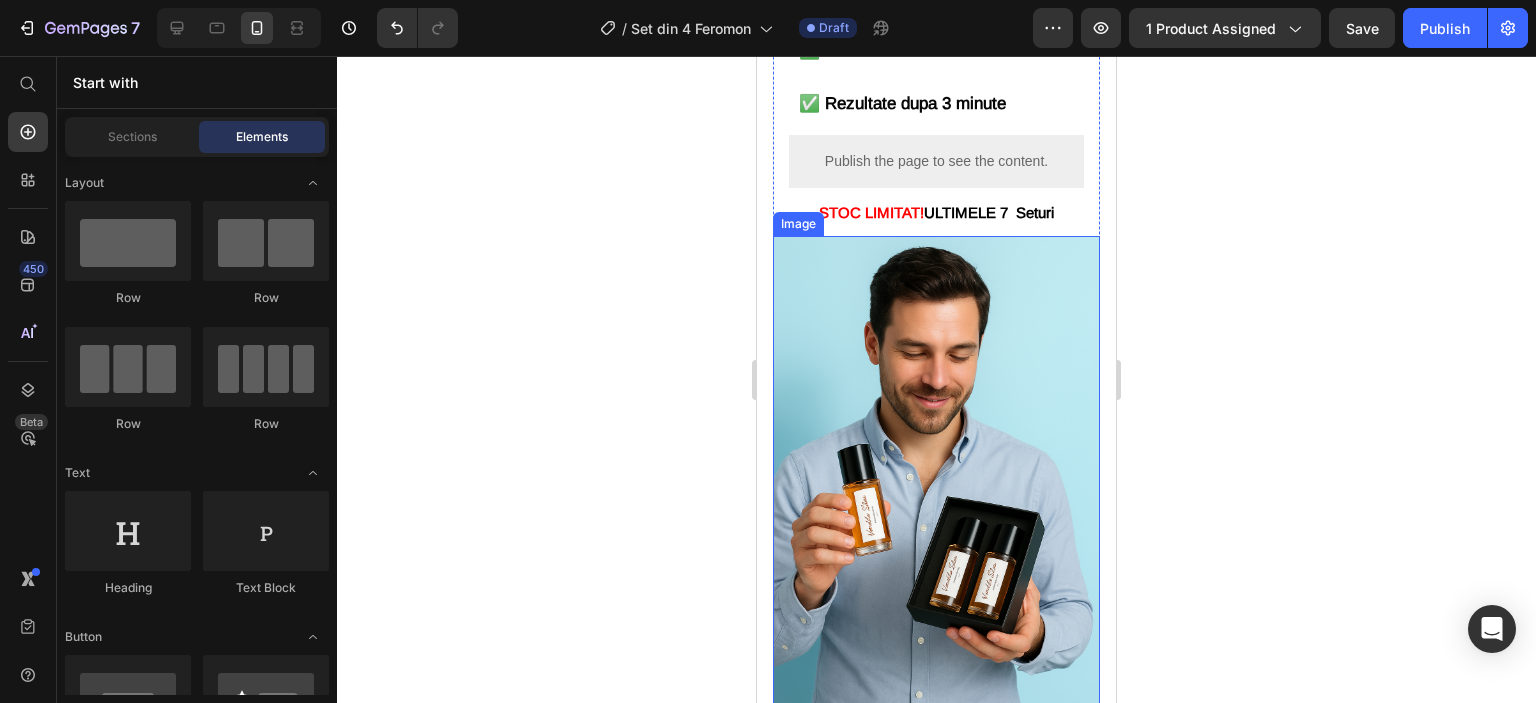 scroll, scrollTop: 3465, scrollLeft: 0, axis: vertical 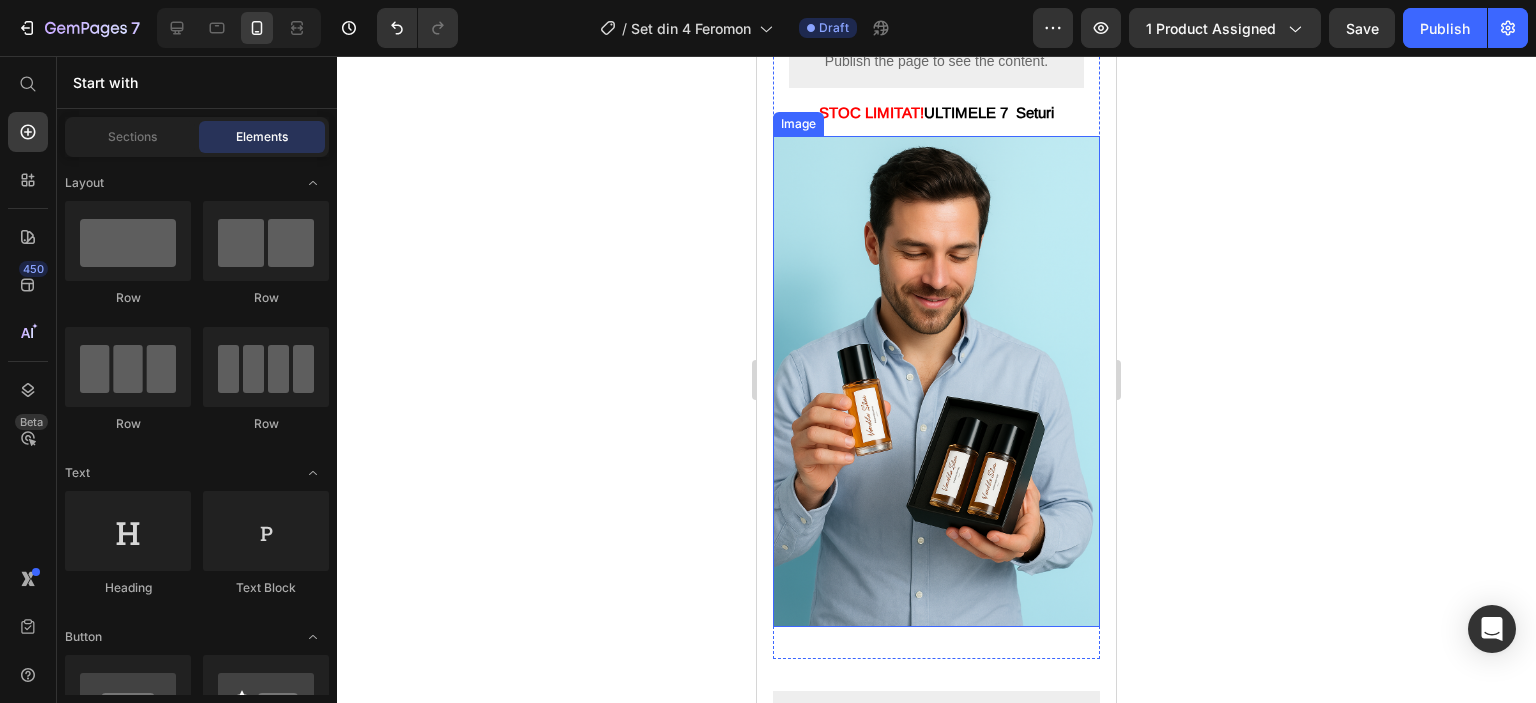 click at bounding box center [936, 381] 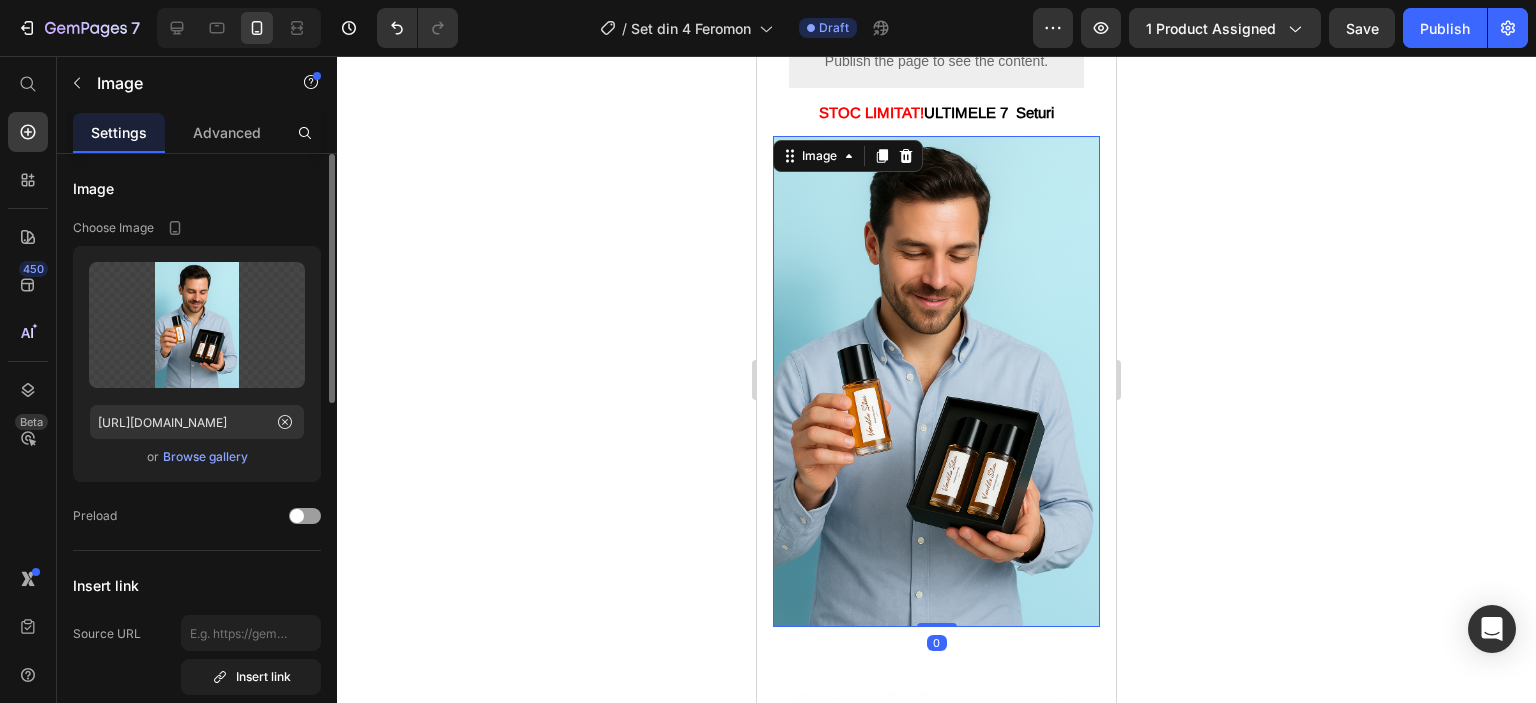 click on "Browse gallery" at bounding box center (205, 457) 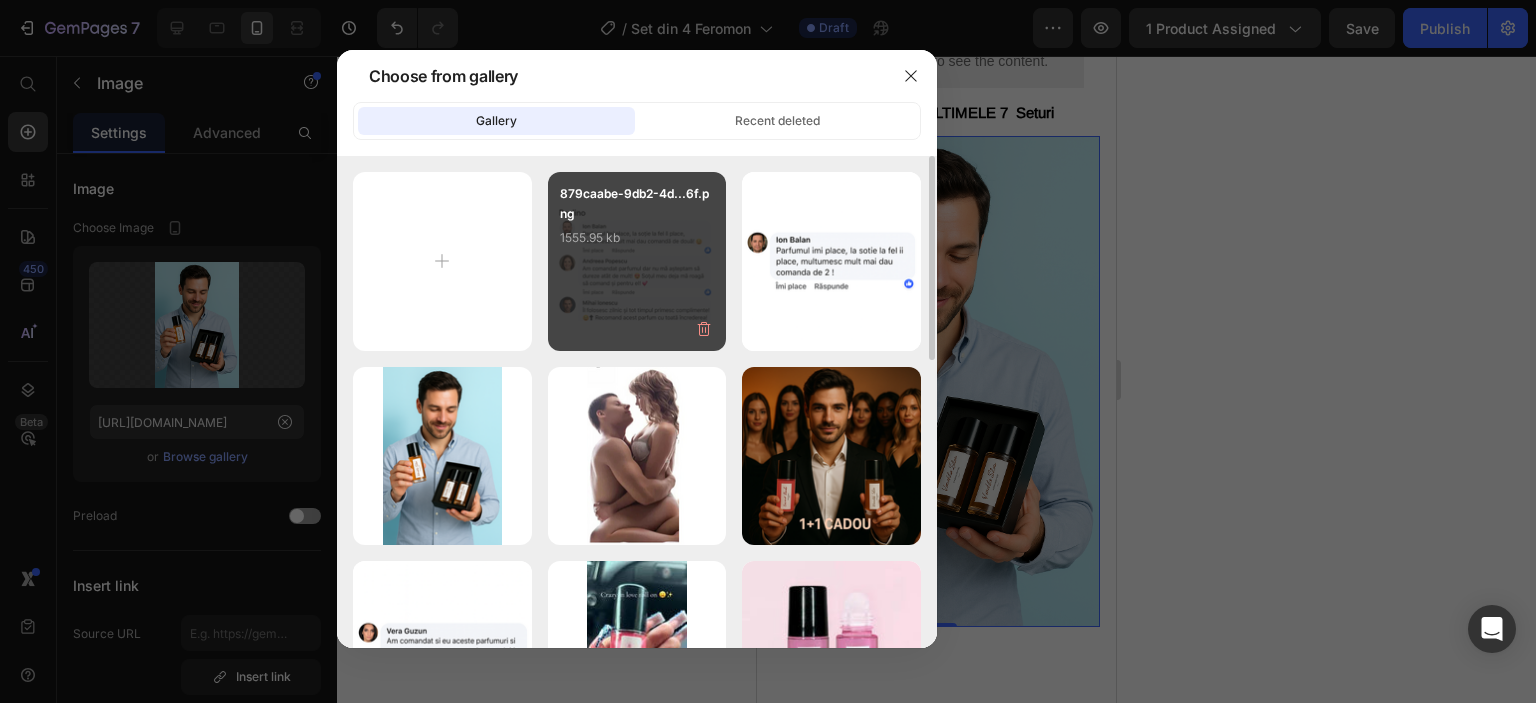 click on "879caabe-9db2-4d...6f.png 1555.95 kb" at bounding box center [637, 224] 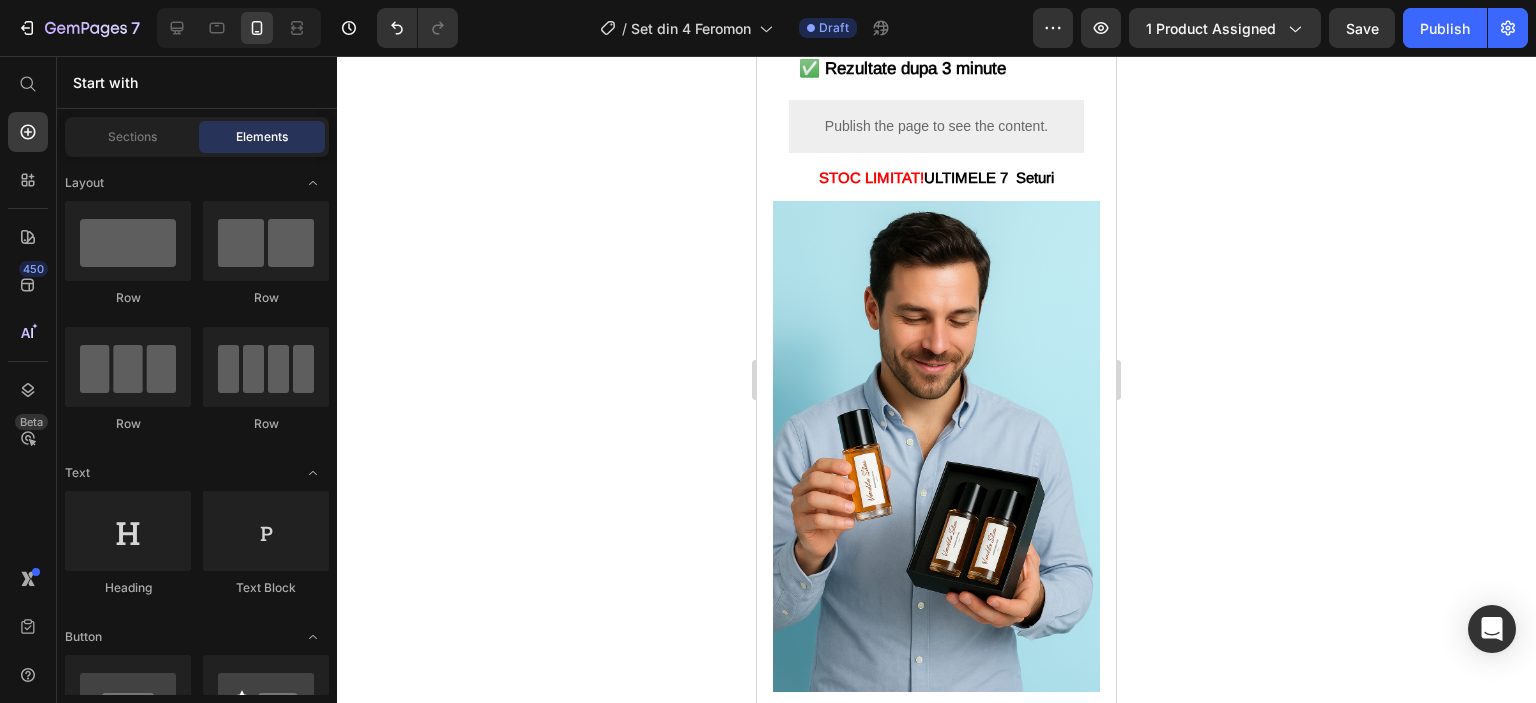 scroll, scrollTop: 3500, scrollLeft: 0, axis: vertical 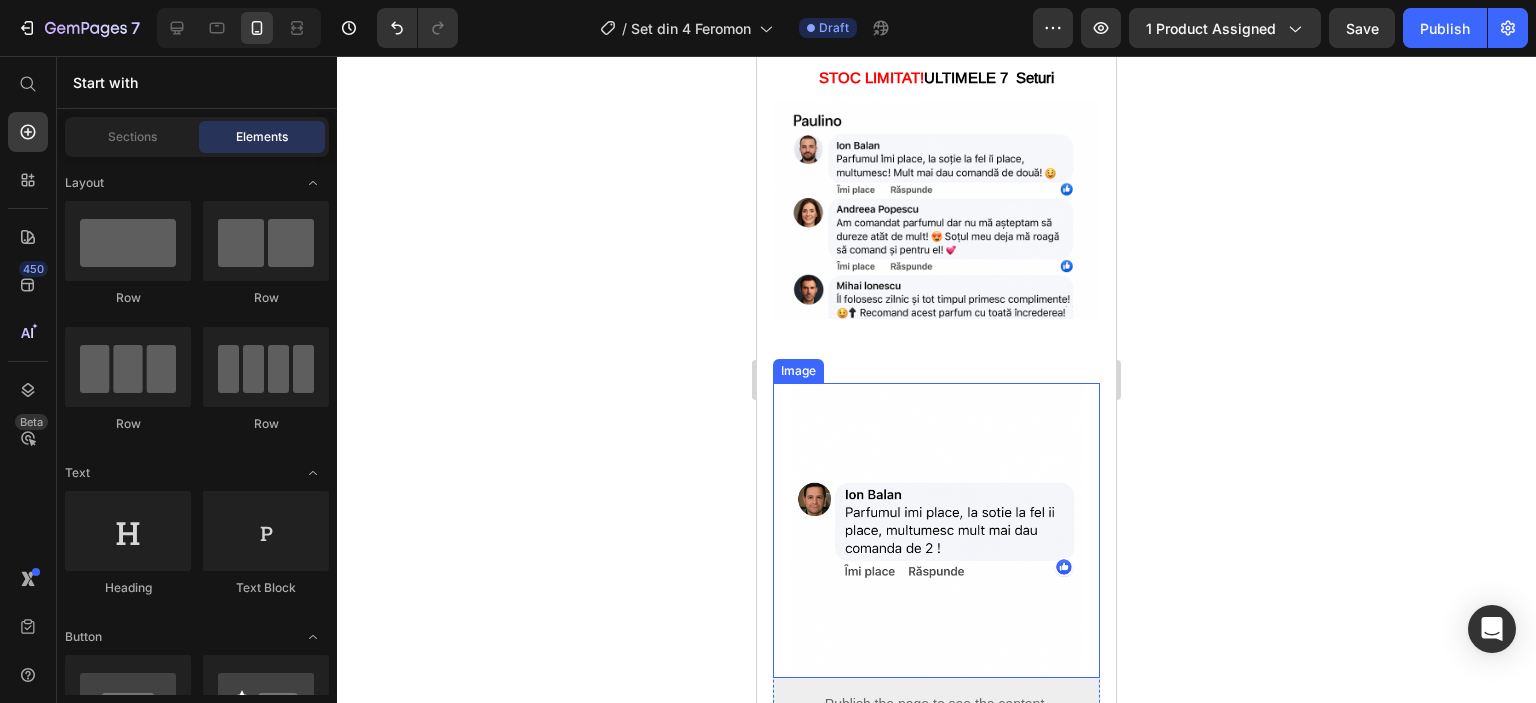click at bounding box center (936, 530) 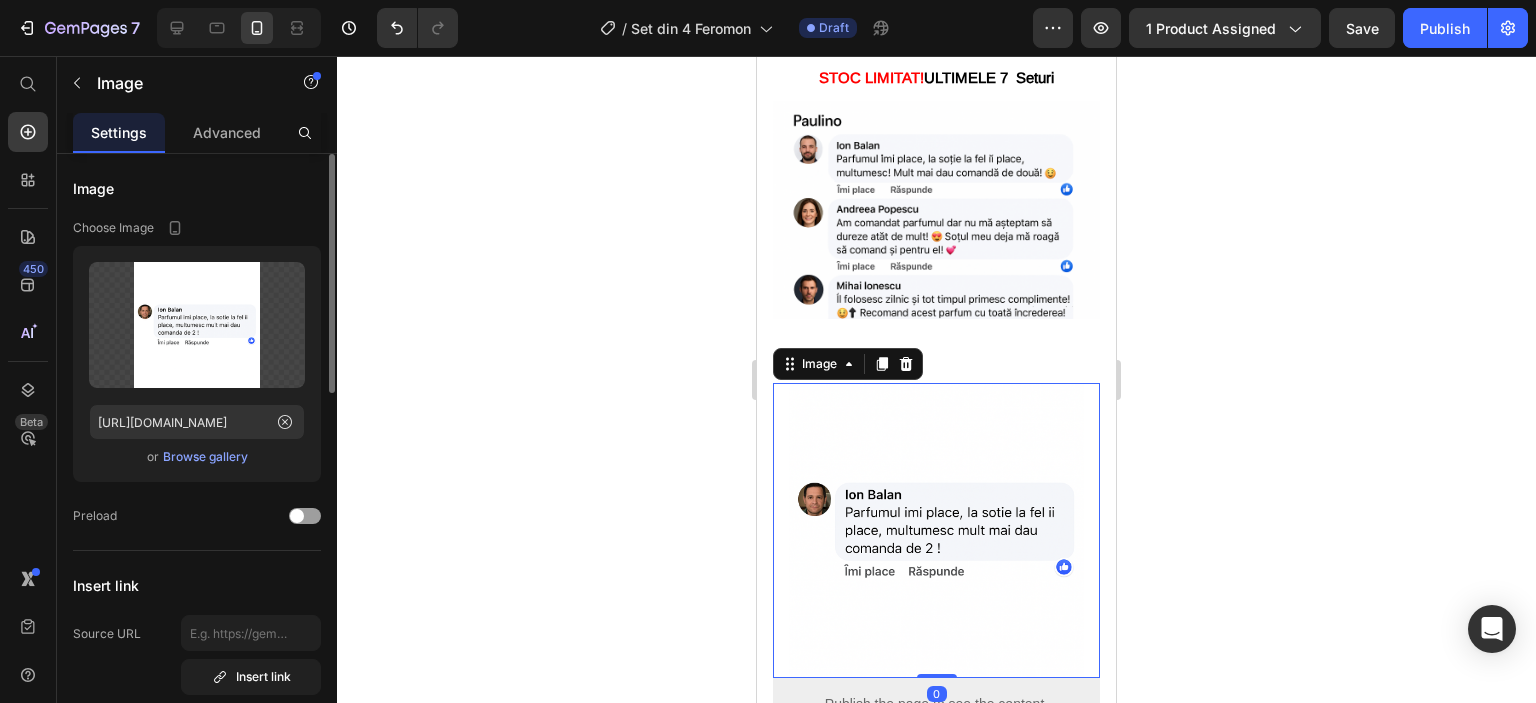 click on "Browse gallery" at bounding box center (205, 457) 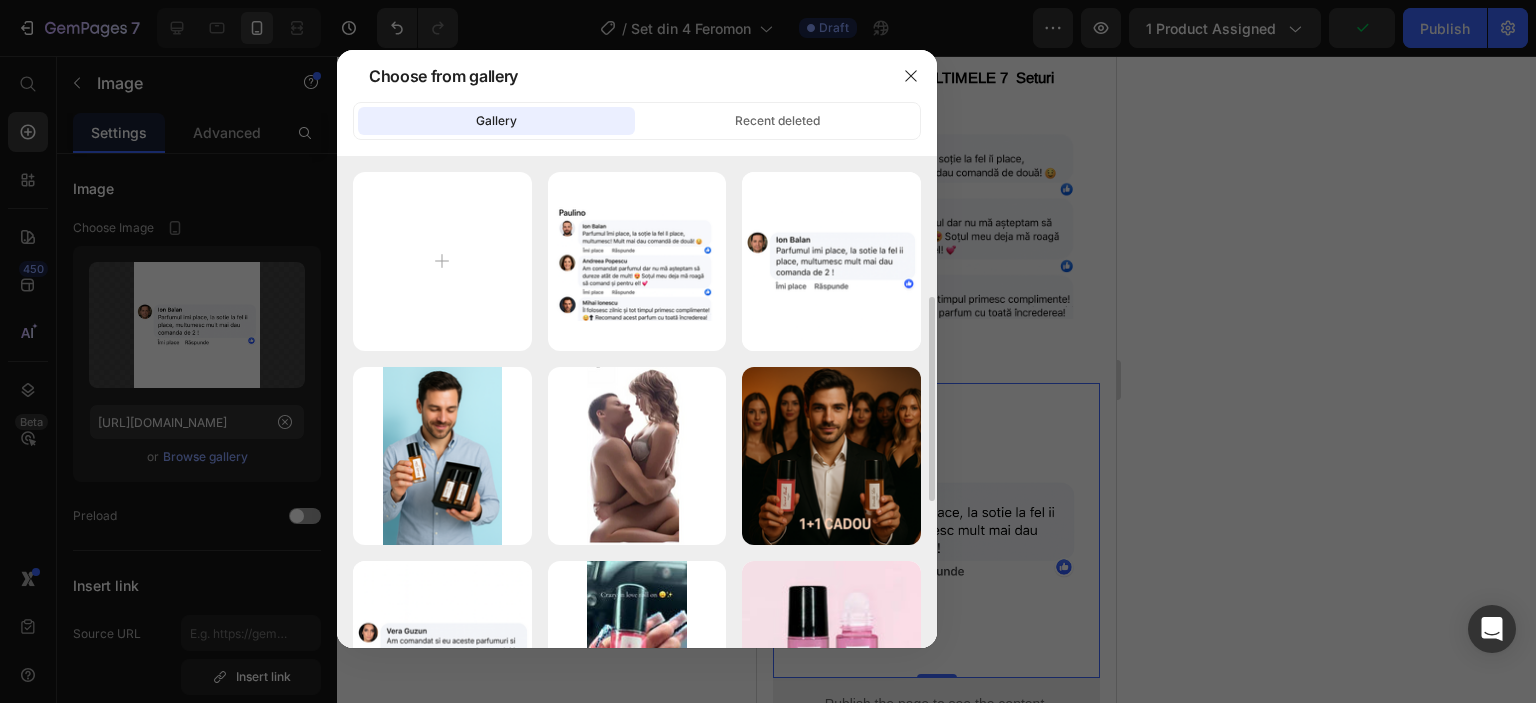 scroll, scrollTop: 300, scrollLeft: 0, axis: vertical 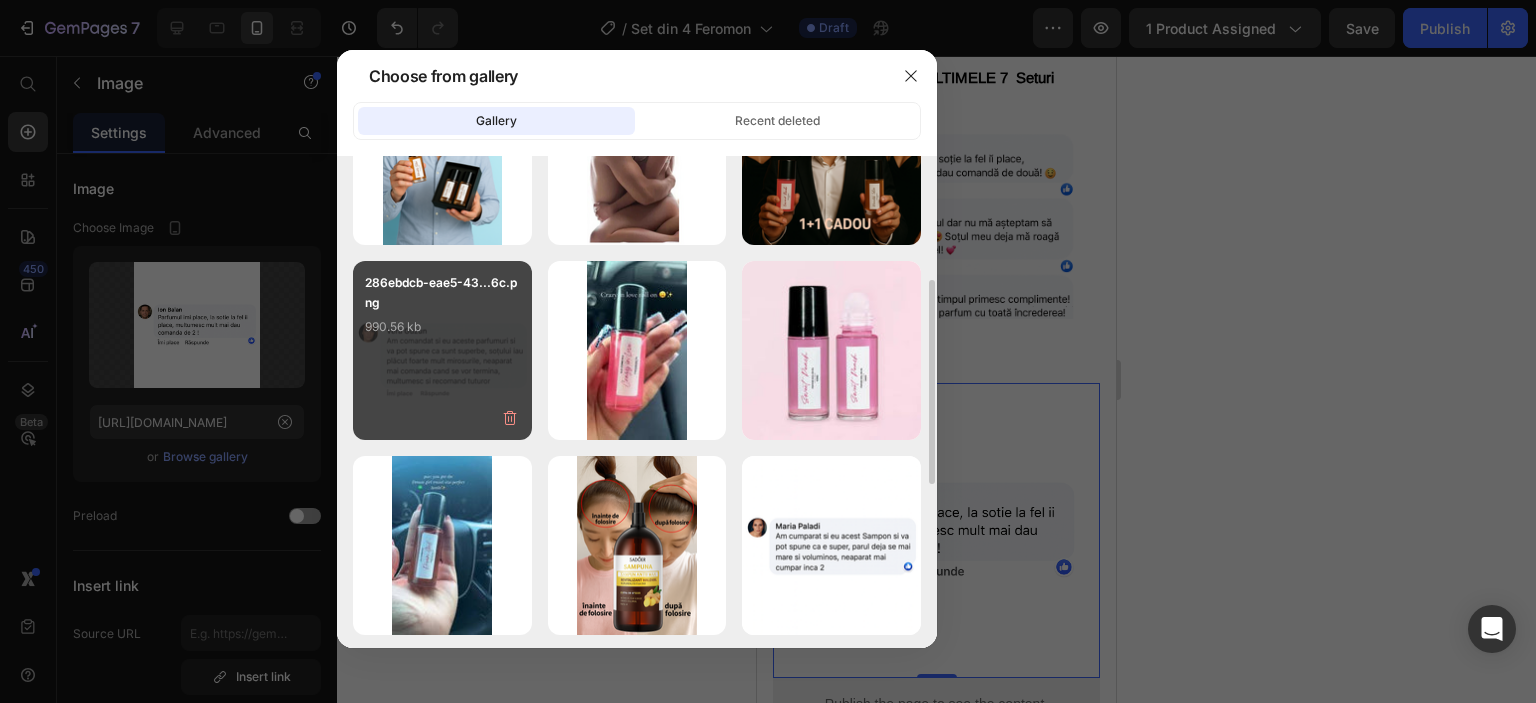 click on "286ebdcb-eae5-43...6c.png 990.56 kb" at bounding box center [442, 313] 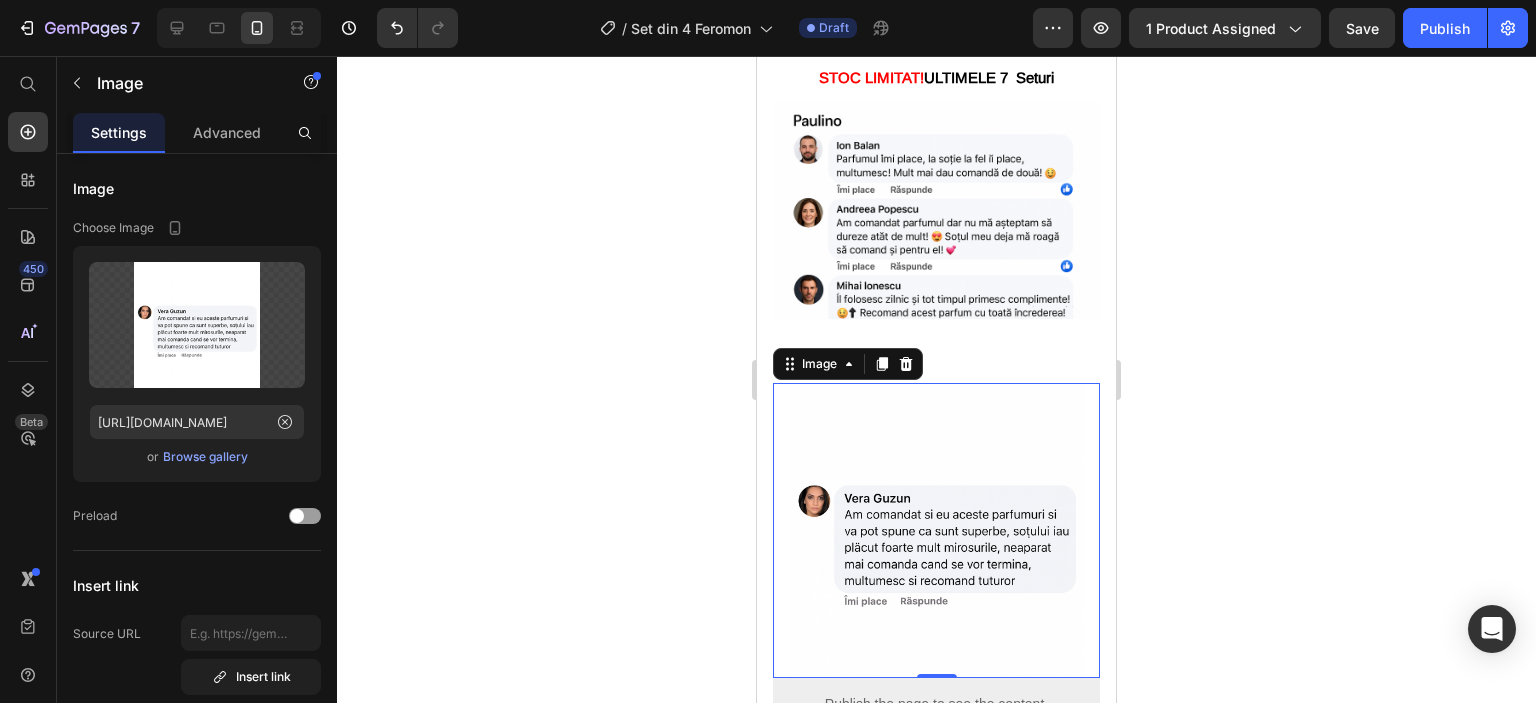 click on "Image   0
Publish the page to see the content.
Custom Code Row Image                Title Line
Publish the page to see the content.
Custom Code Image Section 5" at bounding box center (936, 628) 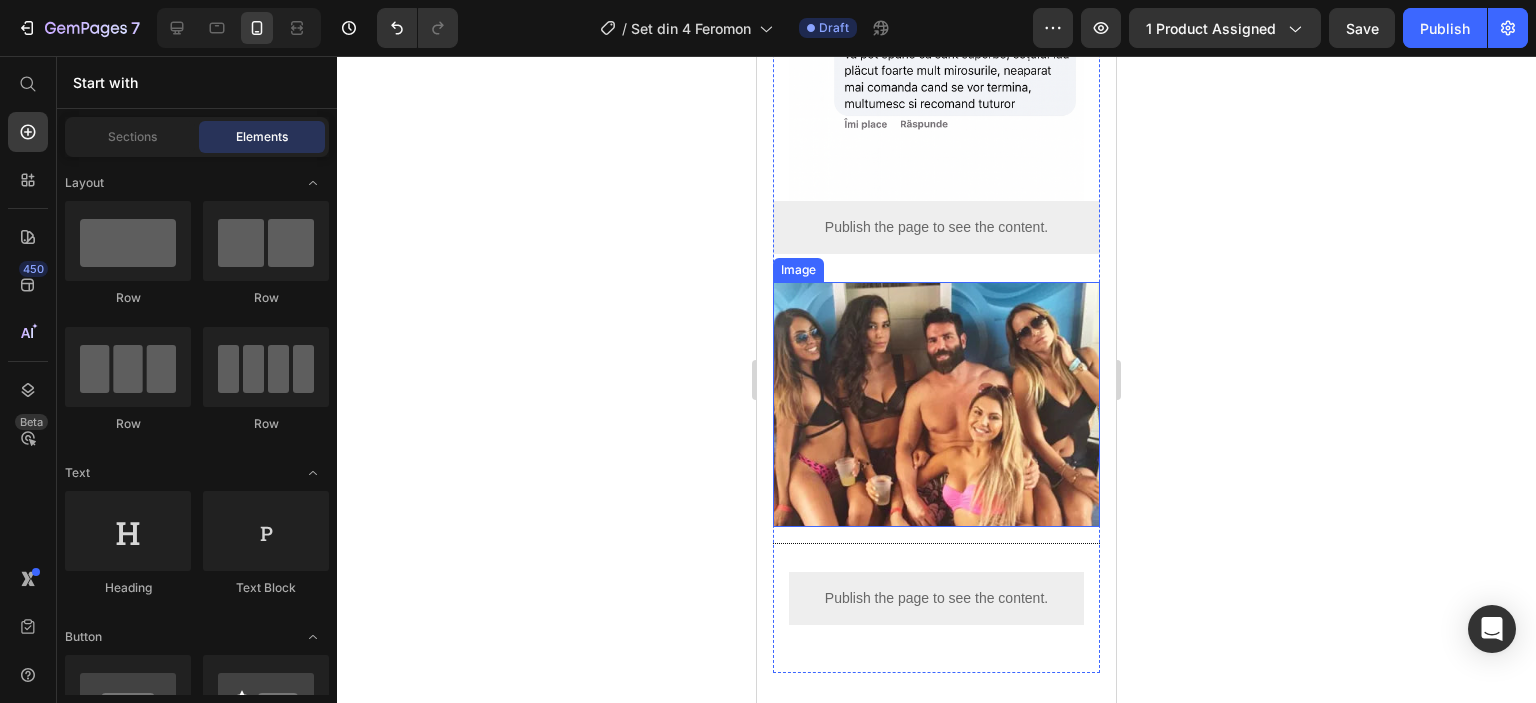 scroll, scrollTop: 4000, scrollLeft: 0, axis: vertical 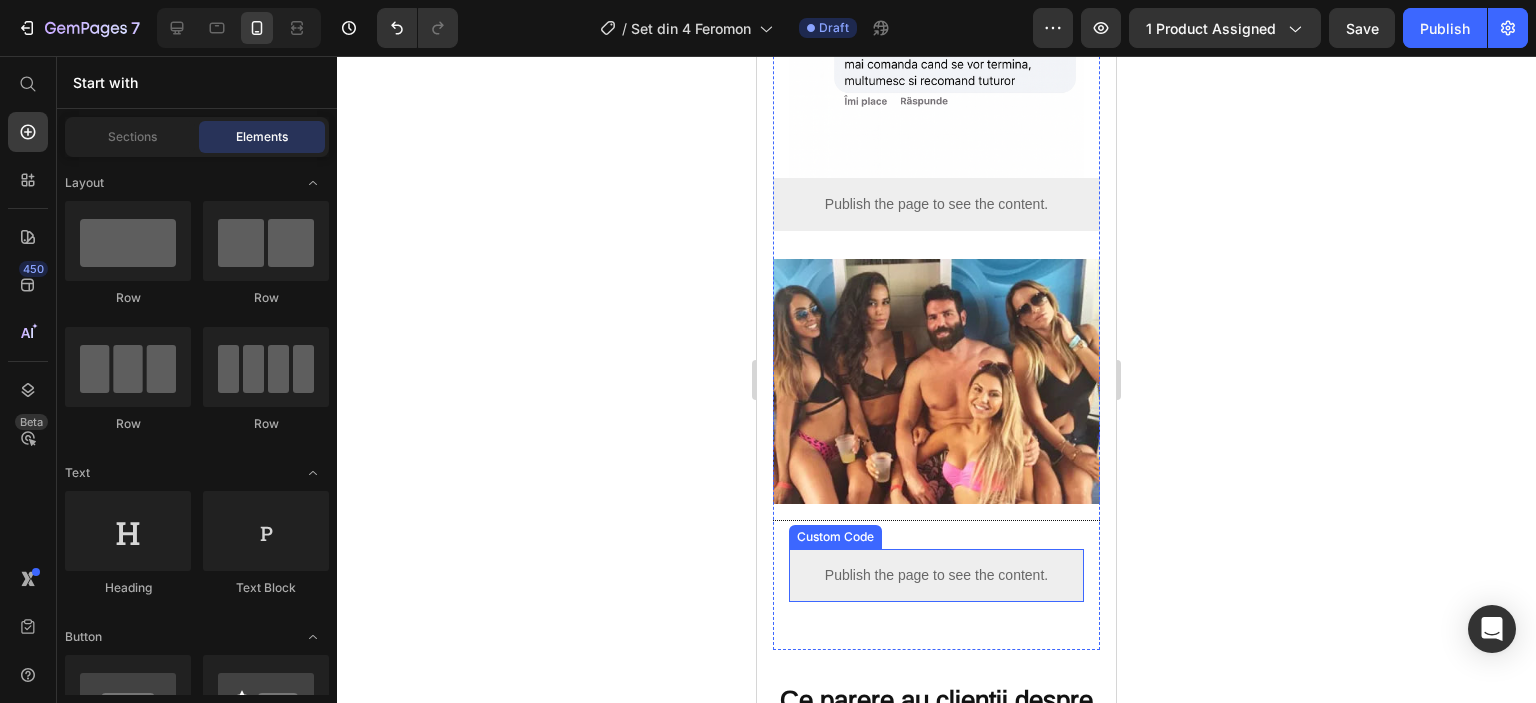 click at bounding box center [936, 381] 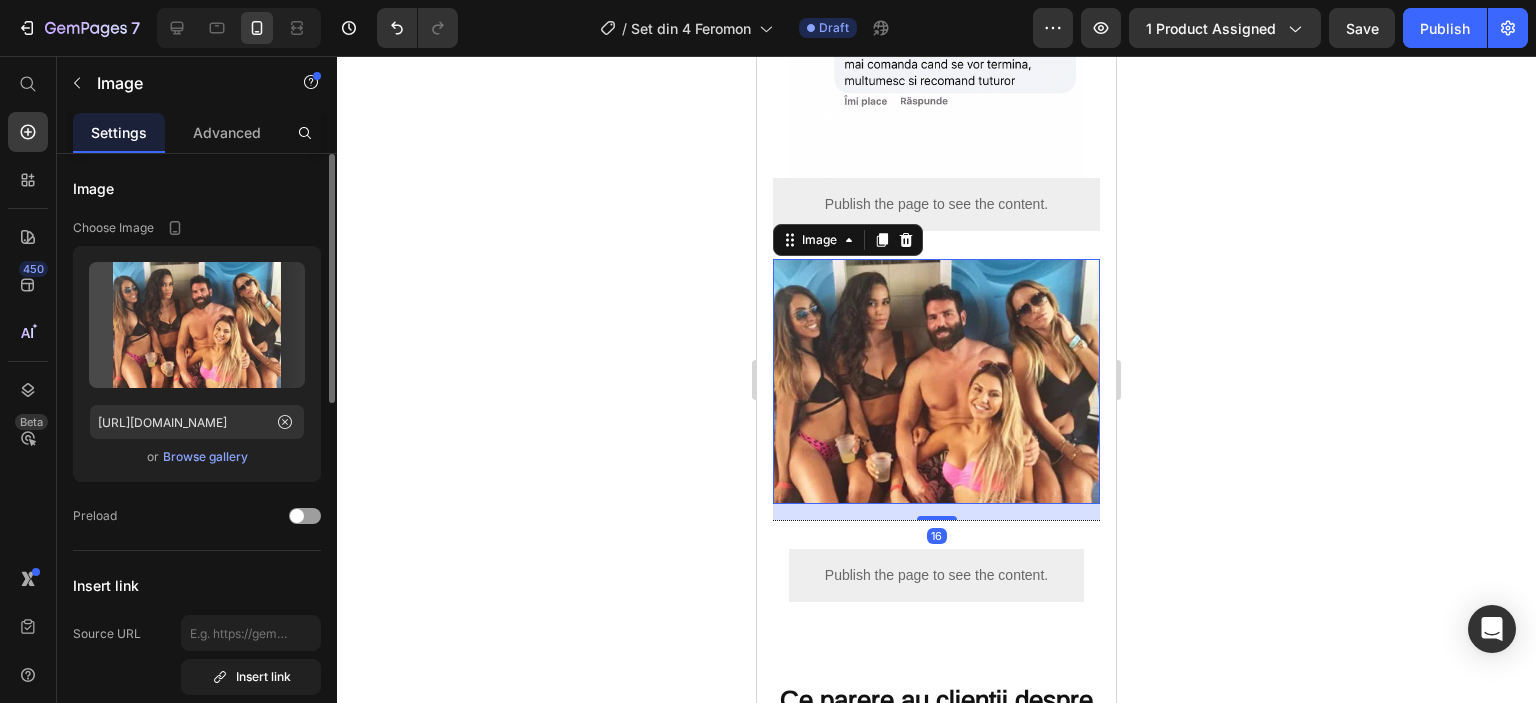 click on "Browse gallery" at bounding box center (205, 457) 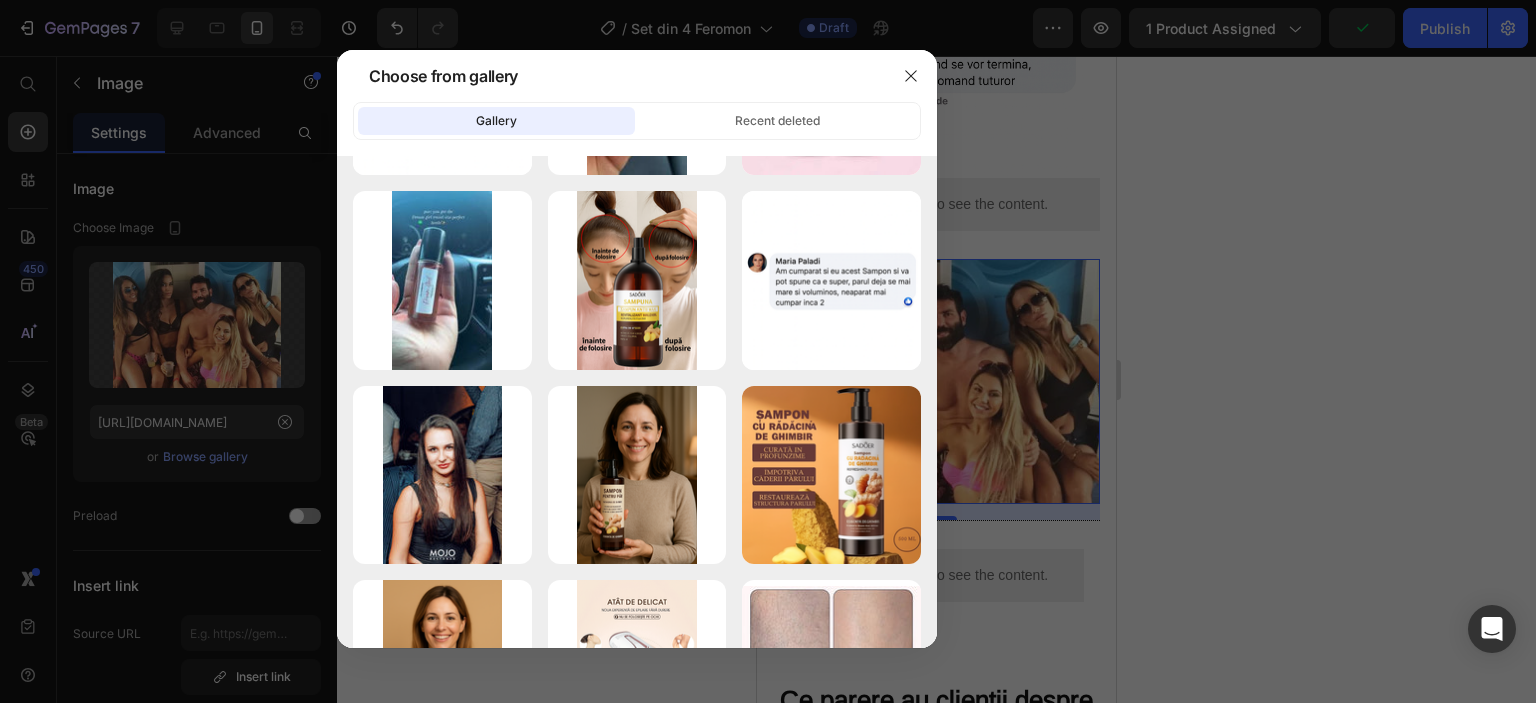 scroll, scrollTop: 0, scrollLeft: 0, axis: both 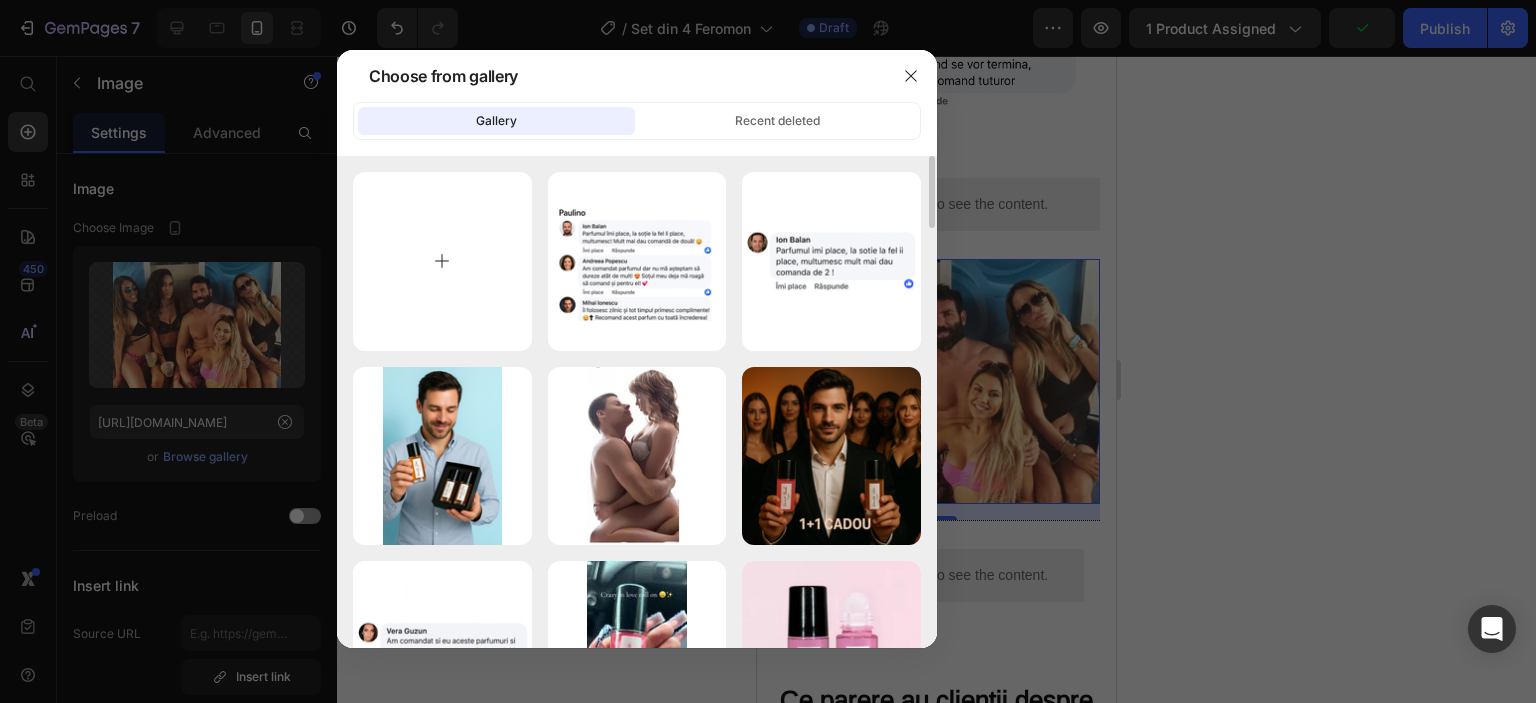 click at bounding box center (442, 261) 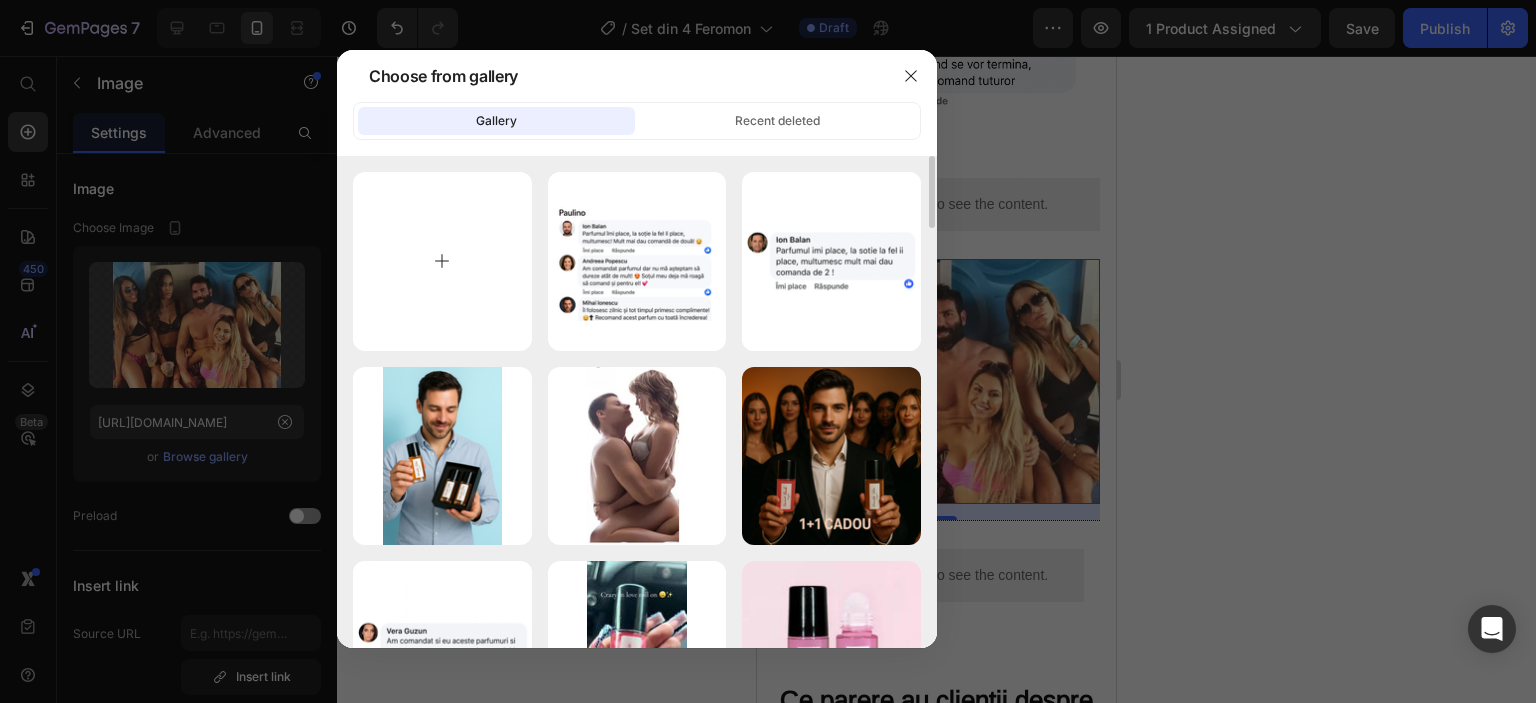 type on "C:\fakepath\0-02-05-dc63a2098269cbc1398d2b6640743a3ab574471feb1992b5afdb361407a750e5_96c3c757f2ba4715.jpg" 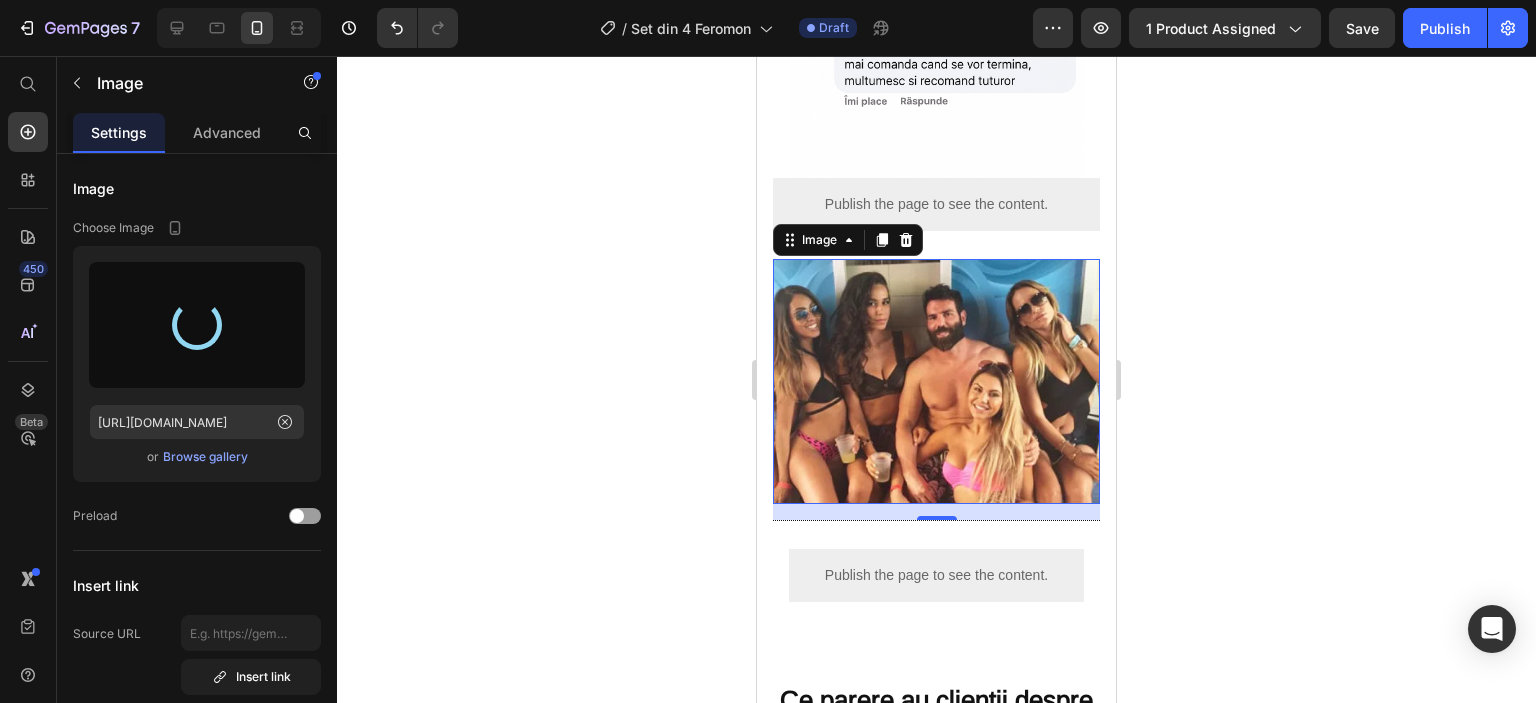 type on "[URL][DOMAIN_NAME]" 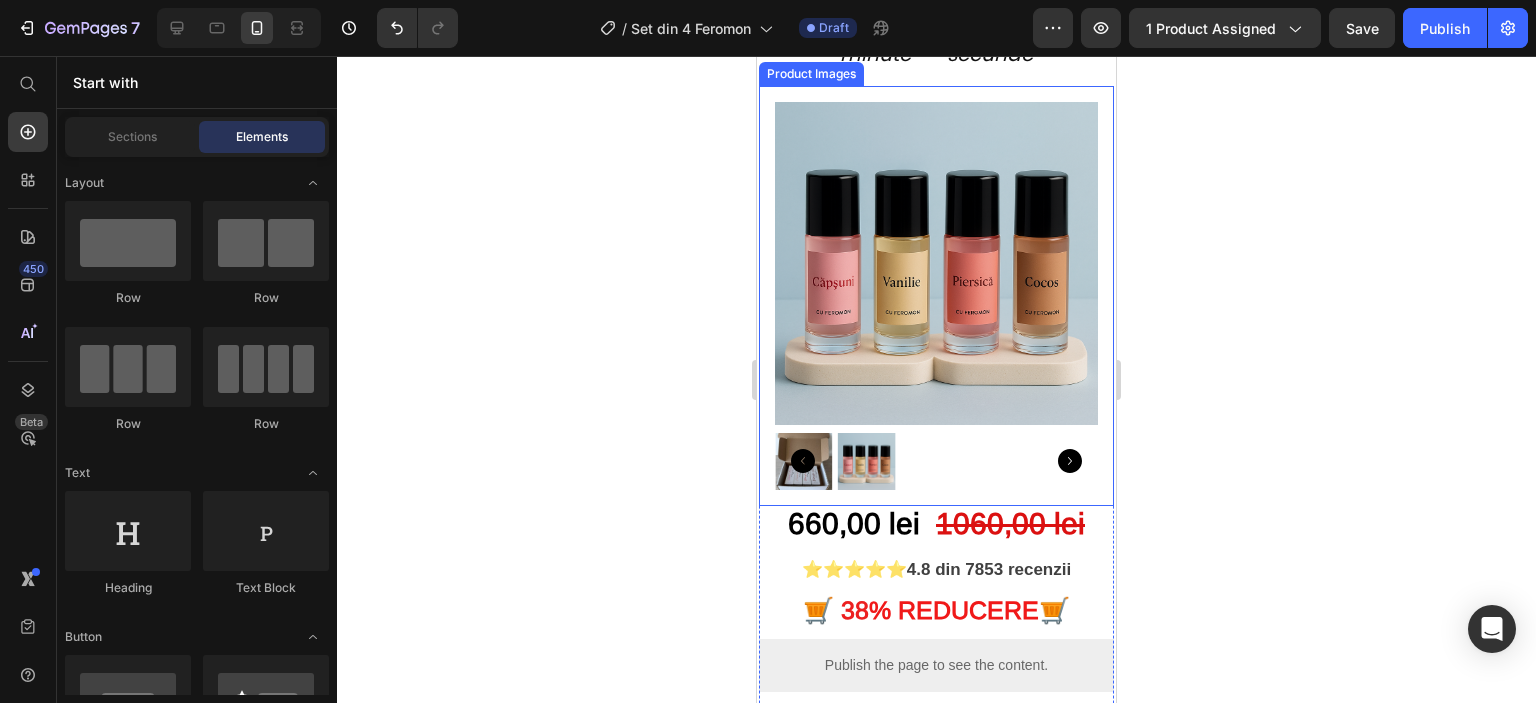 scroll, scrollTop: 0, scrollLeft: 0, axis: both 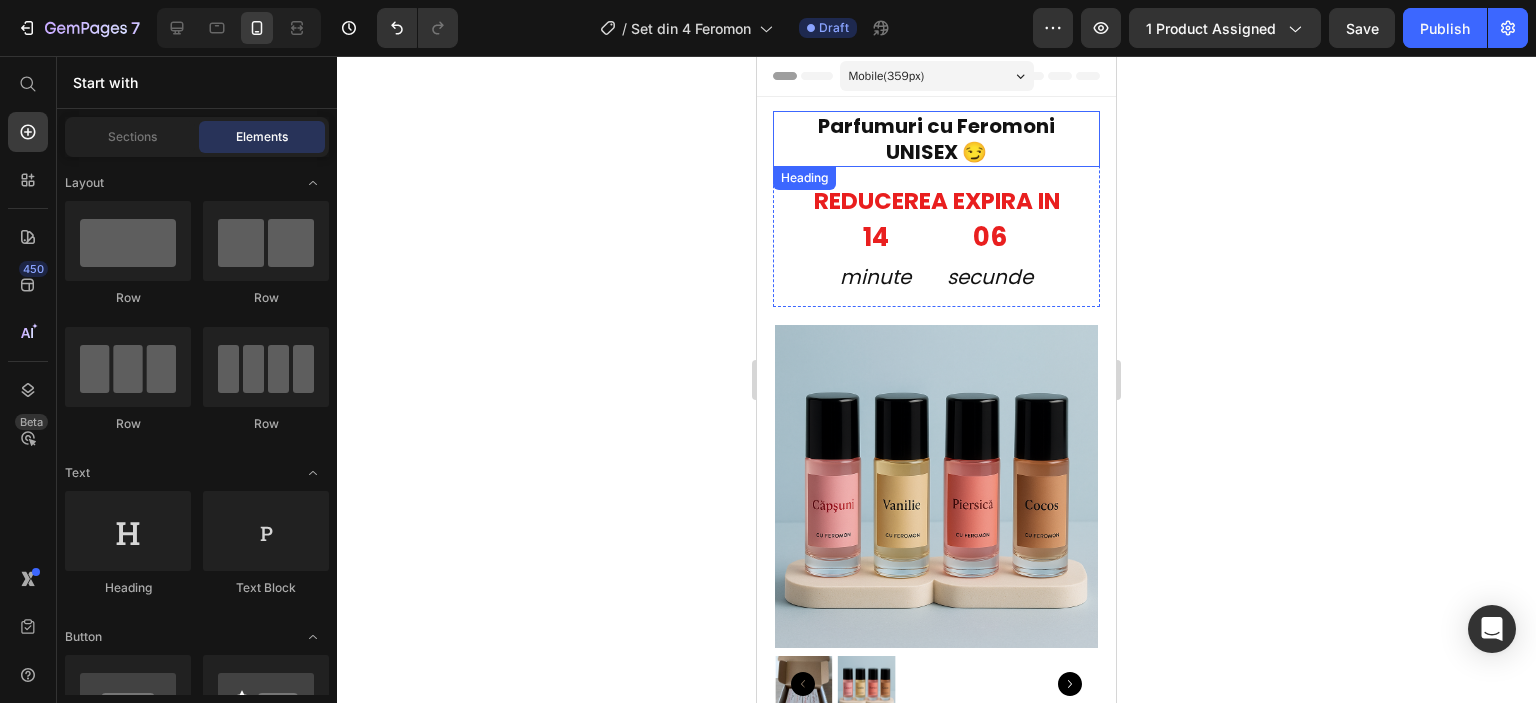 click on "Parfumuri cu Feromoni UNISEX 😏" at bounding box center (936, 139) 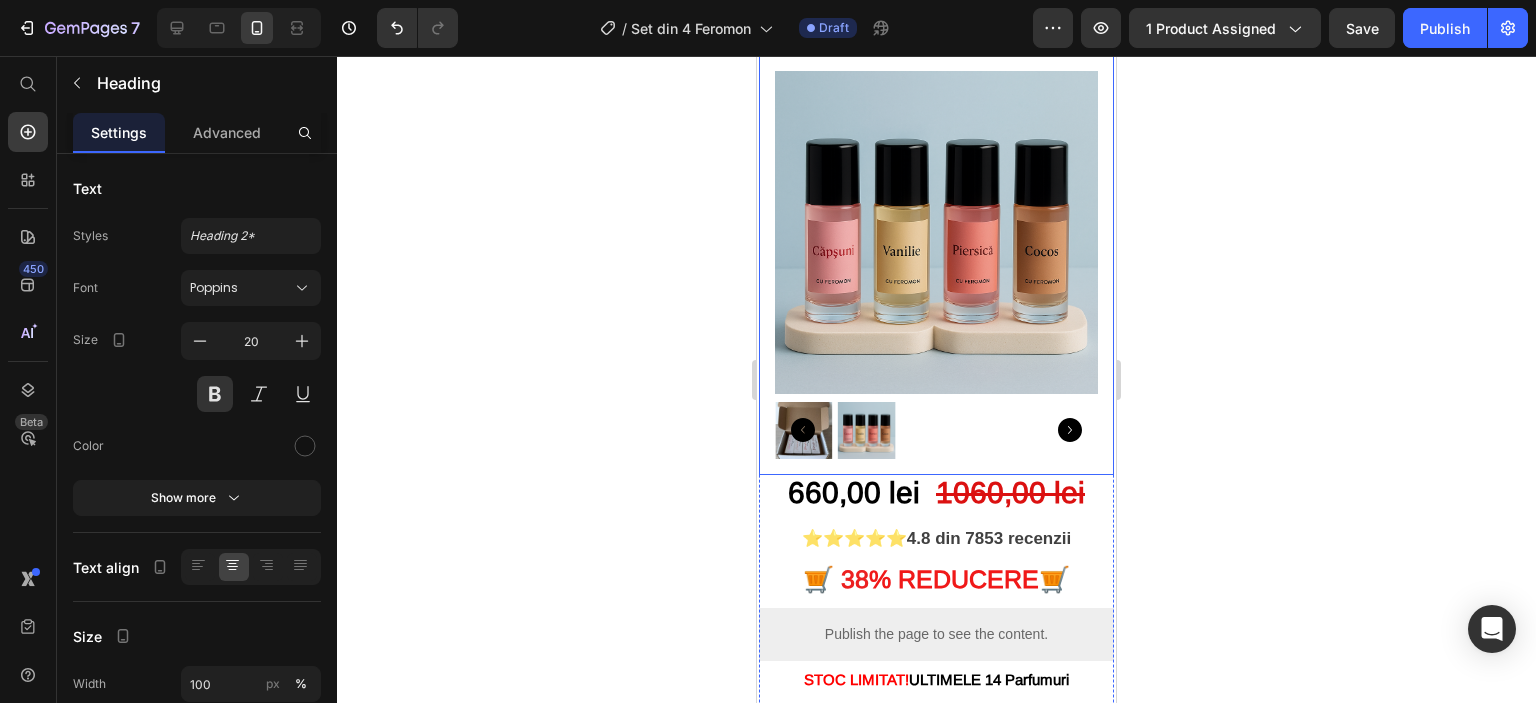 scroll, scrollTop: 0, scrollLeft: 0, axis: both 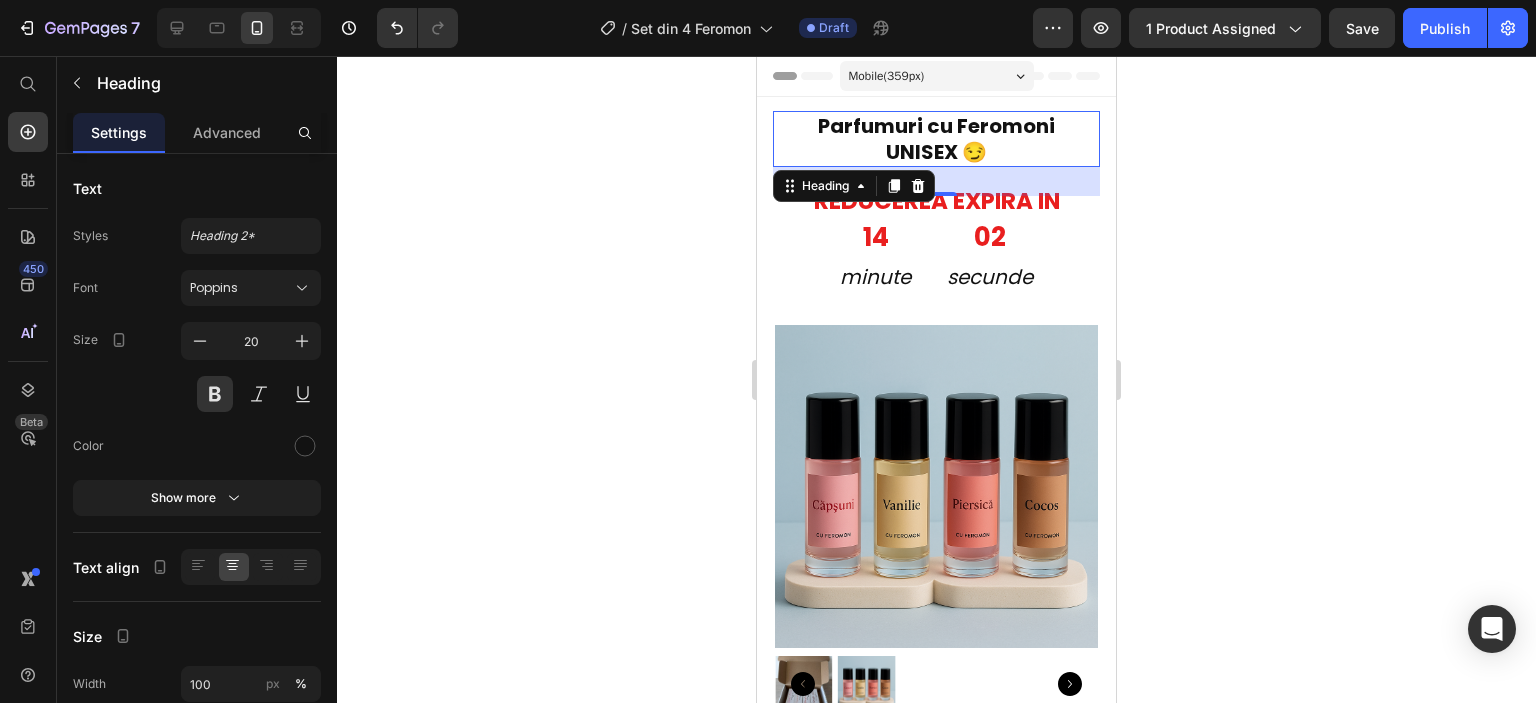click on "Parfumuri cu Feromoni UNISEX 😏" at bounding box center [936, 139] 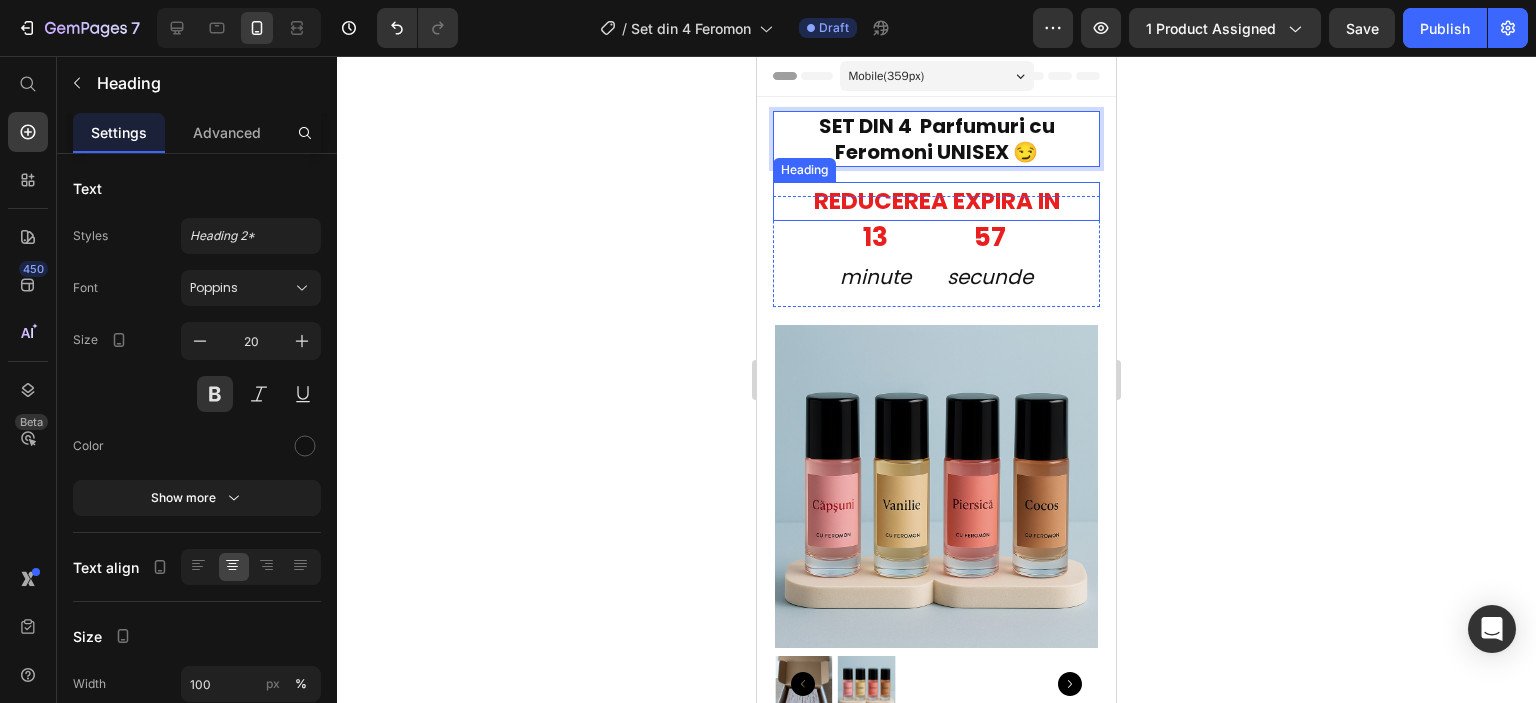 click 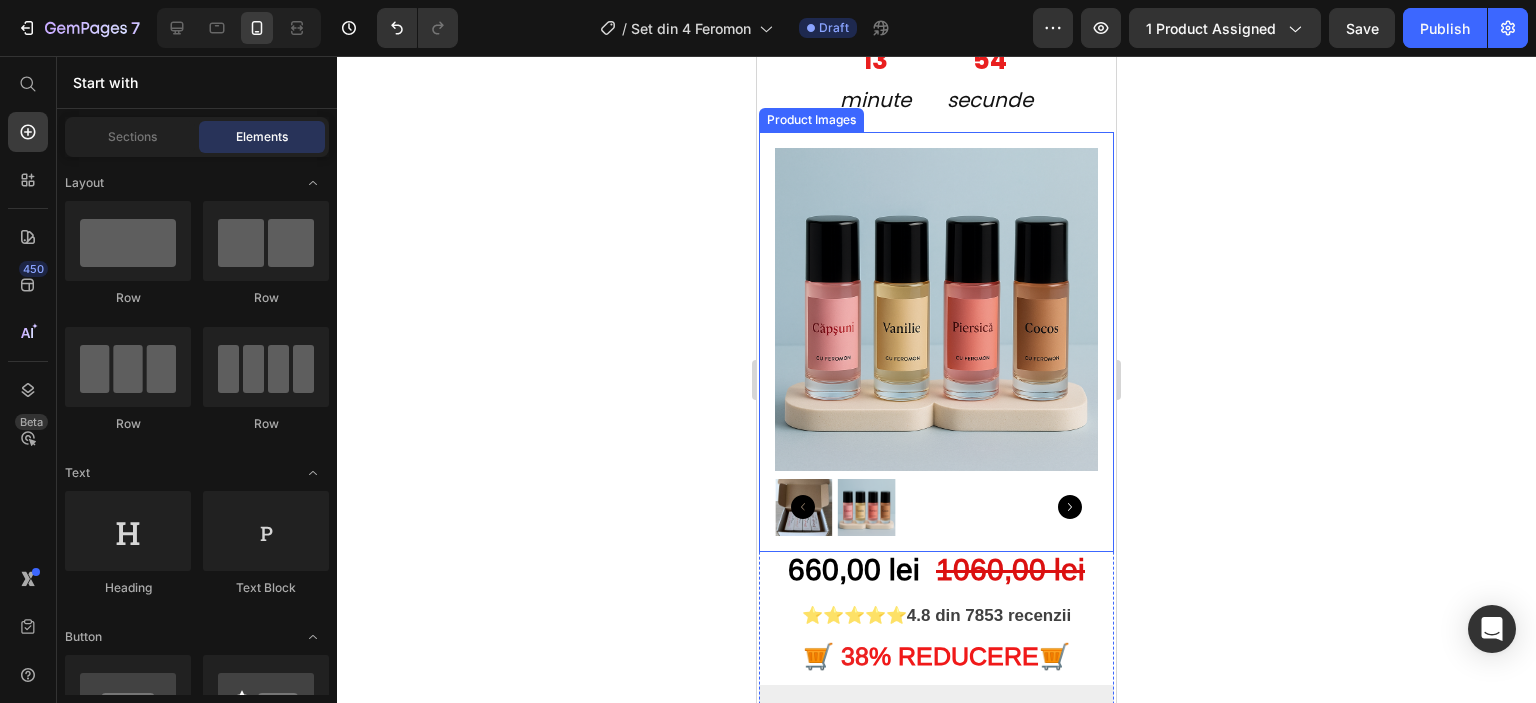 scroll, scrollTop: 300, scrollLeft: 0, axis: vertical 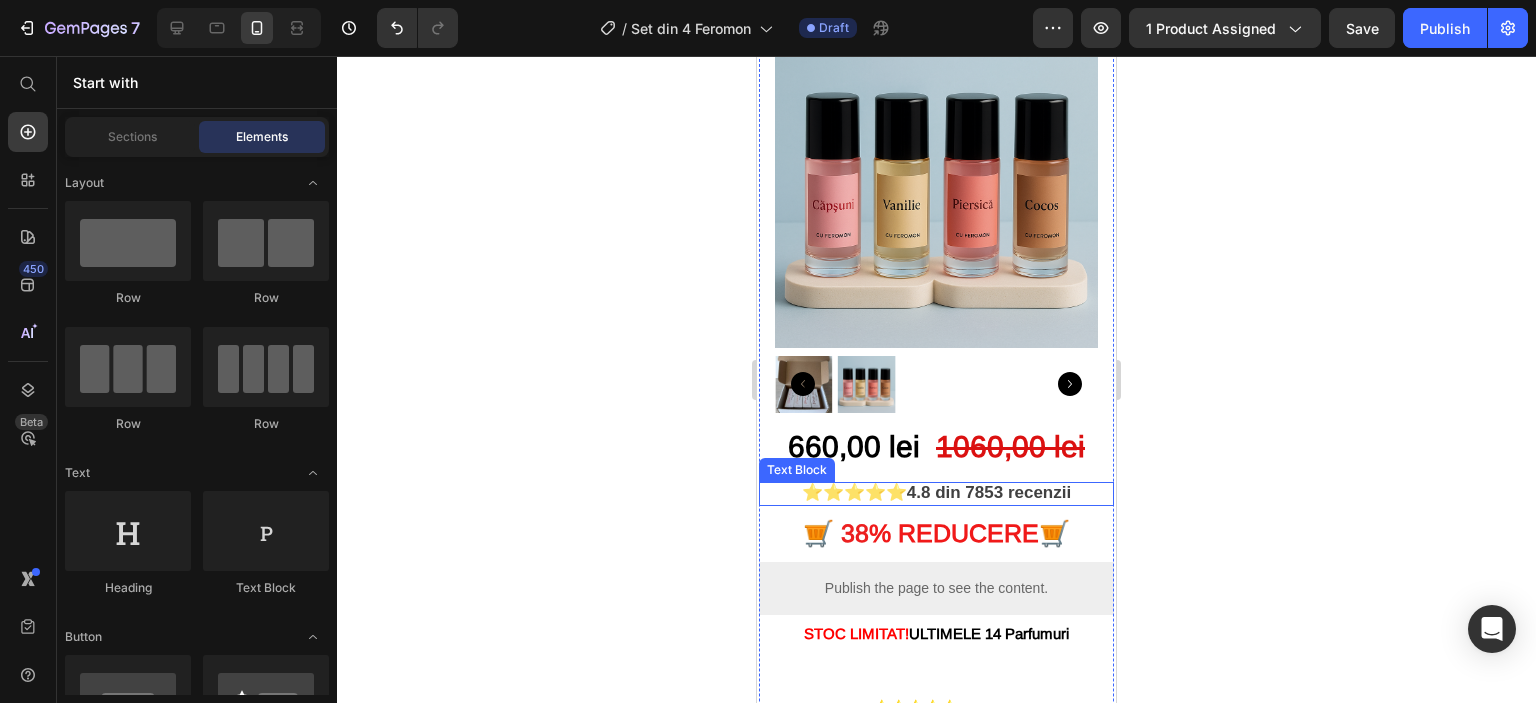 click on "4.8 din 7853 recenzii" at bounding box center [989, 492] 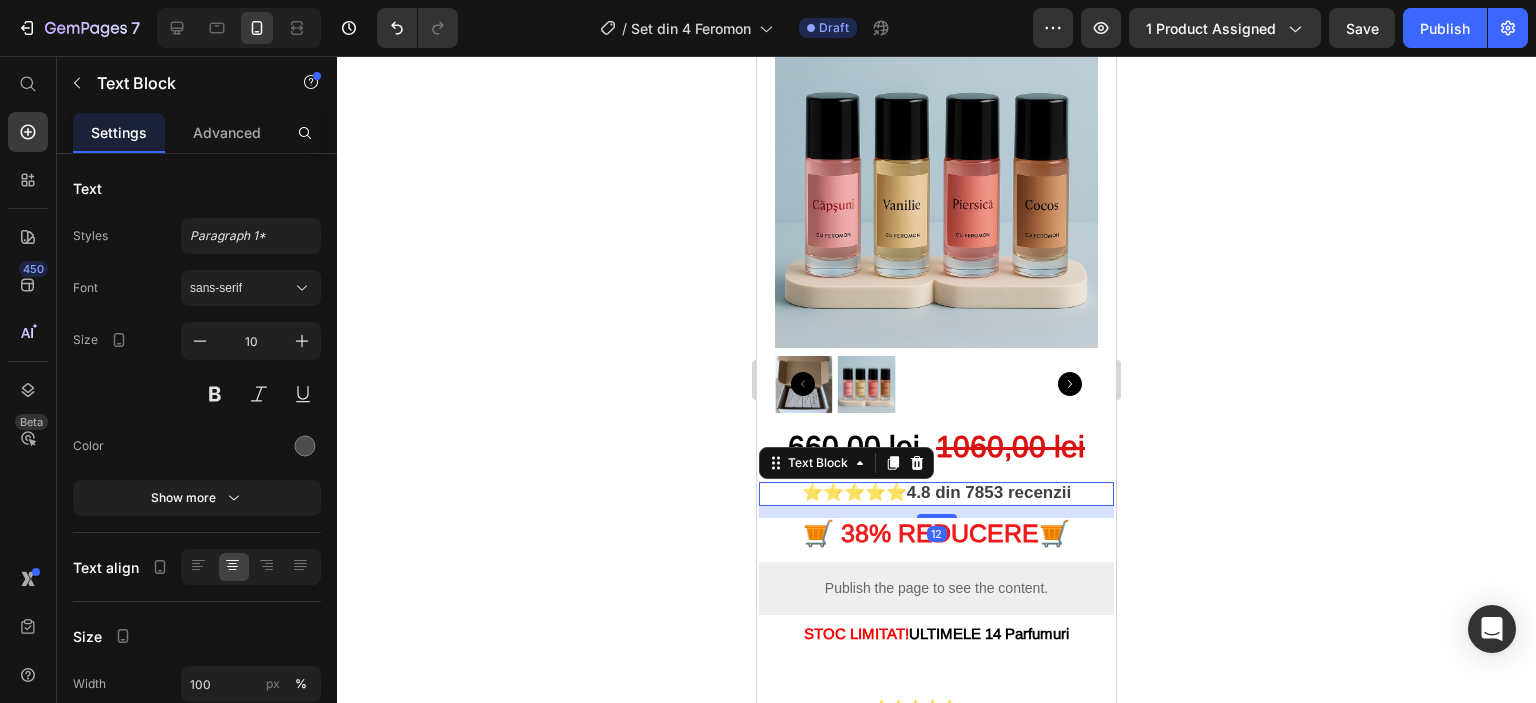 click on "4.8 din 7853 recenzii" at bounding box center (989, 492) 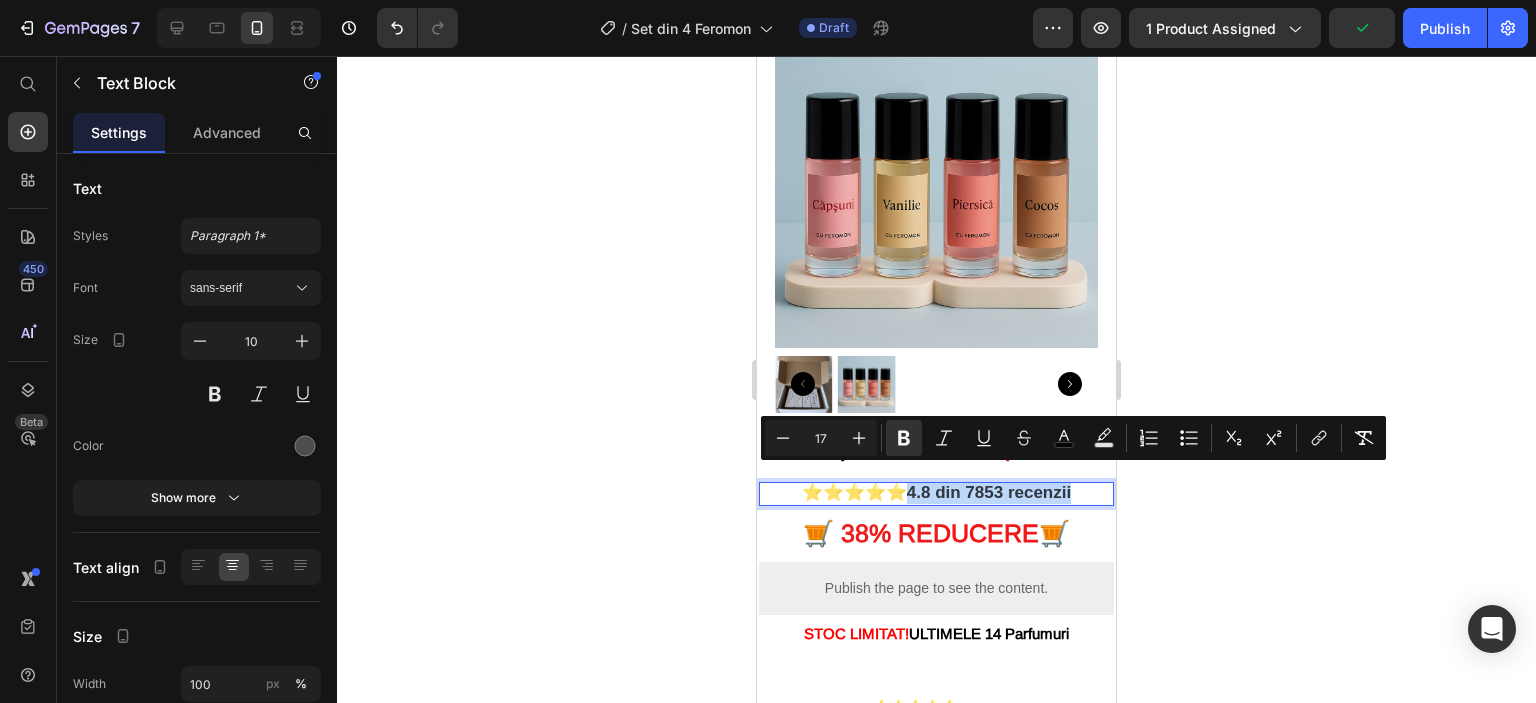 drag, startPoint x: 908, startPoint y: 478, endPoint x: 1073, endPoint y: 482, distance: 165.04848 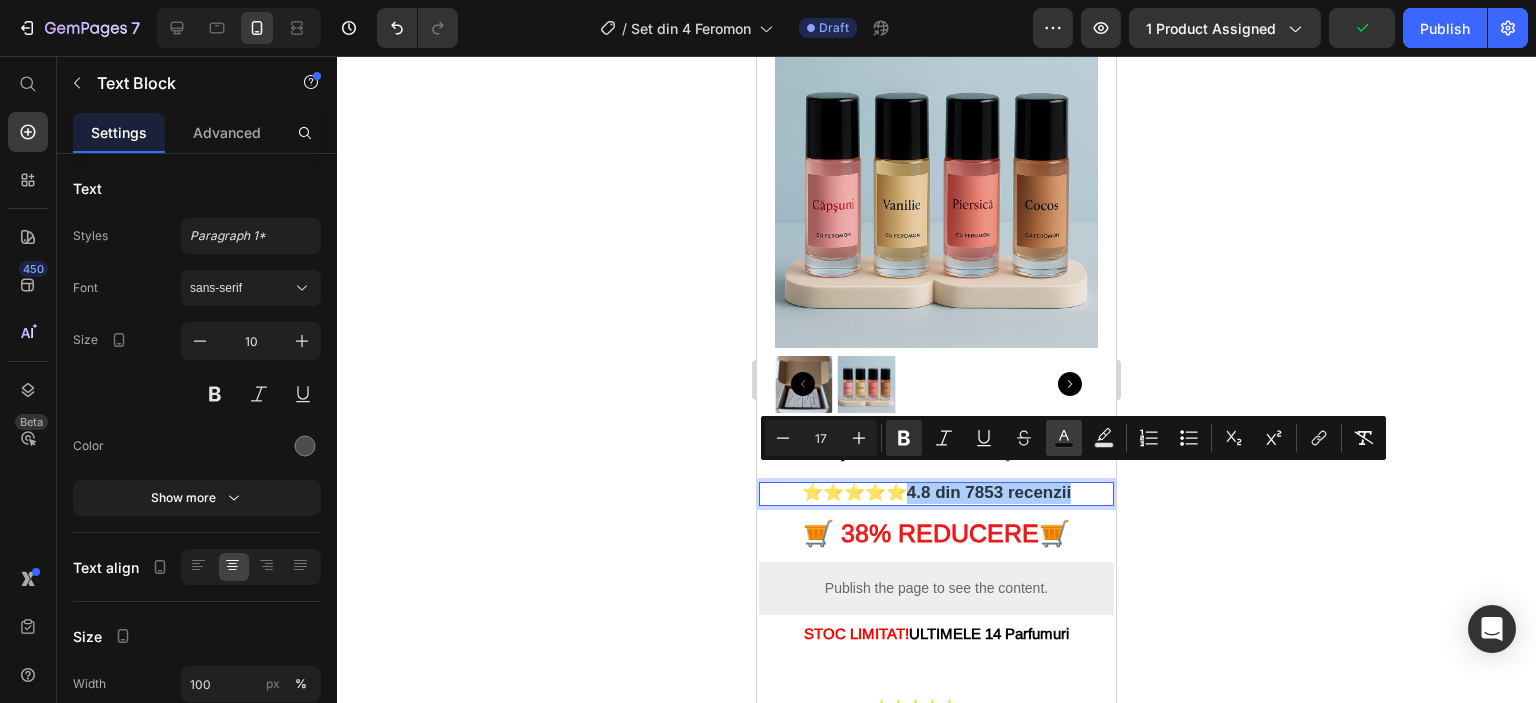 click 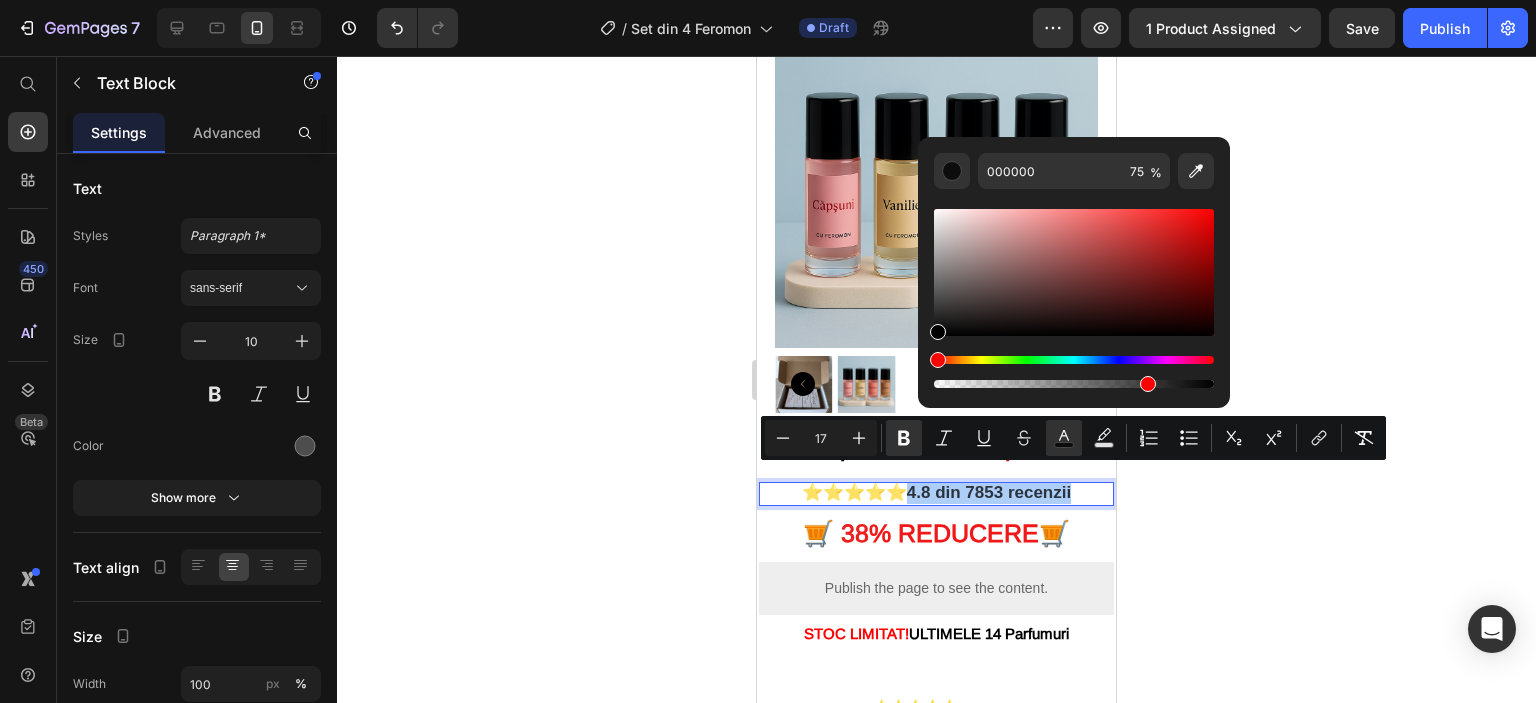 drag, startPoint x: 950, startPoint y: 310, endPoint x: 931, endPoint y: 353, distance: 47.010635 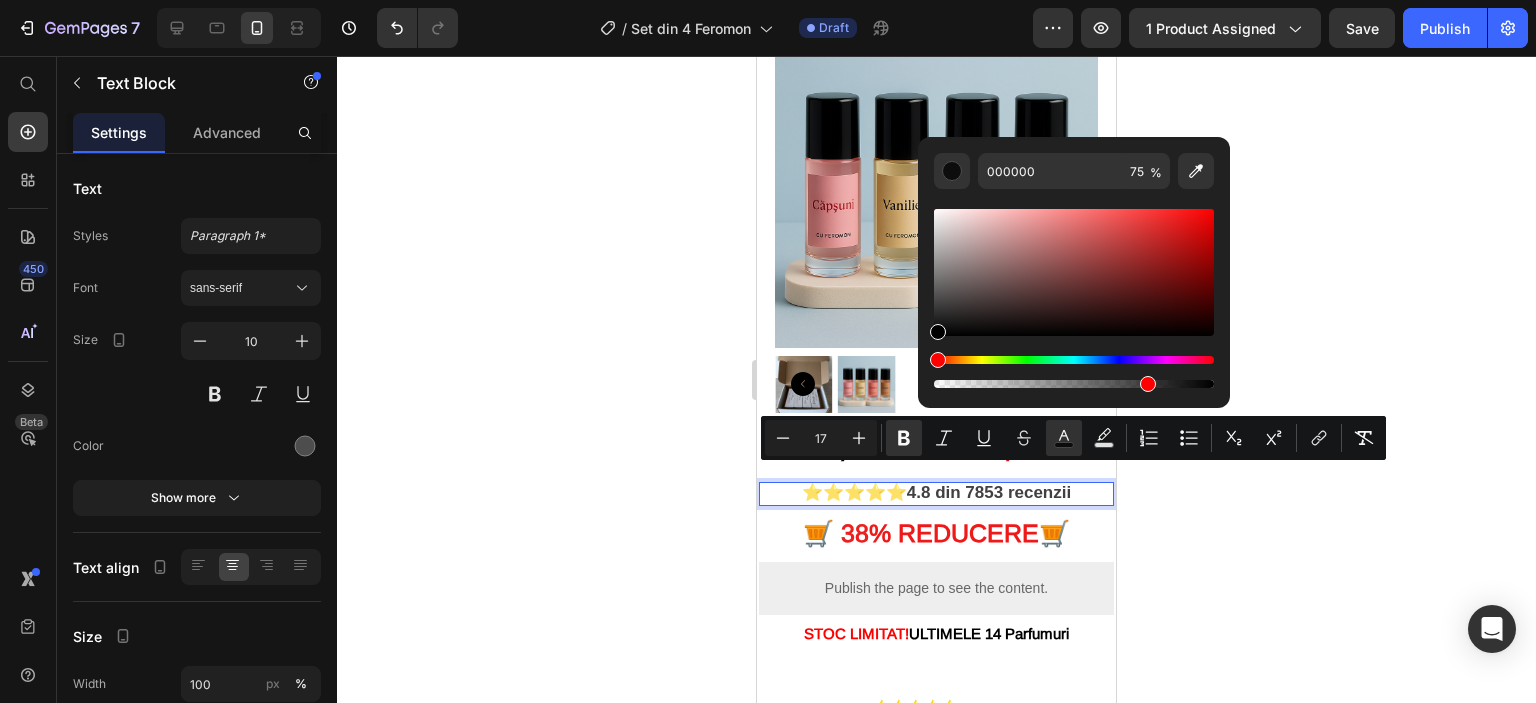click 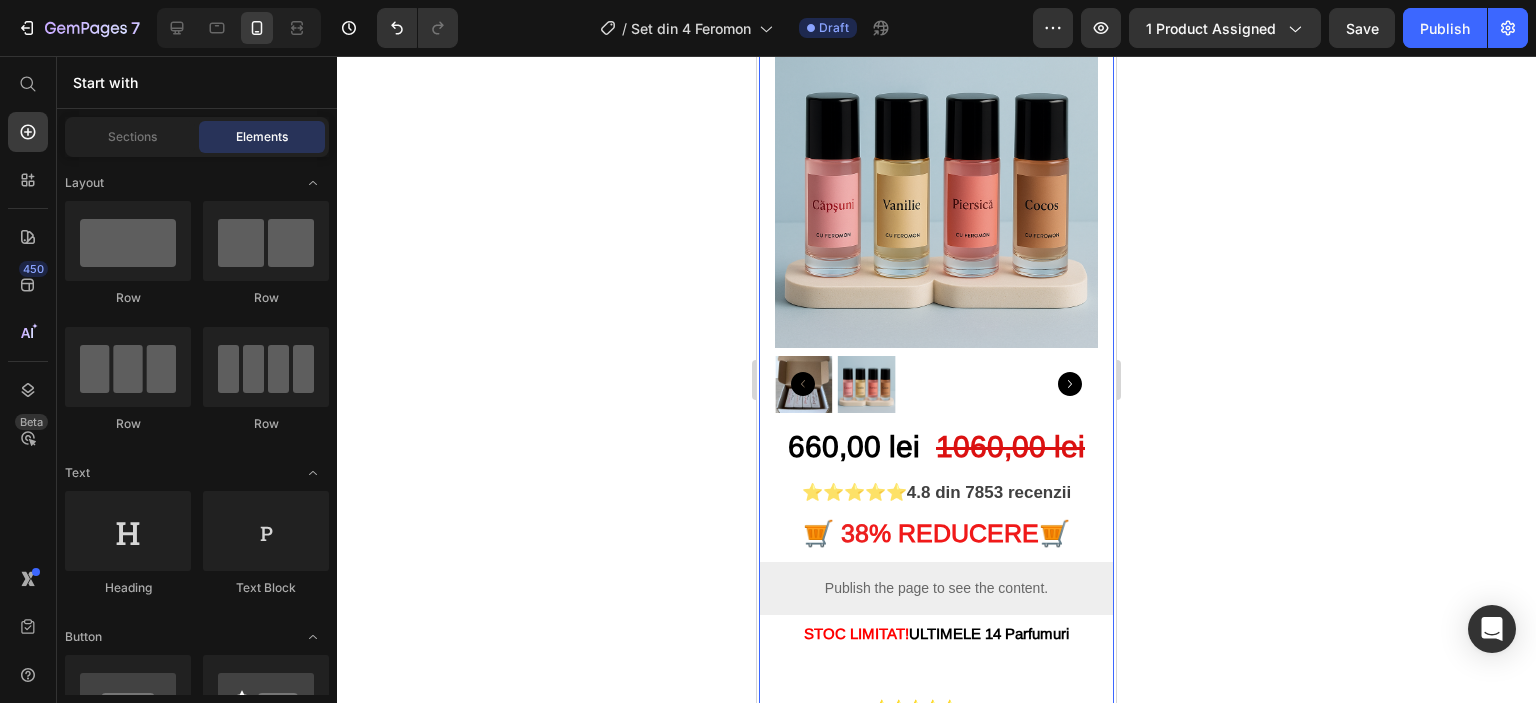 click on "4.8 din 7853 recenzii" at bounding box center (989, 492) 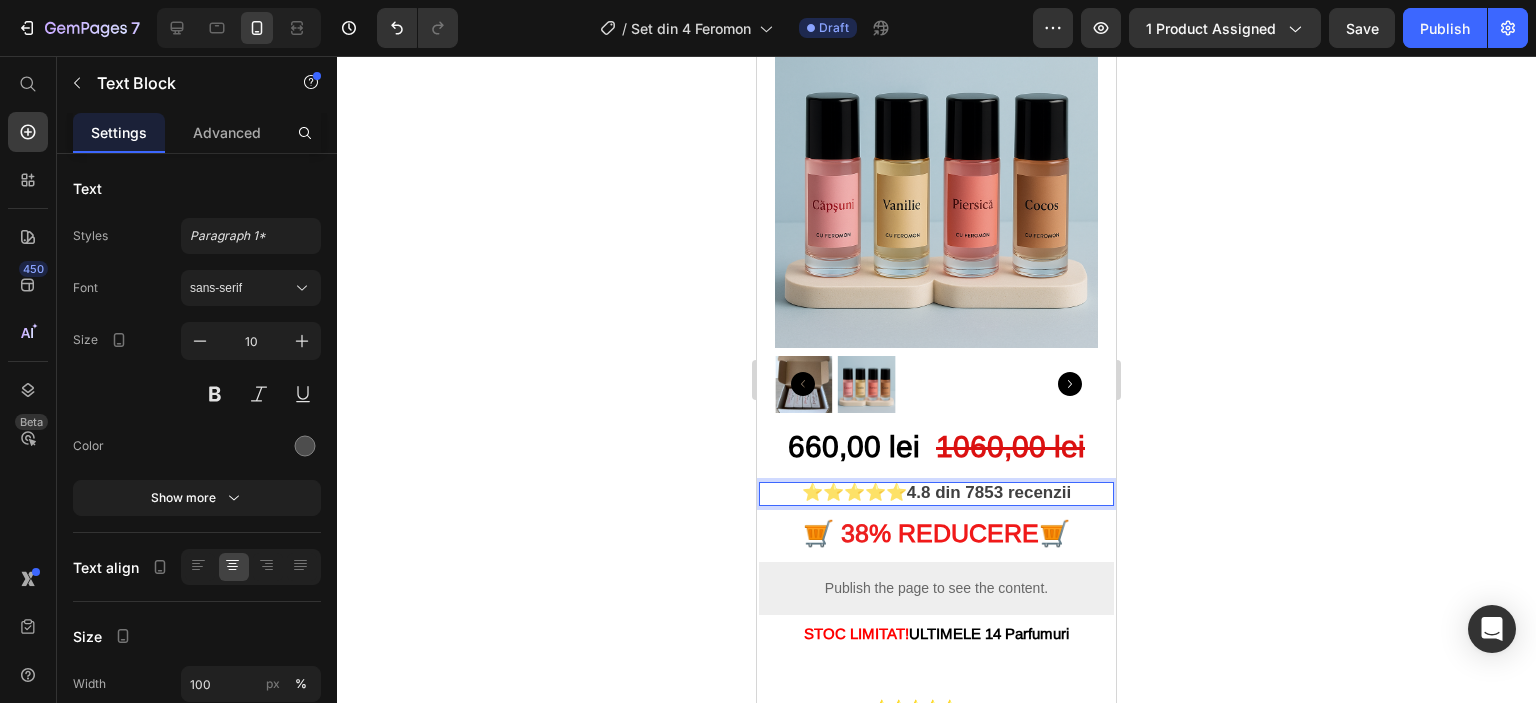 click 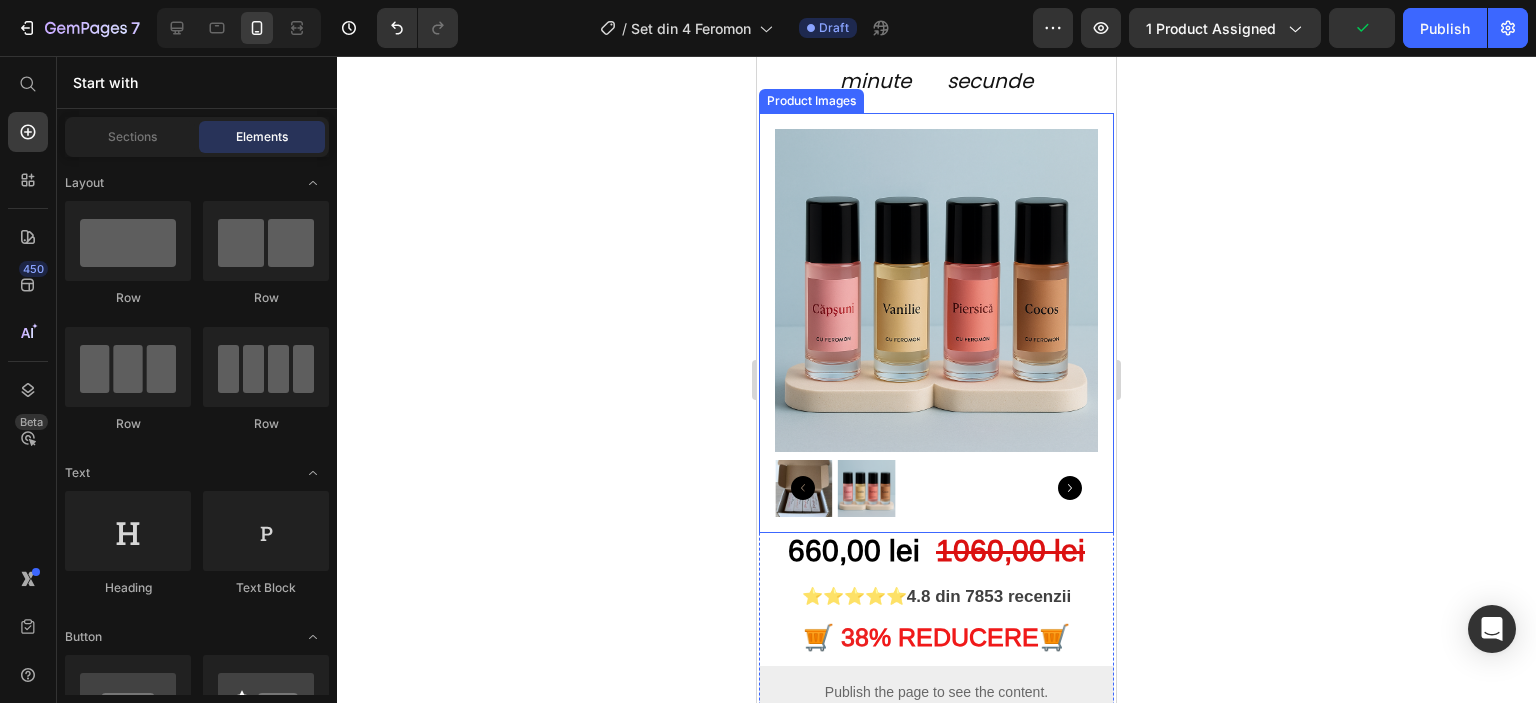 scroll, scrollTop: 200, scrollLeft: 0, axis: vertical 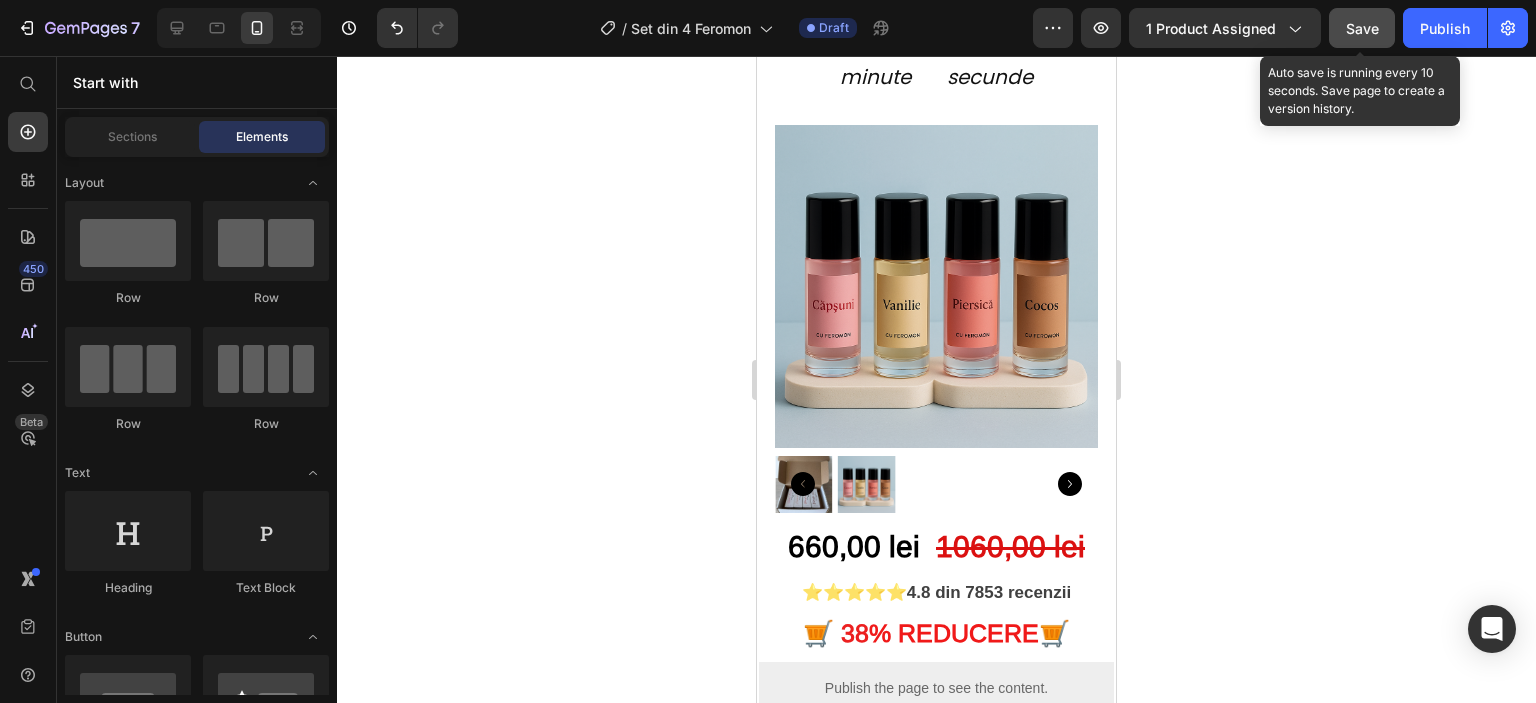 click on "Save" at bounding box center [1362, 28] 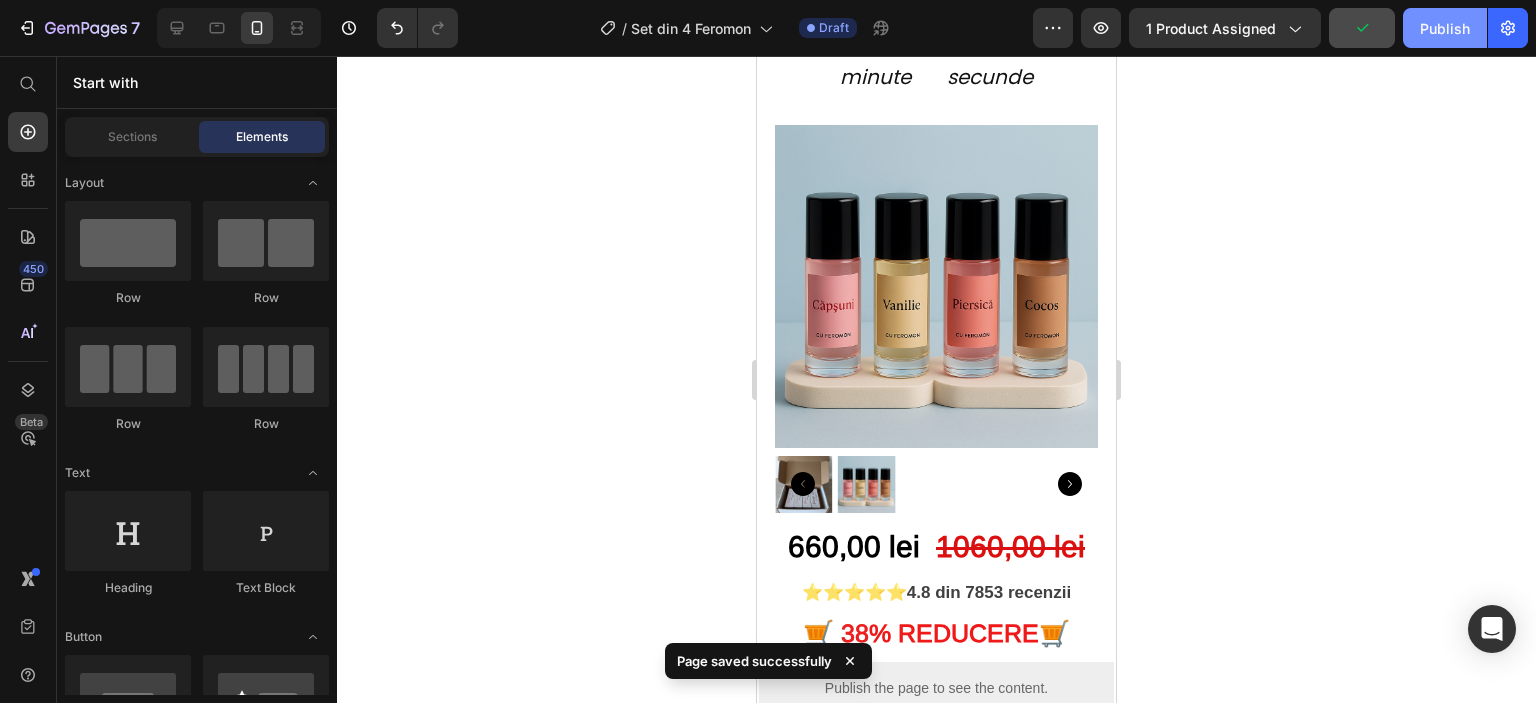 click on "Publish" at bounding box center (1445, 28) 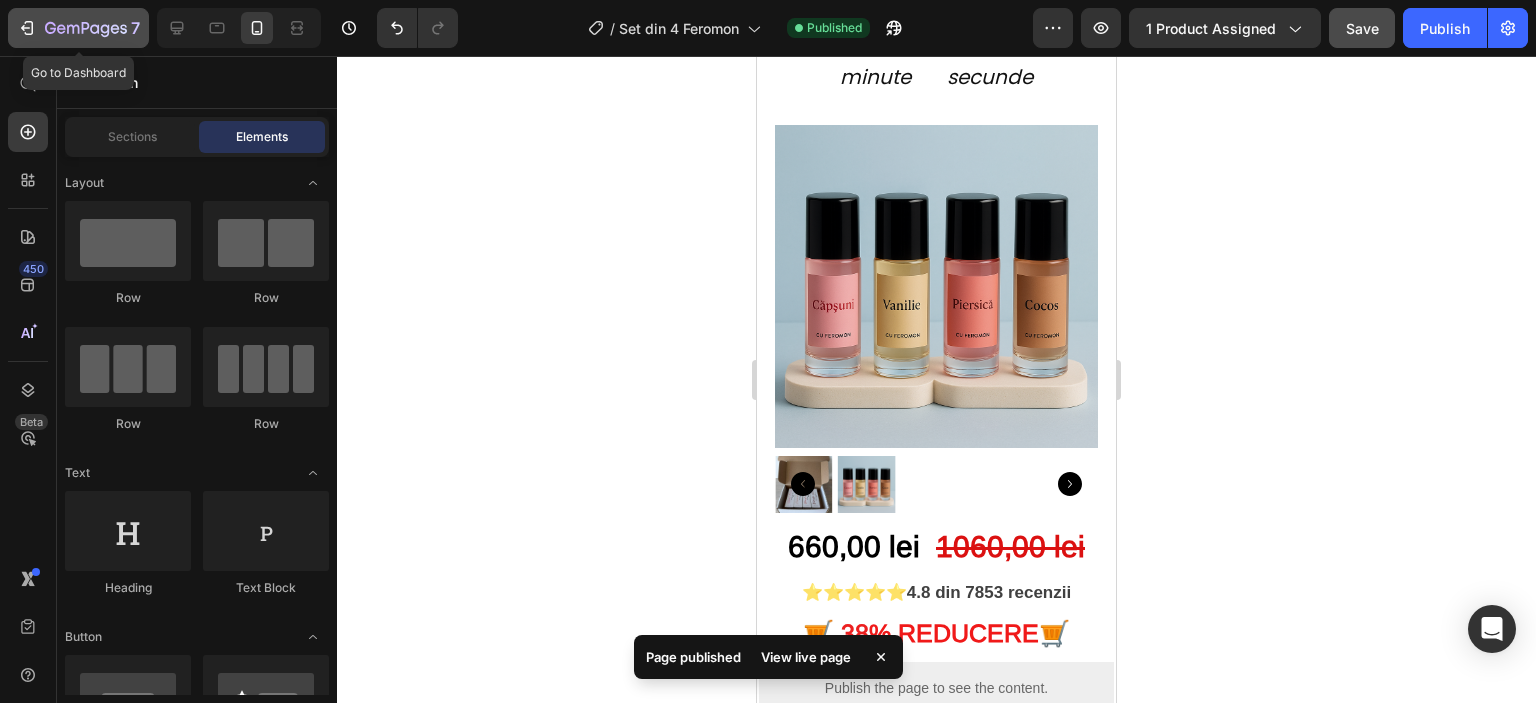 click 